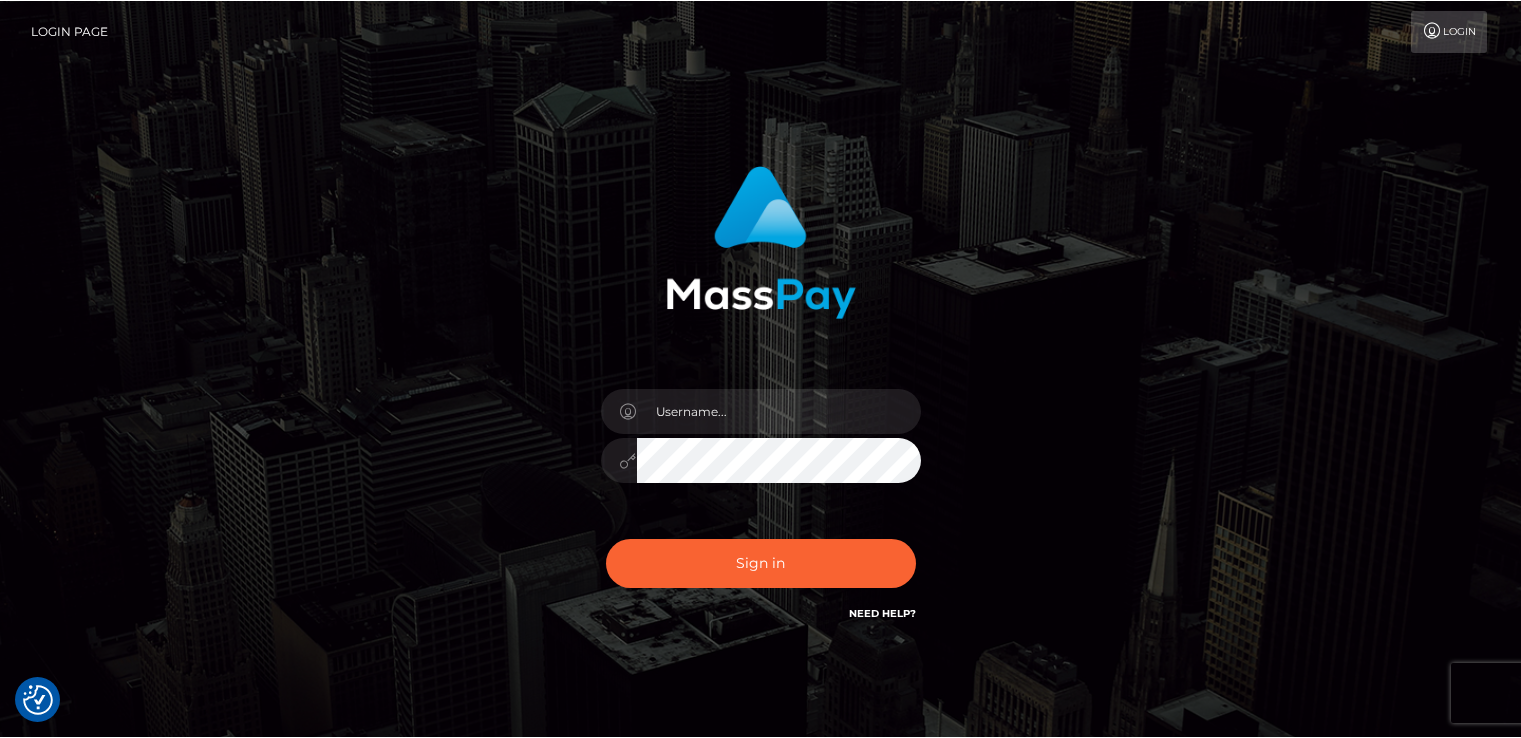 scroll, scrollTop: 0, scrollLeft: 0, axis: both 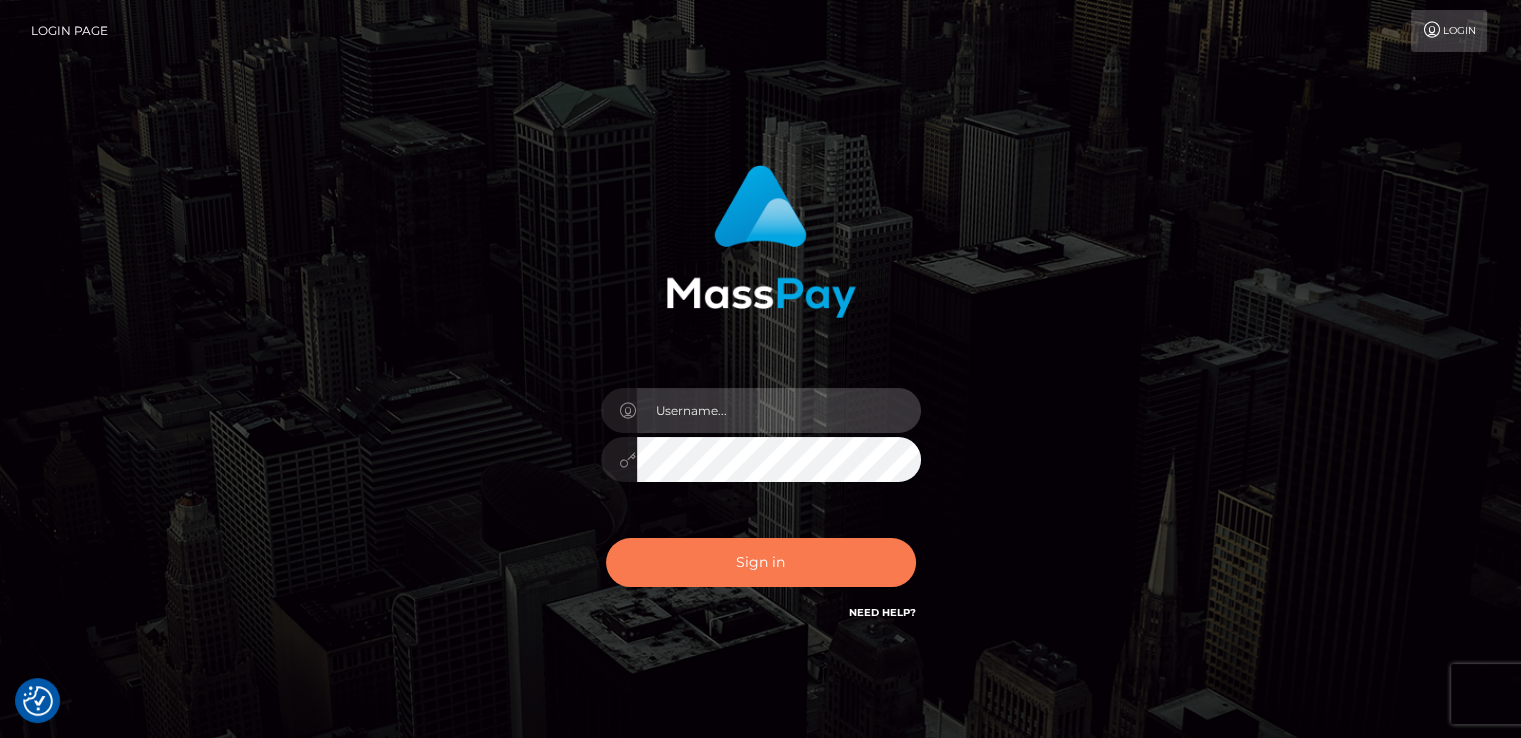 type on "catalinad" 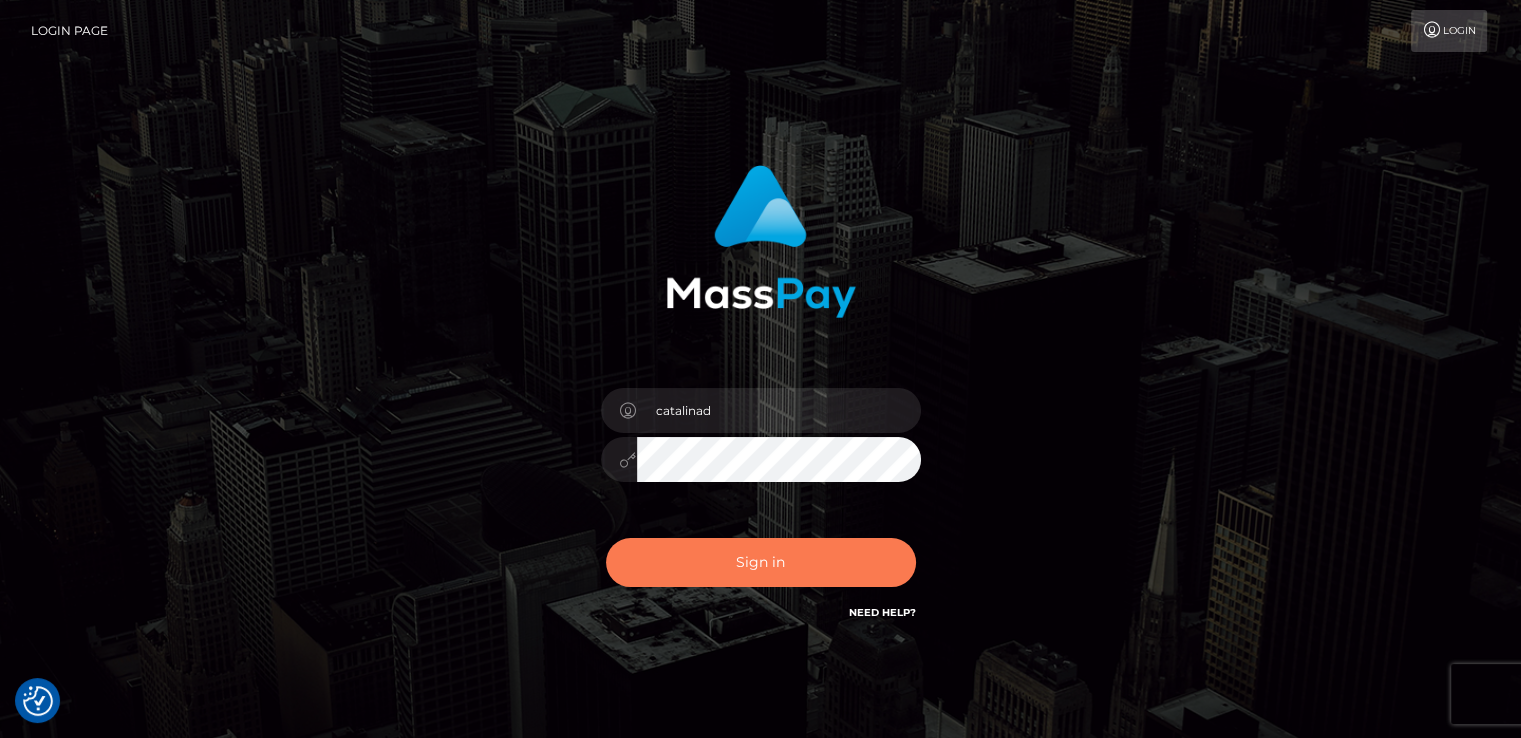 click on "Sign in" at bounding box center [761, 562] 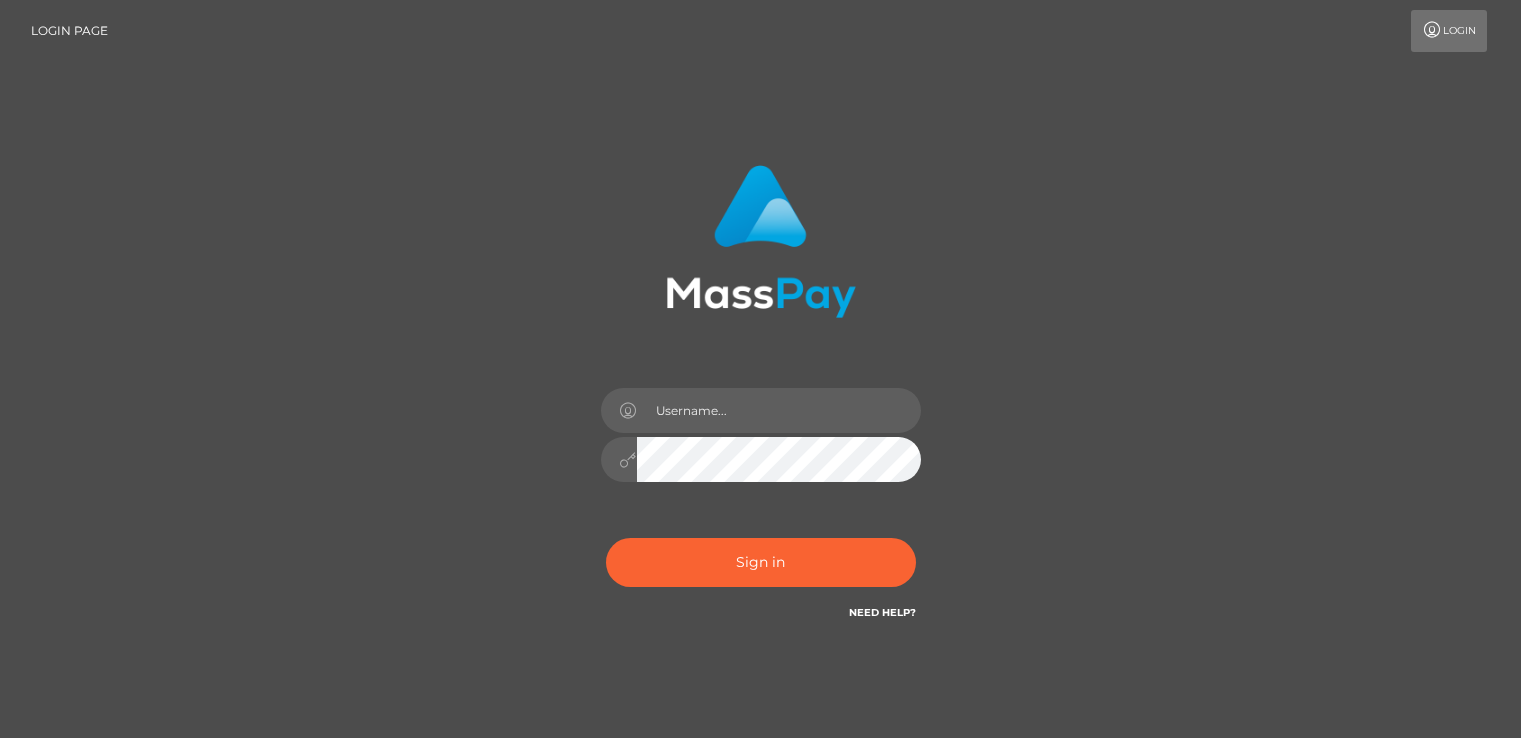 scroll, scrollTop: 0, scrollLeft: 0, axis: both 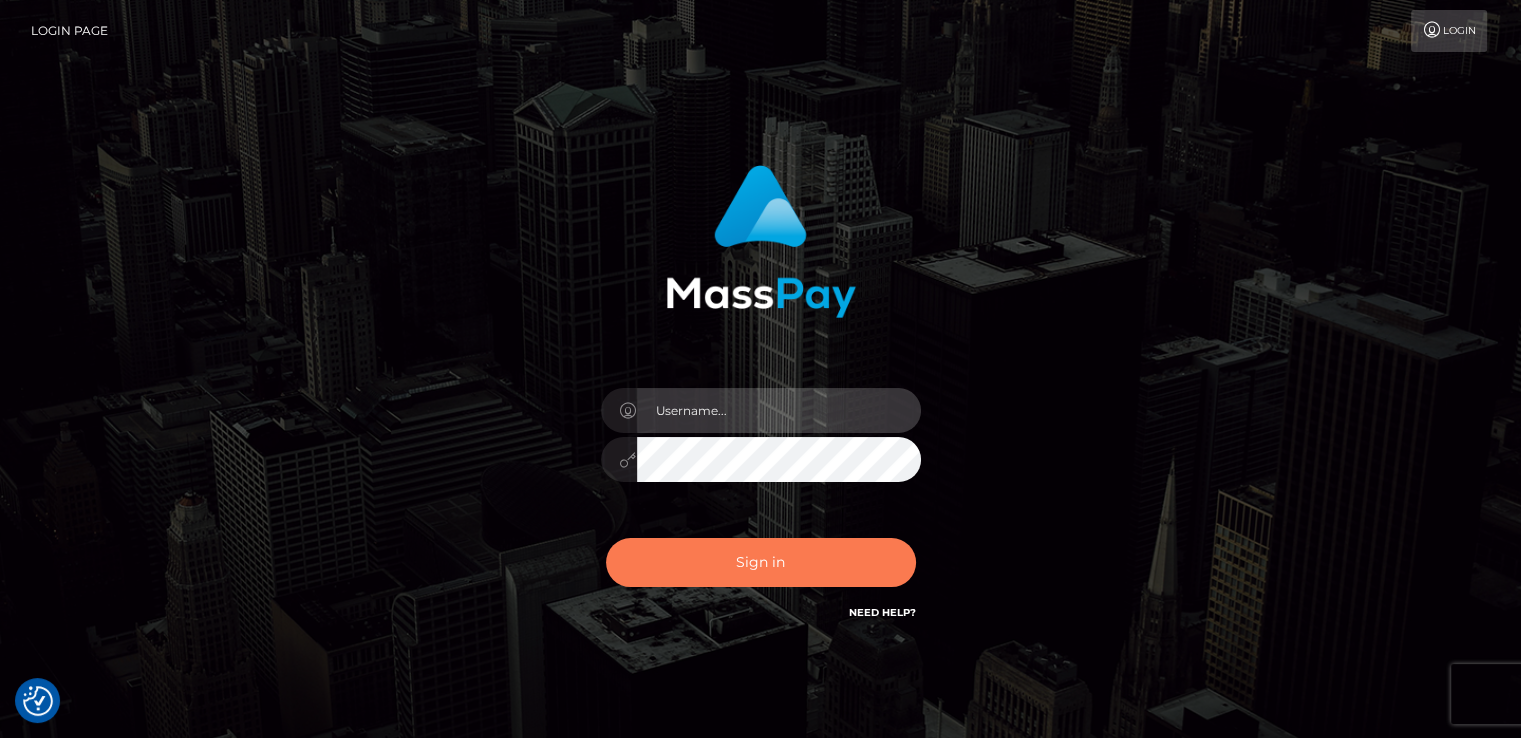 type on "catalinad" 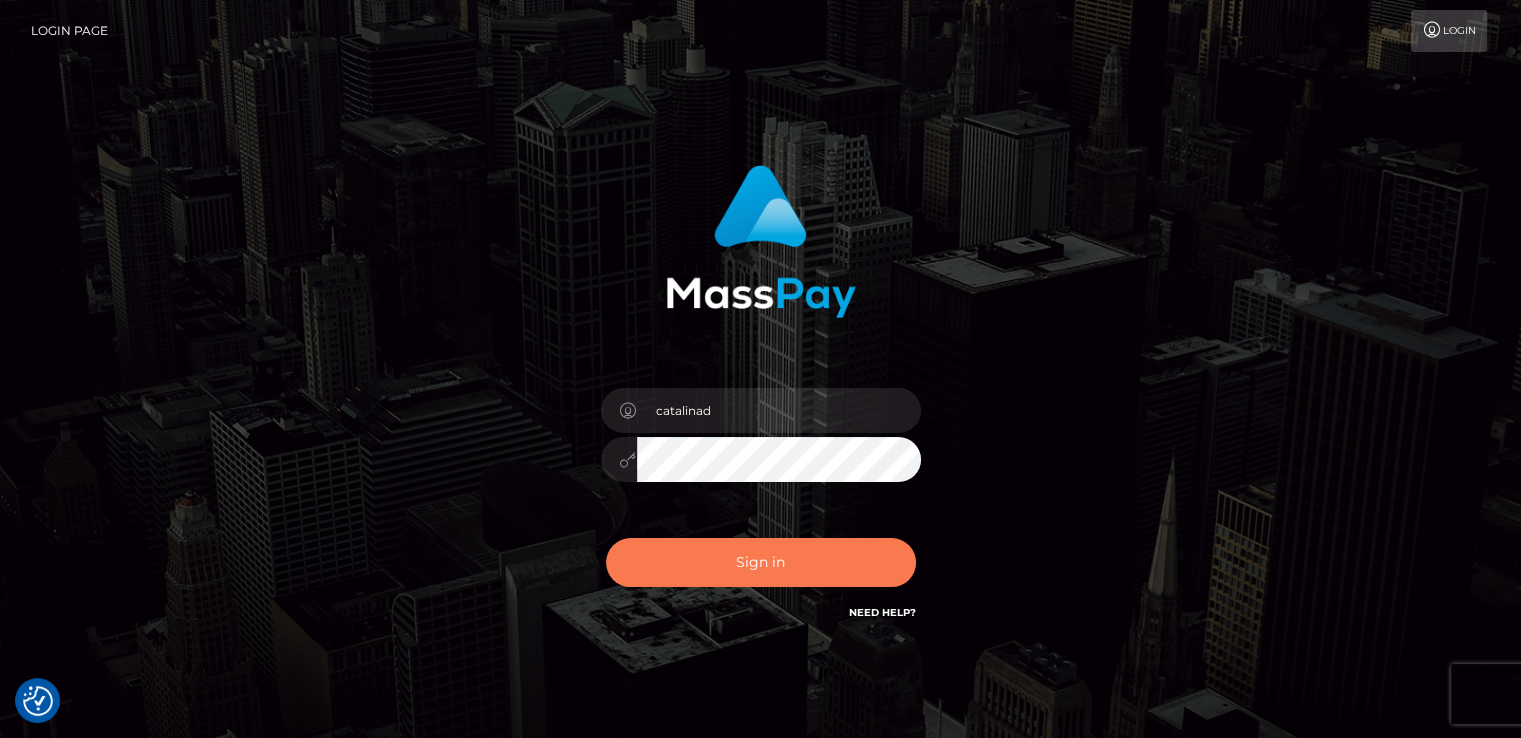 click on "Sign in" at bounding box center [761, 562] 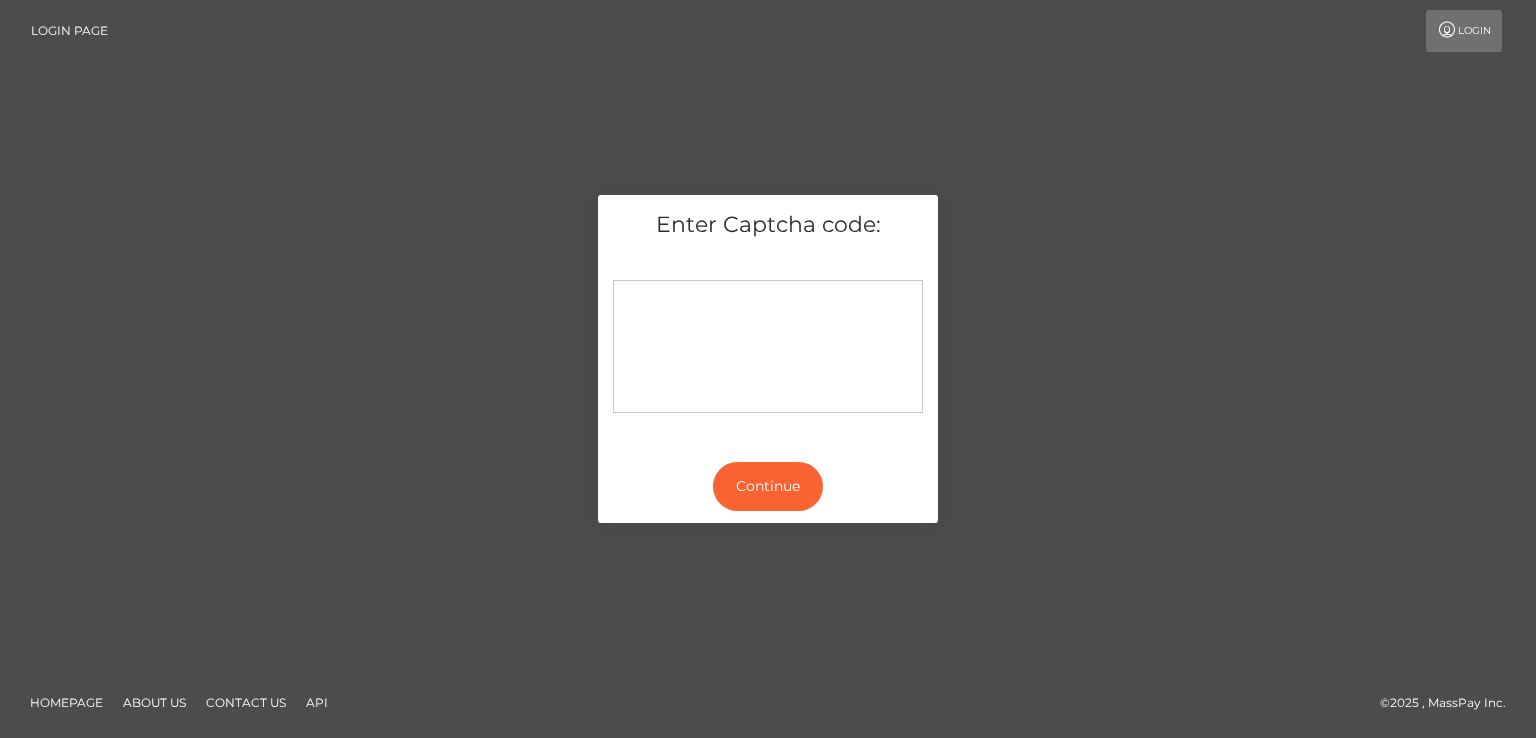 scroll, scrollTop: 0, scrollLeft: 0, axis: both 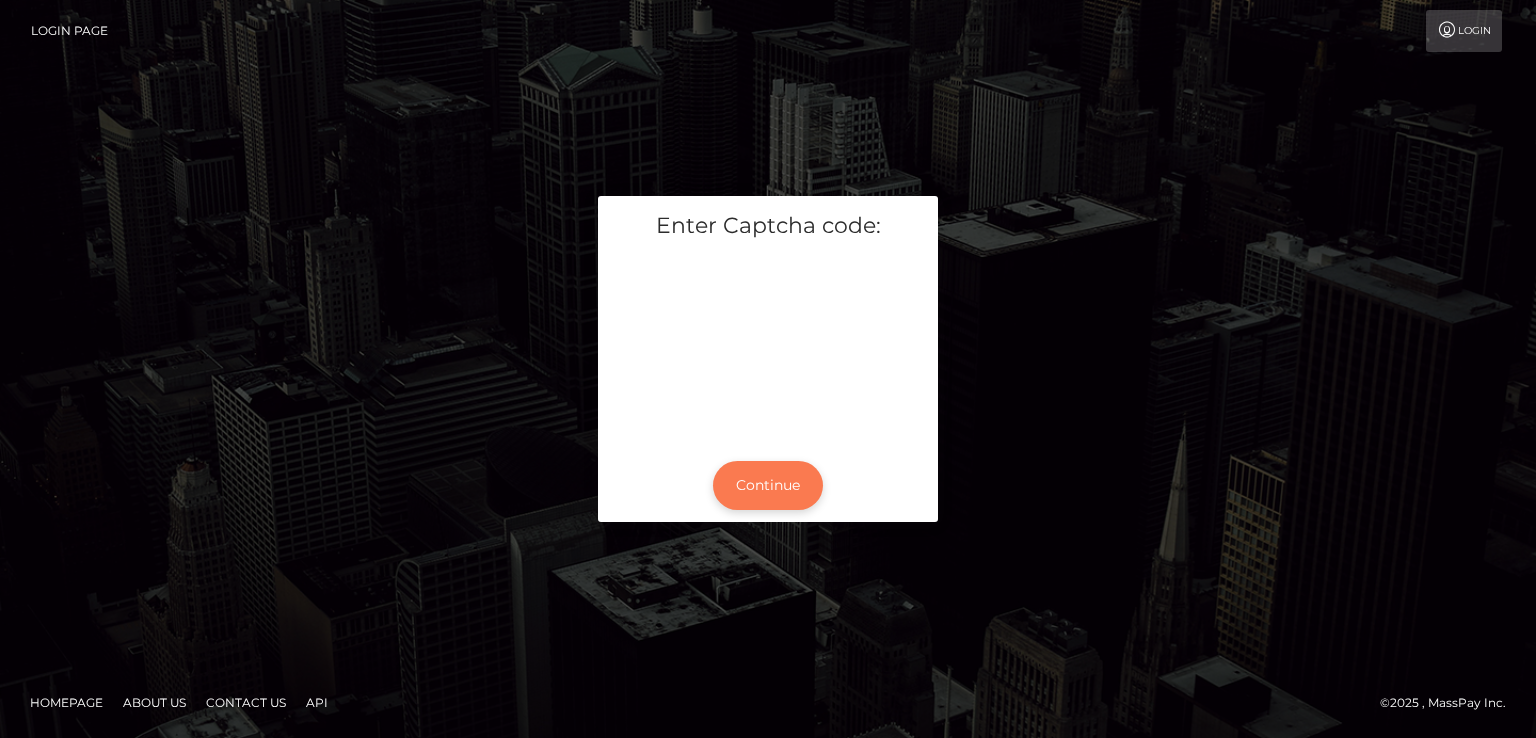 click on "Continue" at bounding box center (768, 485) 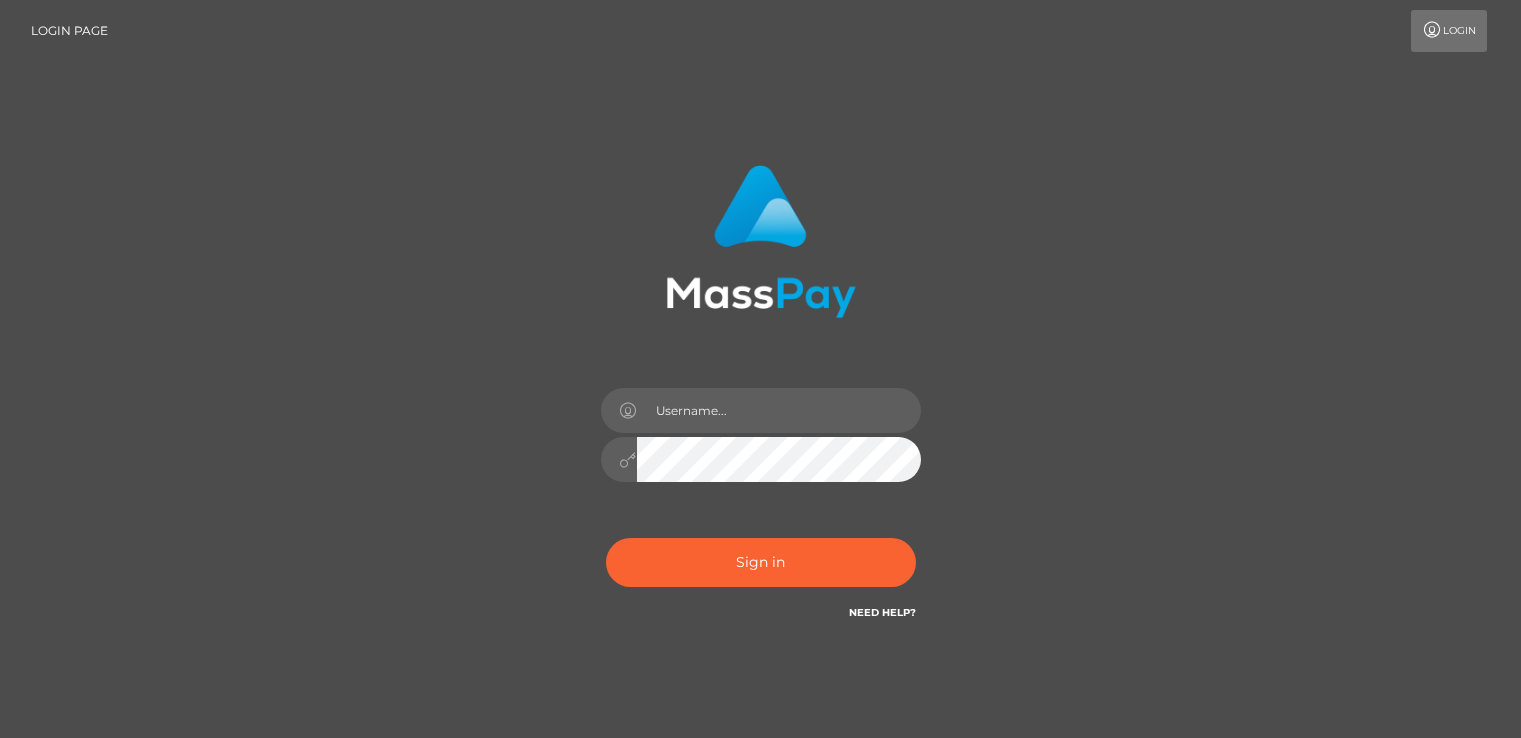 scroll, scrollTop: 0, scrollLeft: 0, axis: both 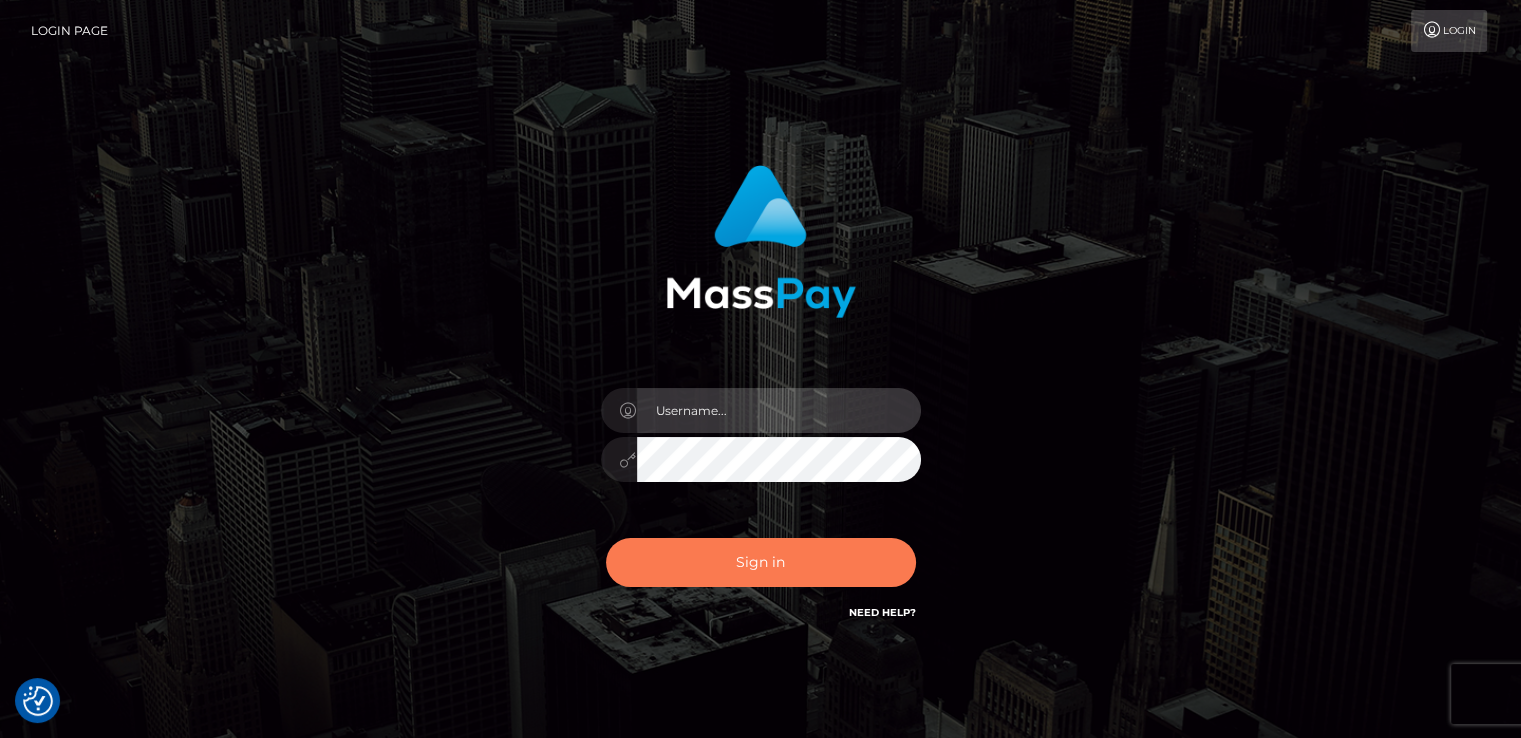 type on "catalinad" 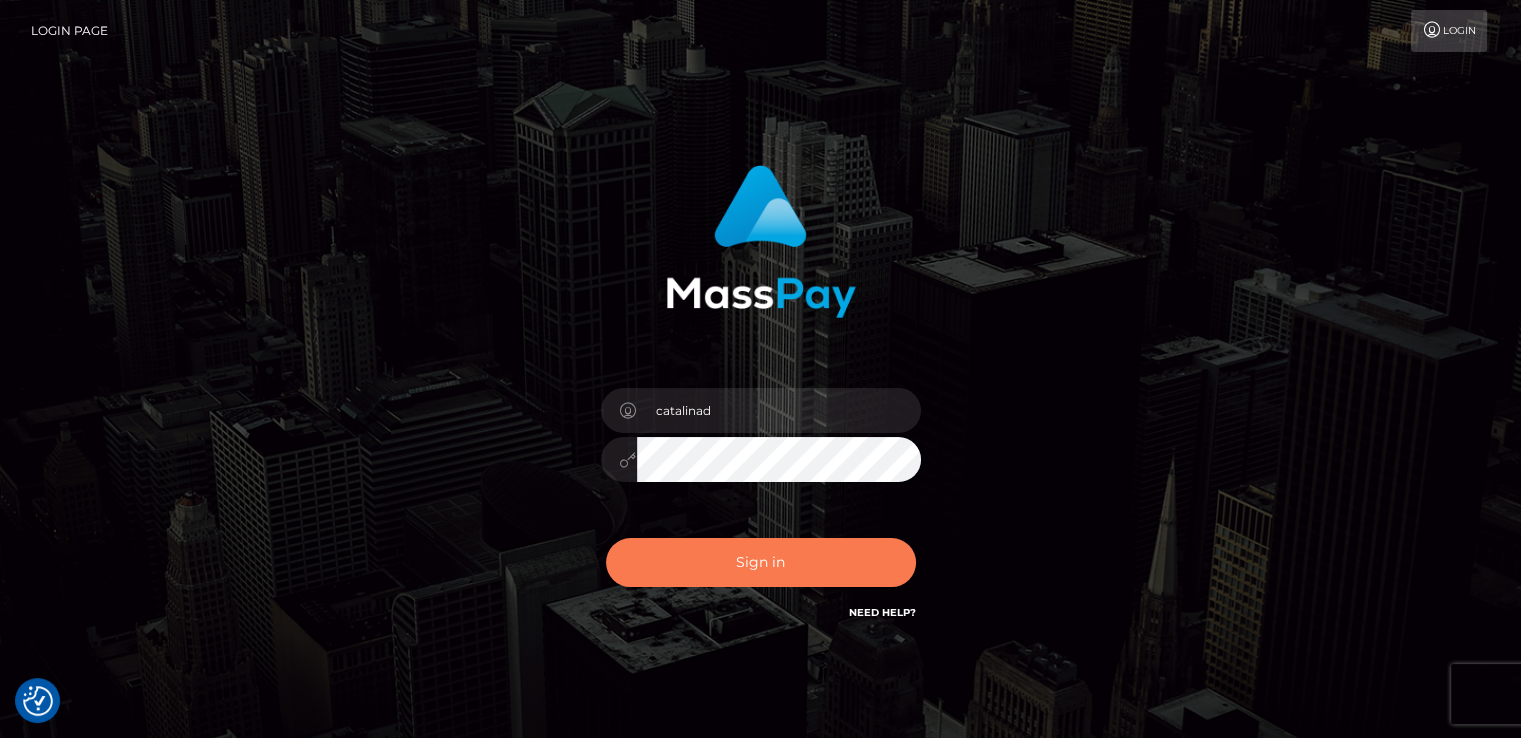 click on "Sign in" at bounding box center (761, 562) 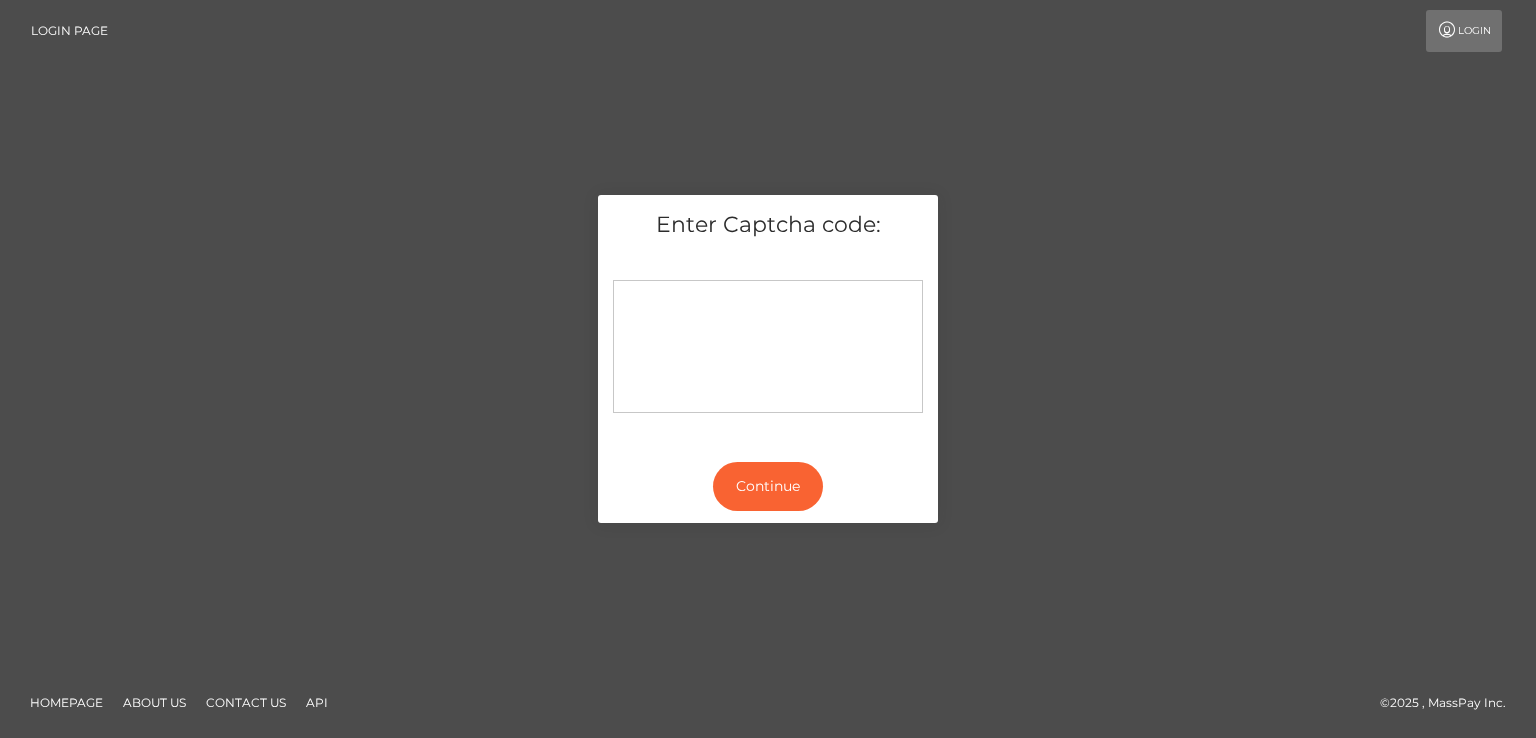 scroll, scrollTop: 0, scrollLeft: 0, axis: both 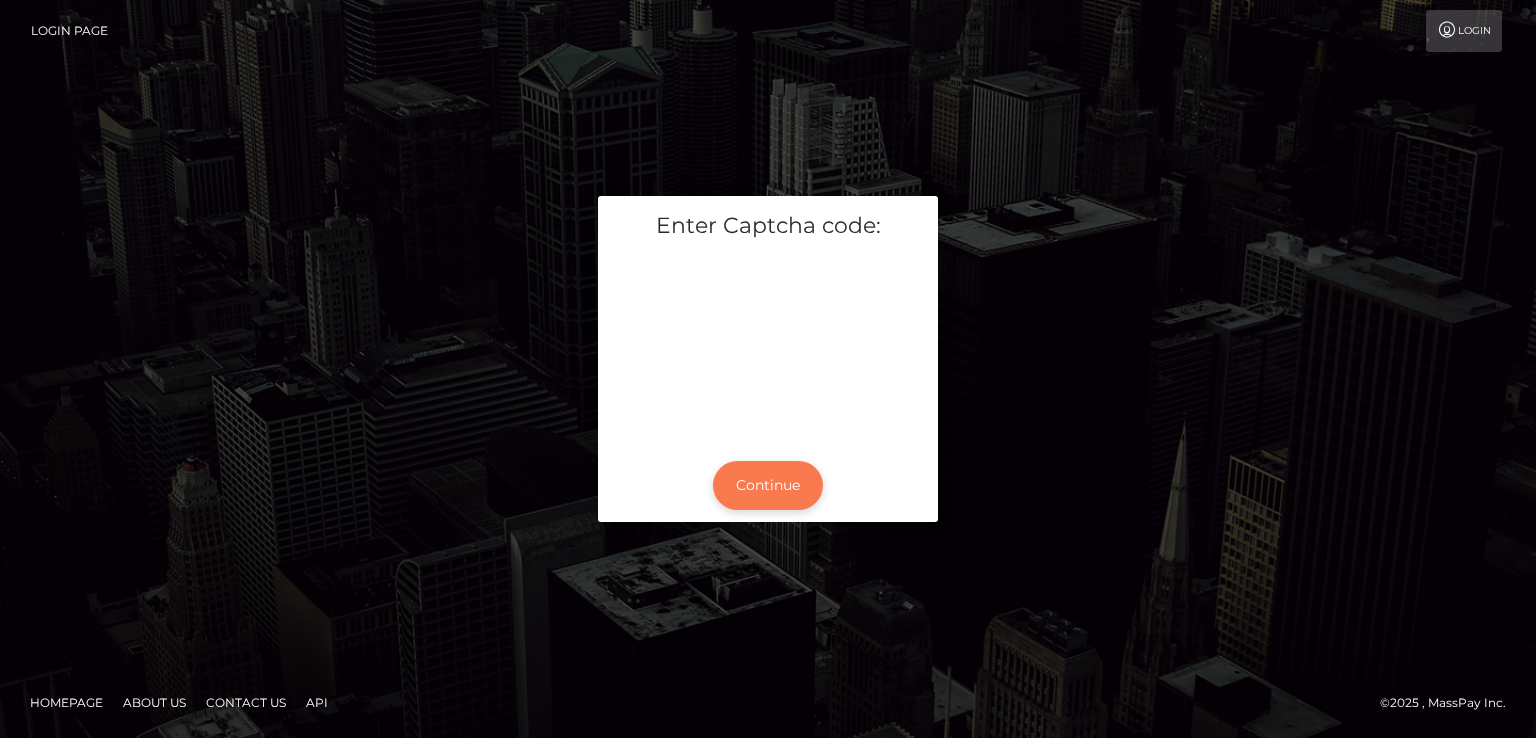 click on "Continue" at bounding box center (768, 485) 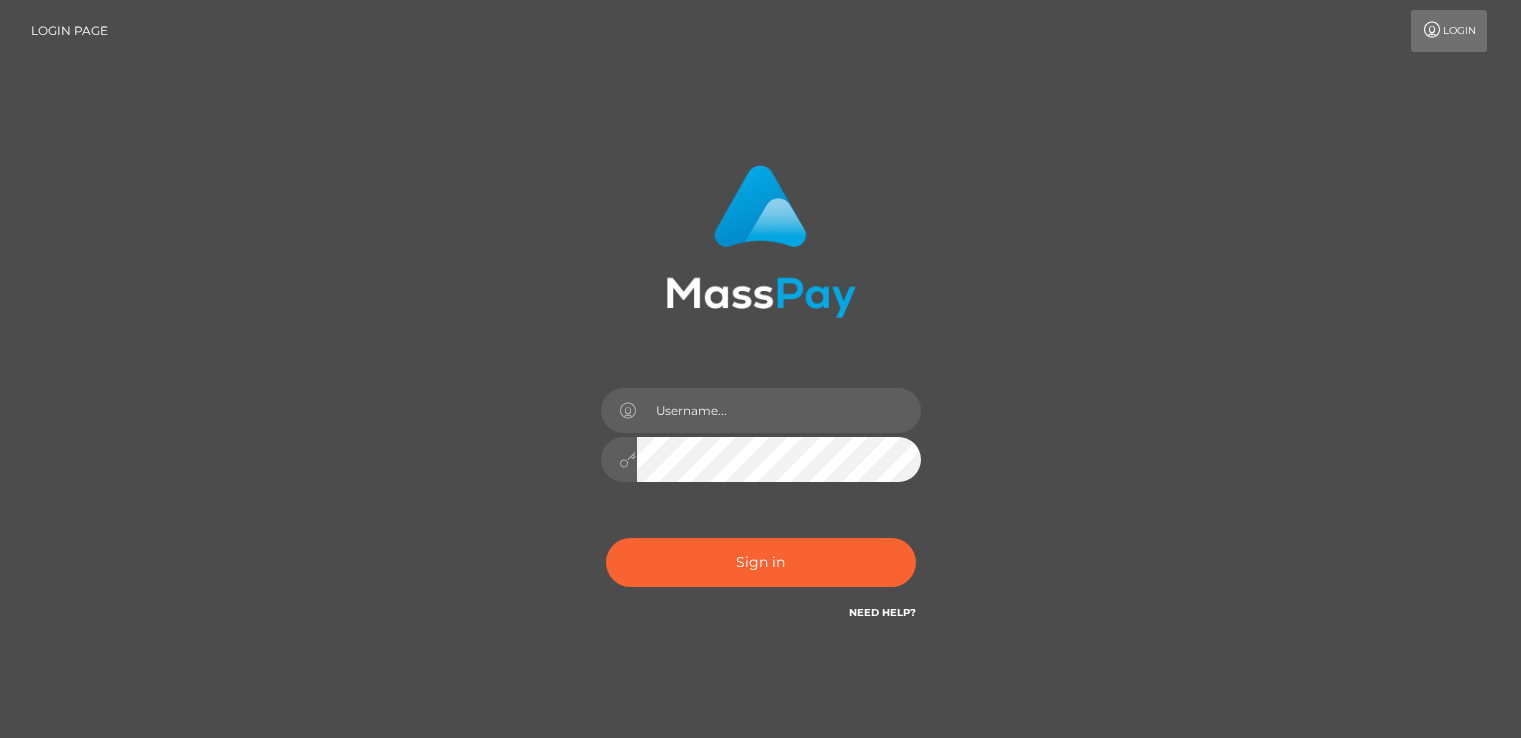 scroll, scrollTop: 0, scrollLeft: 0, axis: both 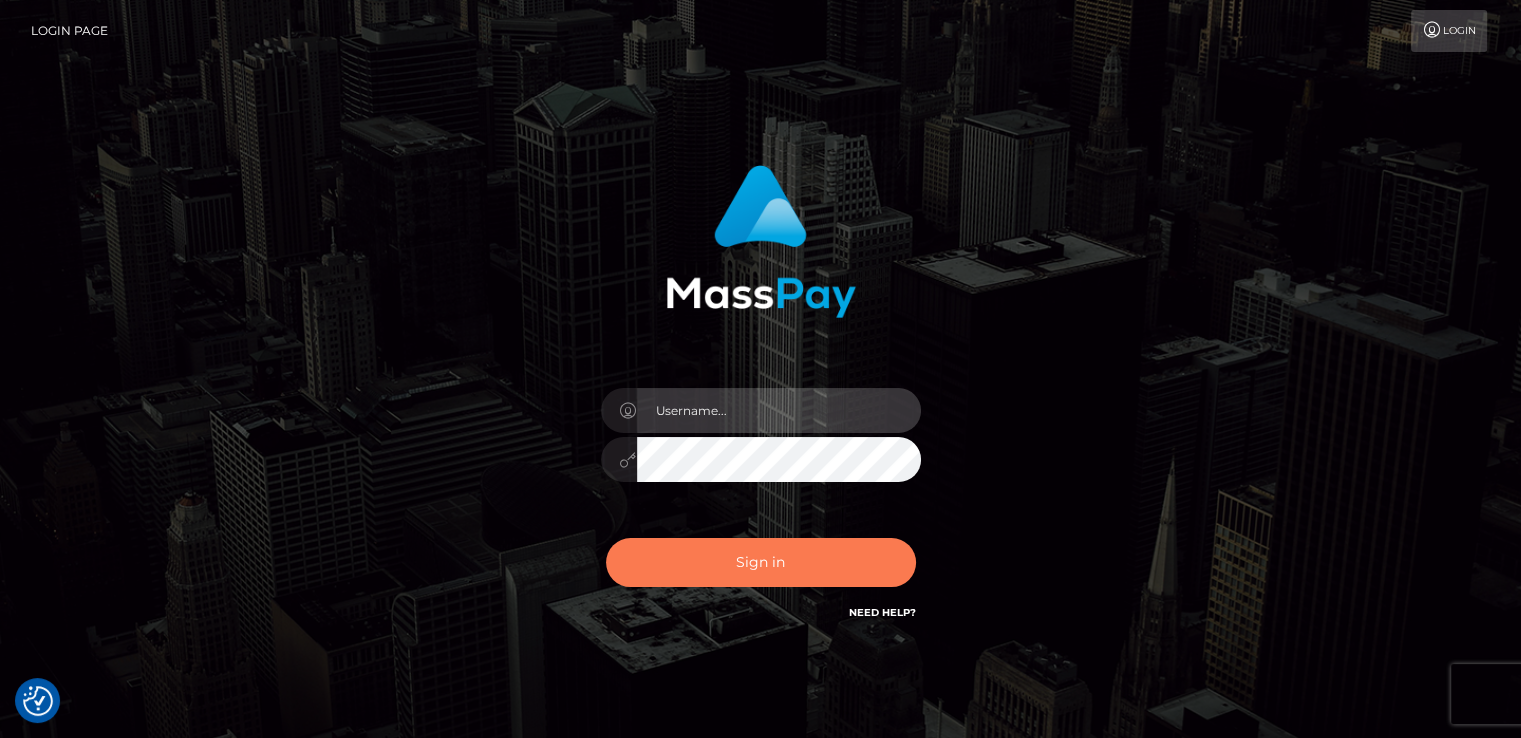 type on "catalinad" 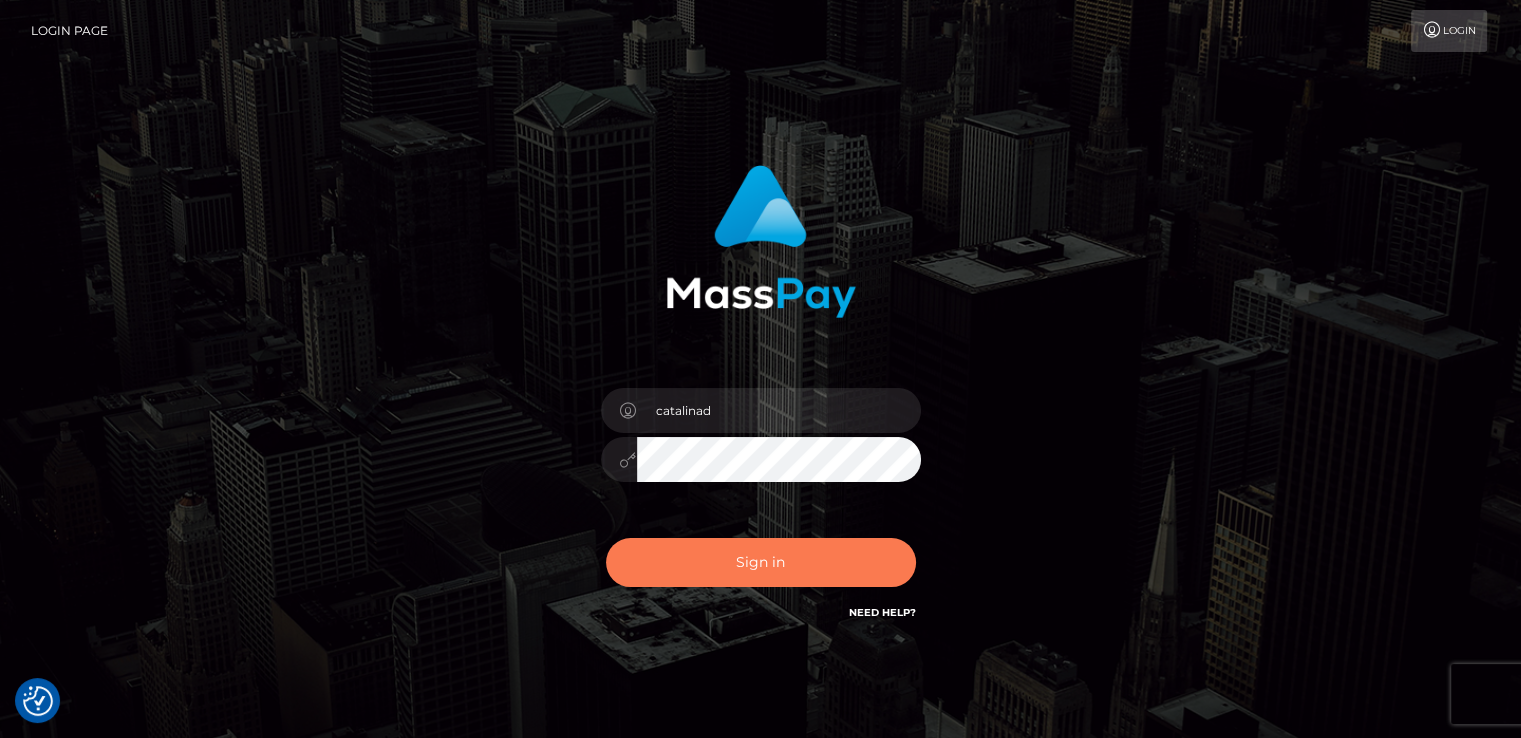 click on "Sign in" at bounding box center [761, 562] 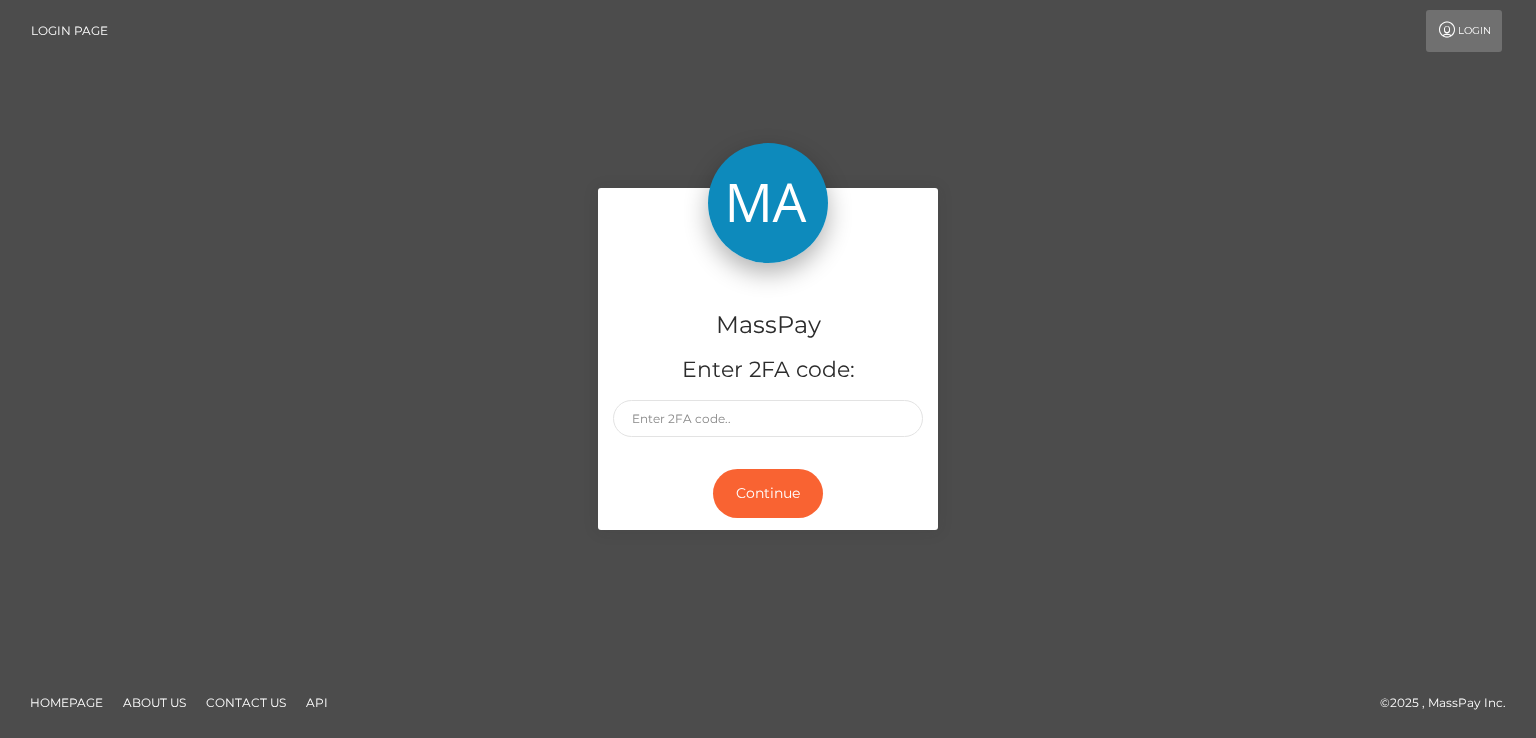 scroll, scrollTop: 0, scrollLeft: 0, axis: both 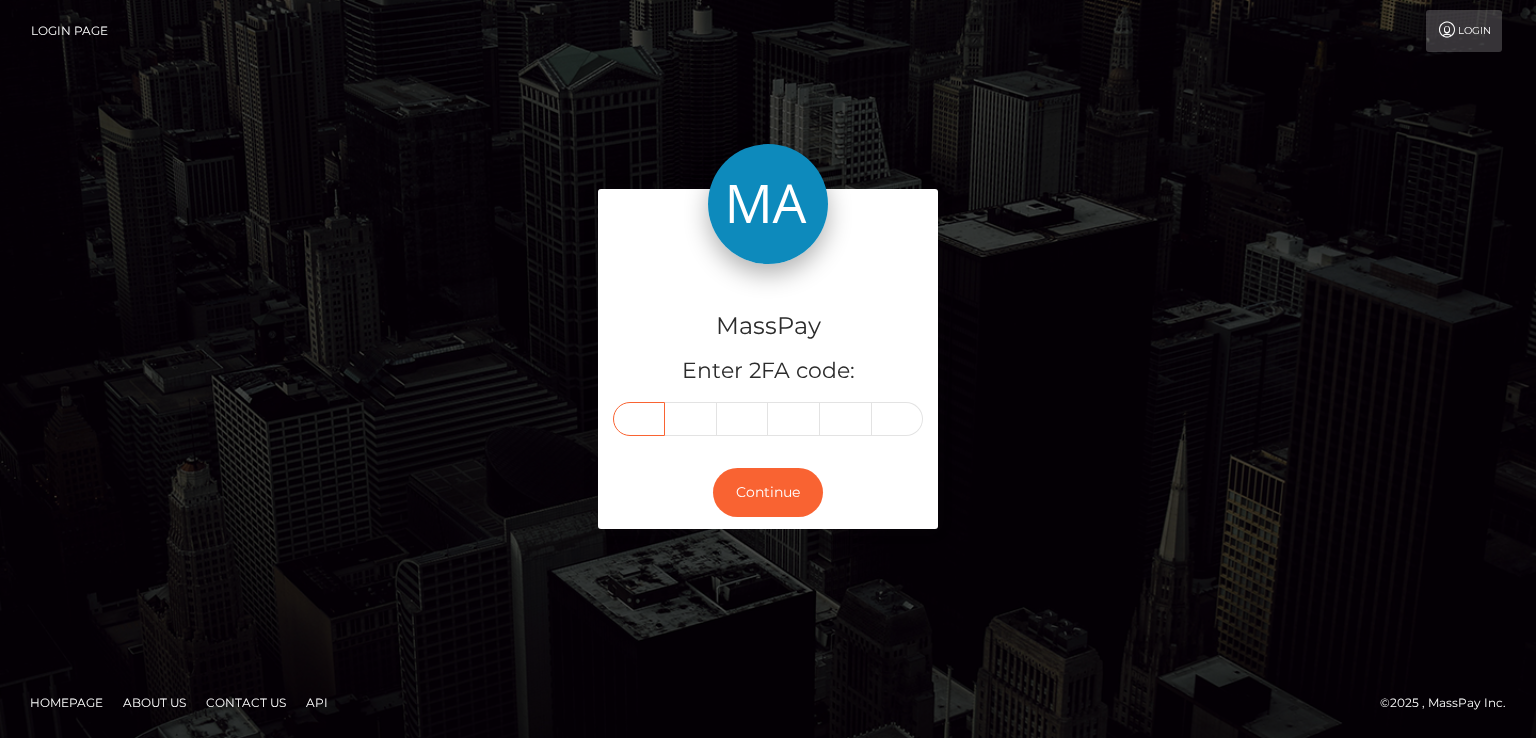 click at bounding box center (639, 419) 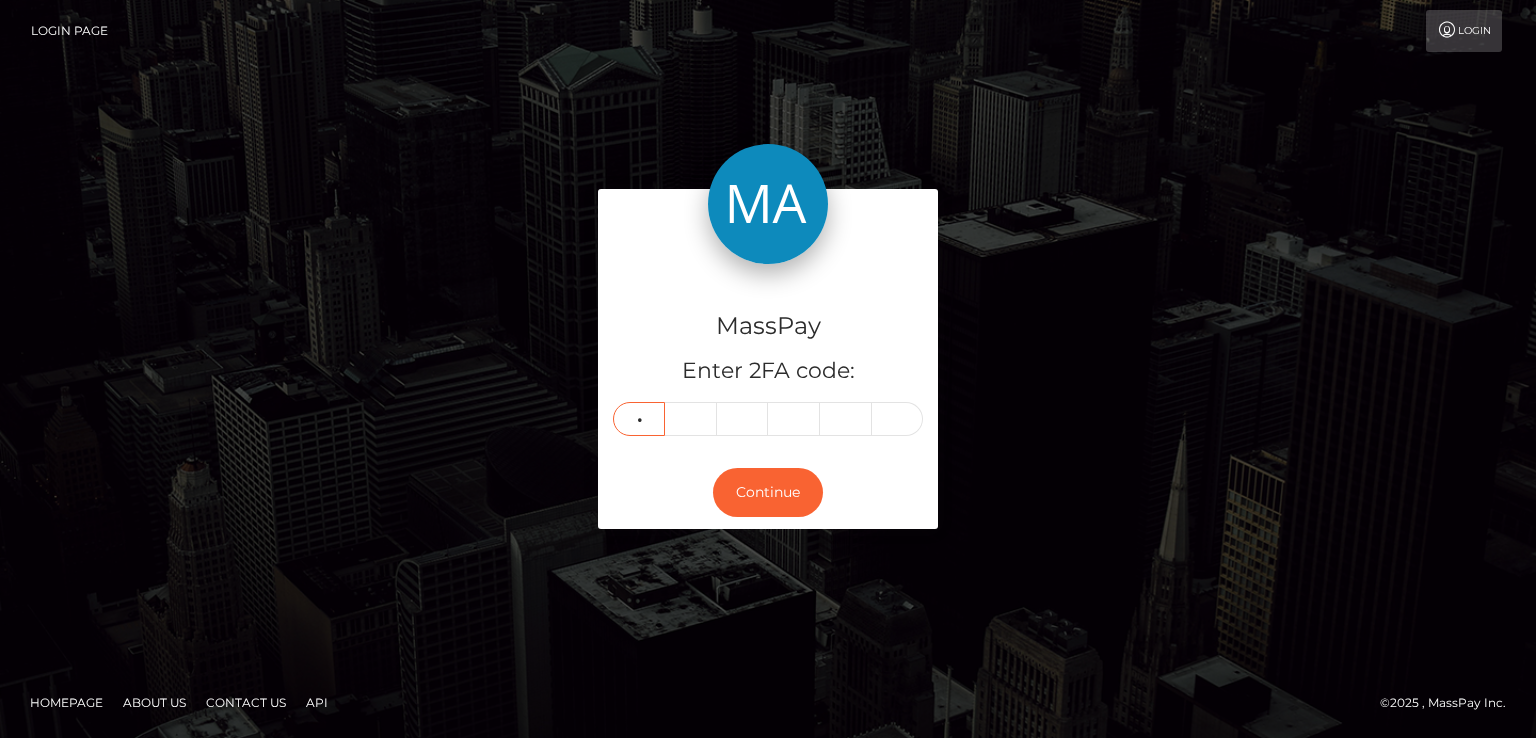 type on "3" 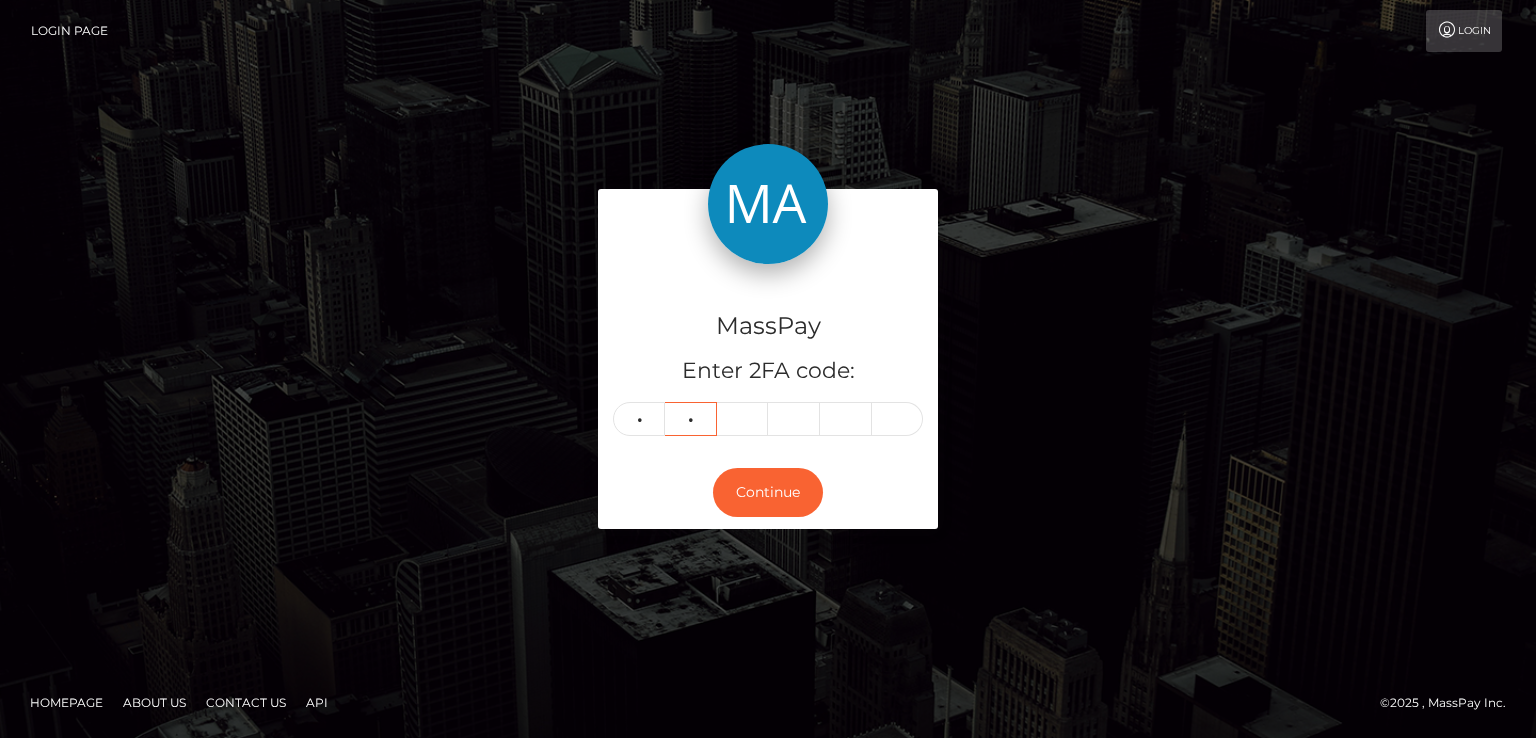 type on "8" 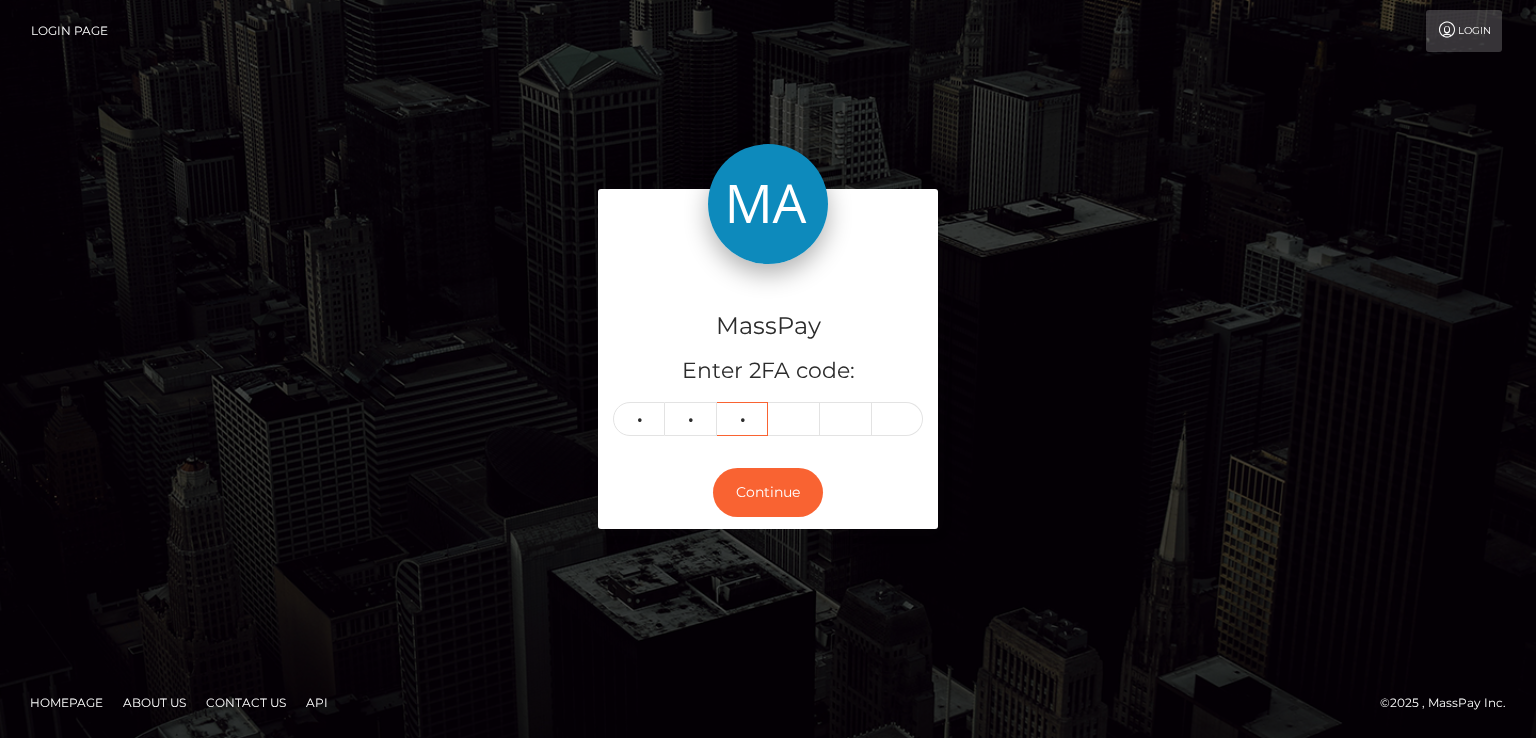 type on "0" 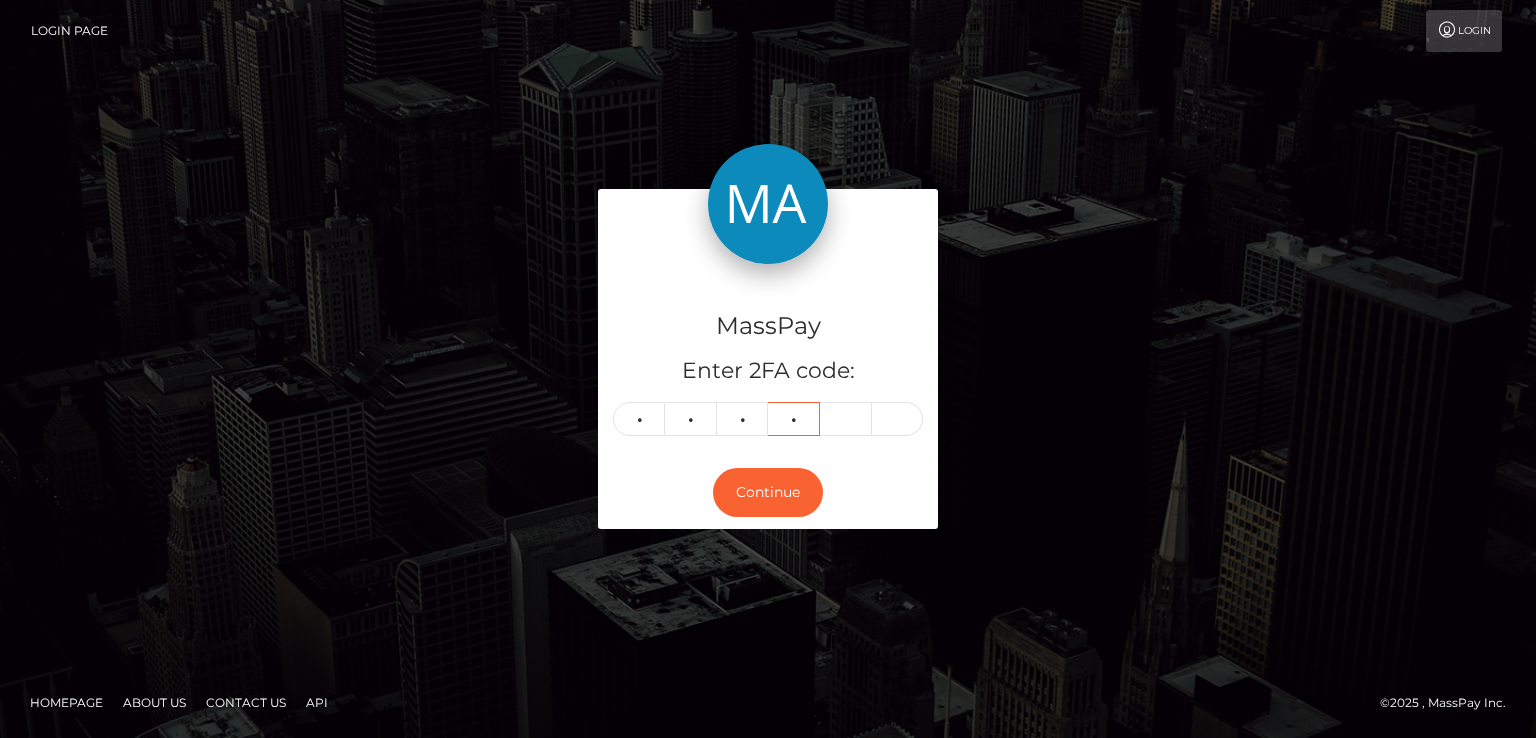 type on "0" 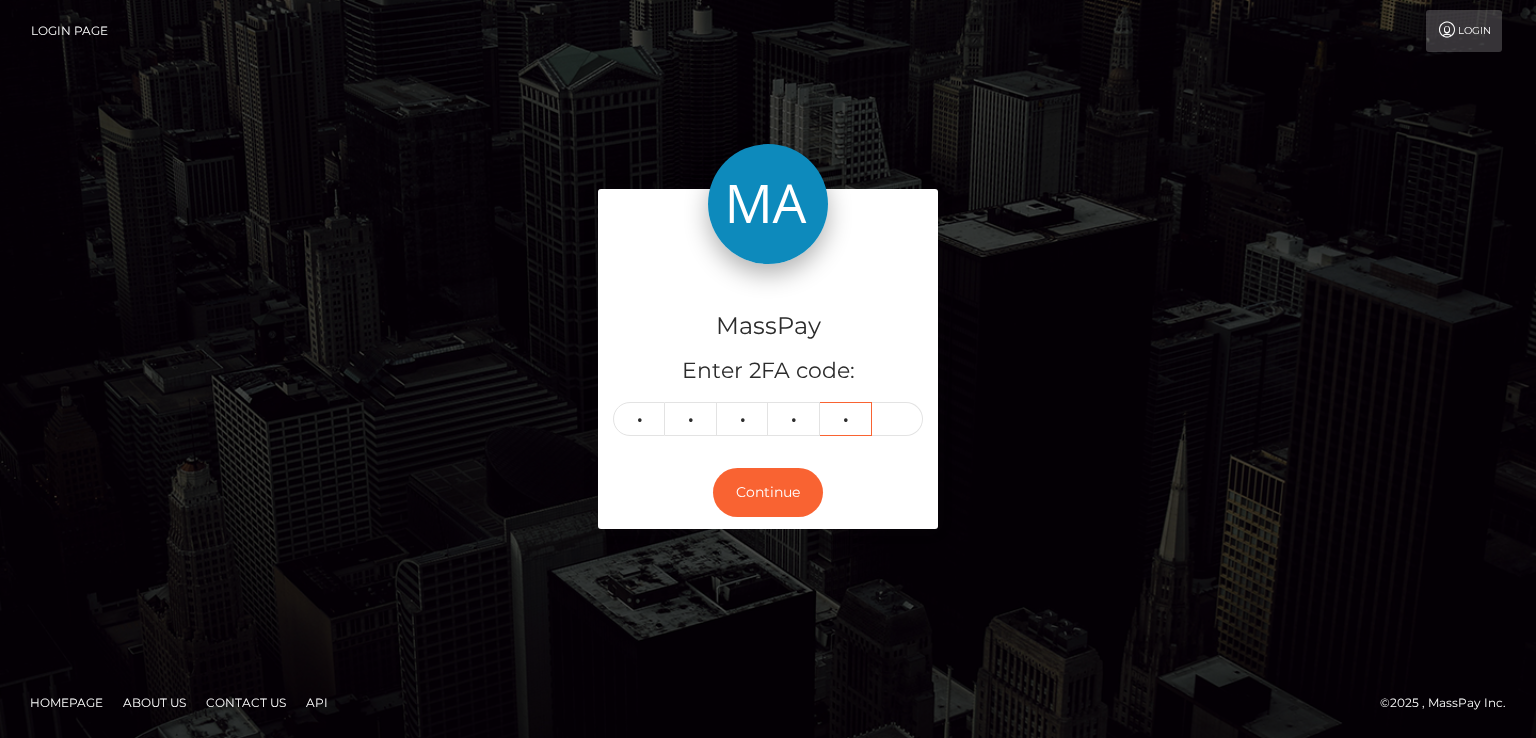 type on "2" 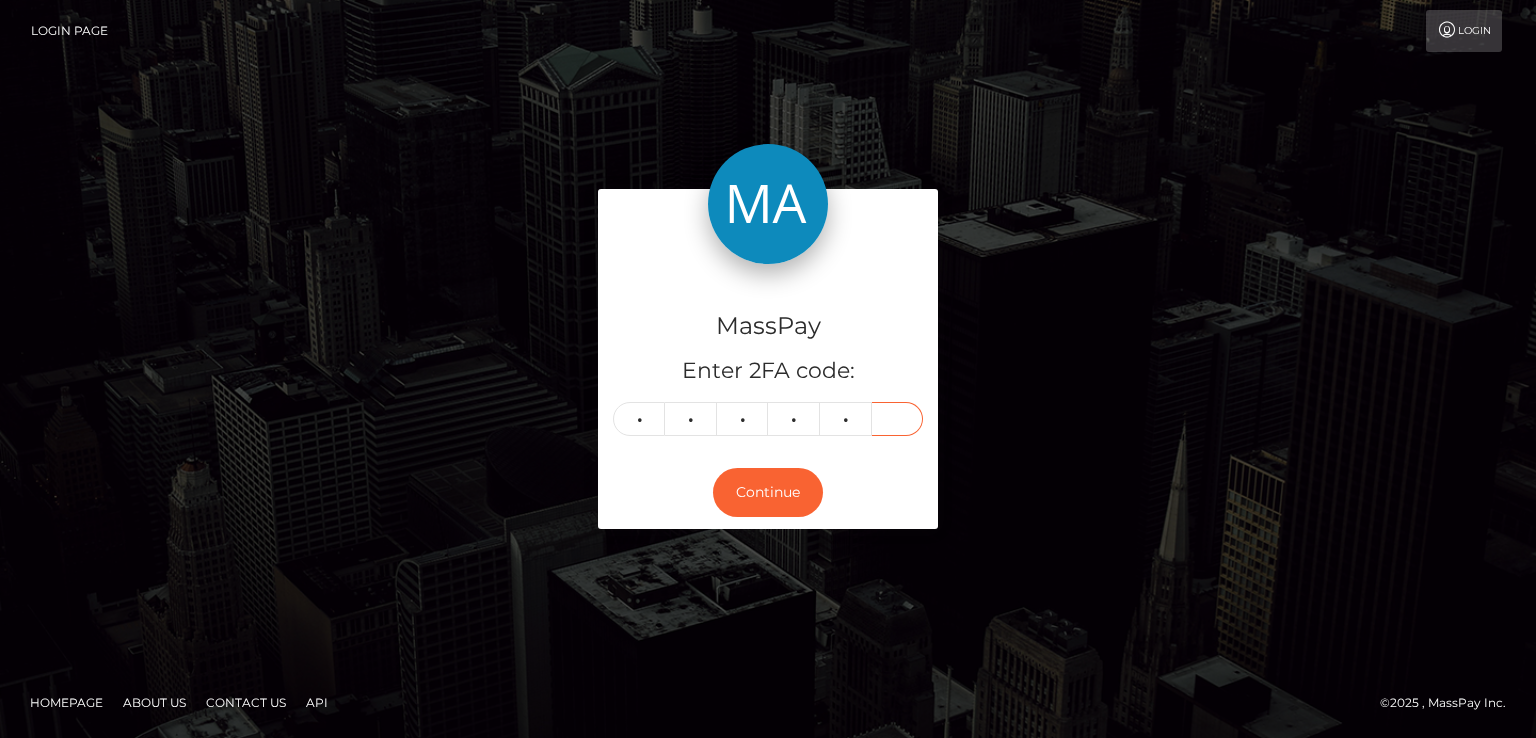 type on "4" 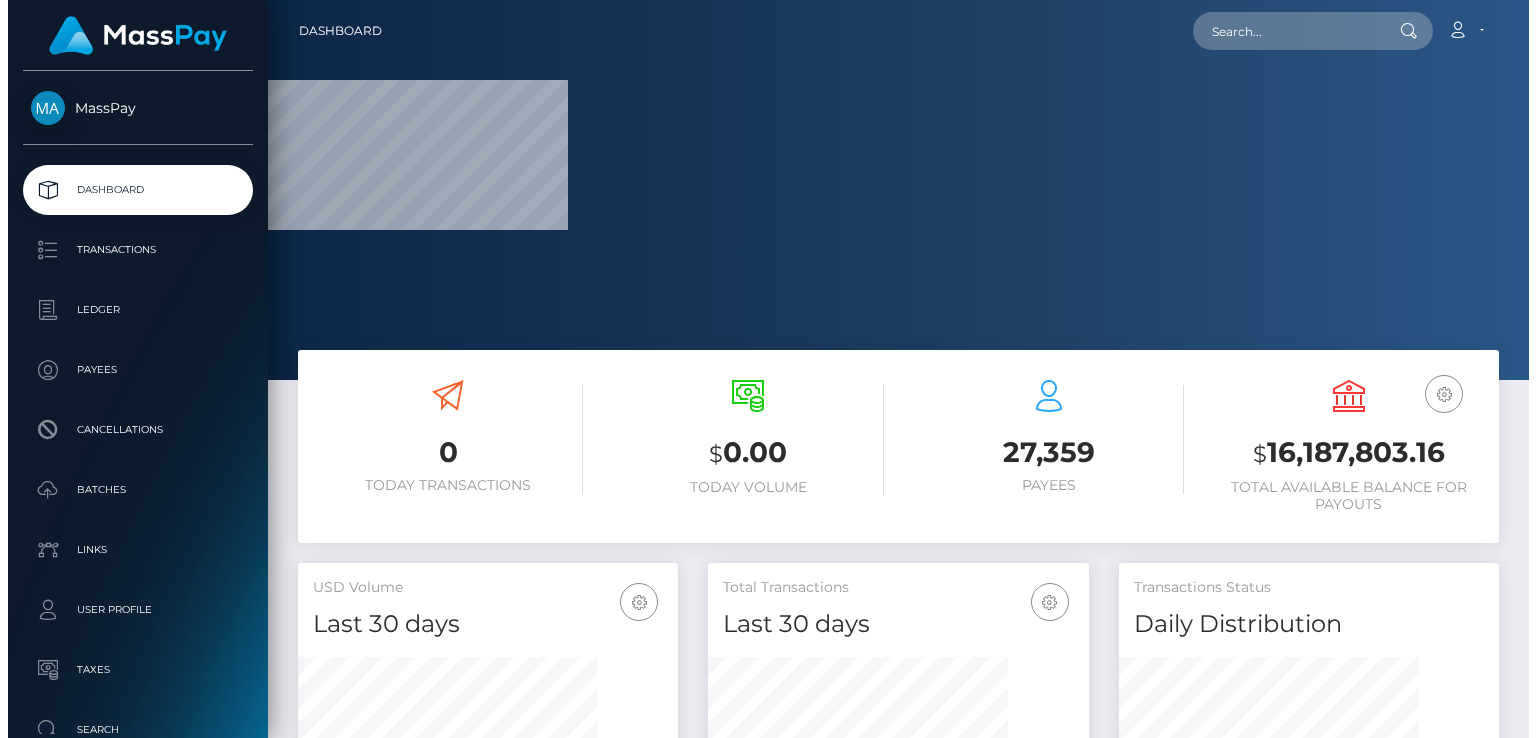 scroll, scrollTop: 0, scrollLeft: 0, axis: both 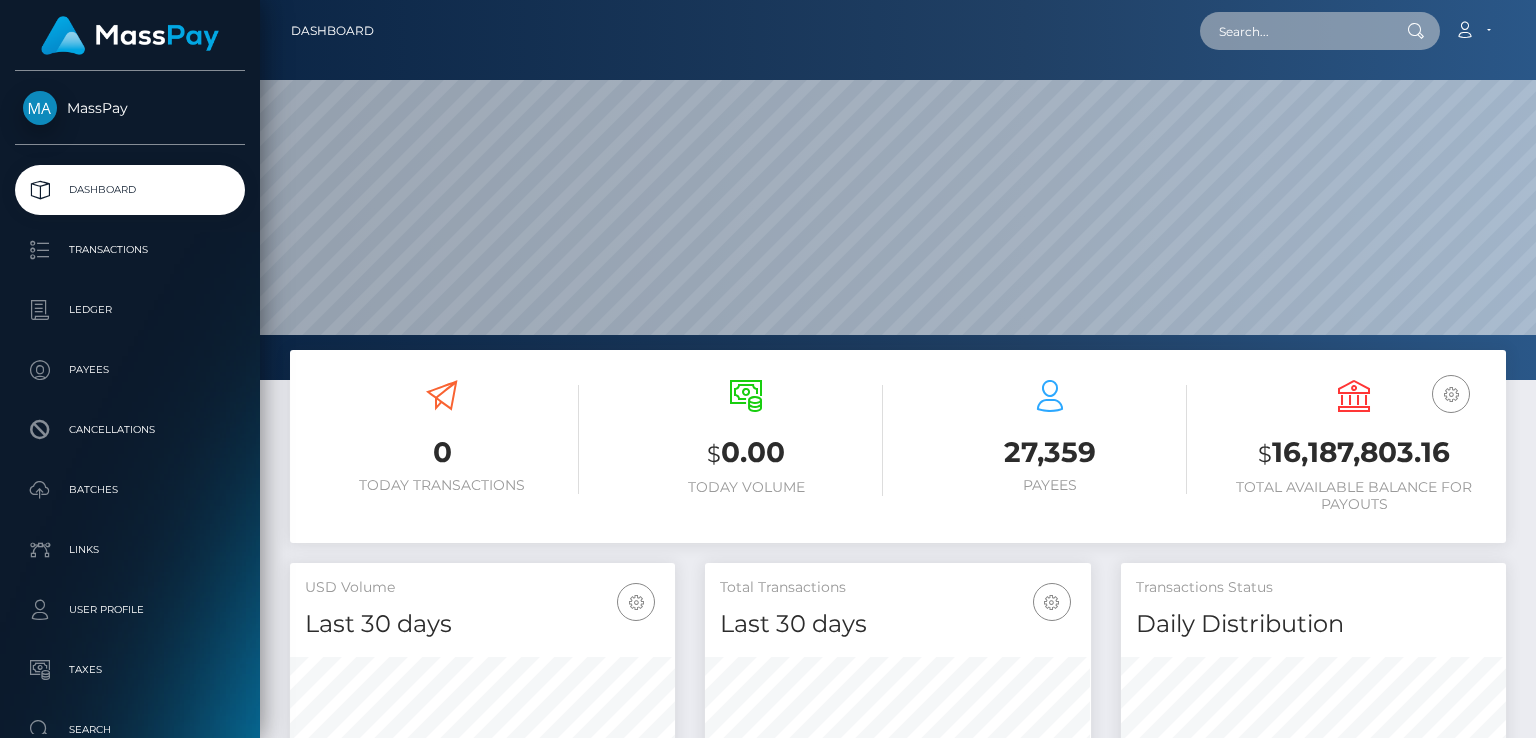 paste on "[USERNAME]@example.com" 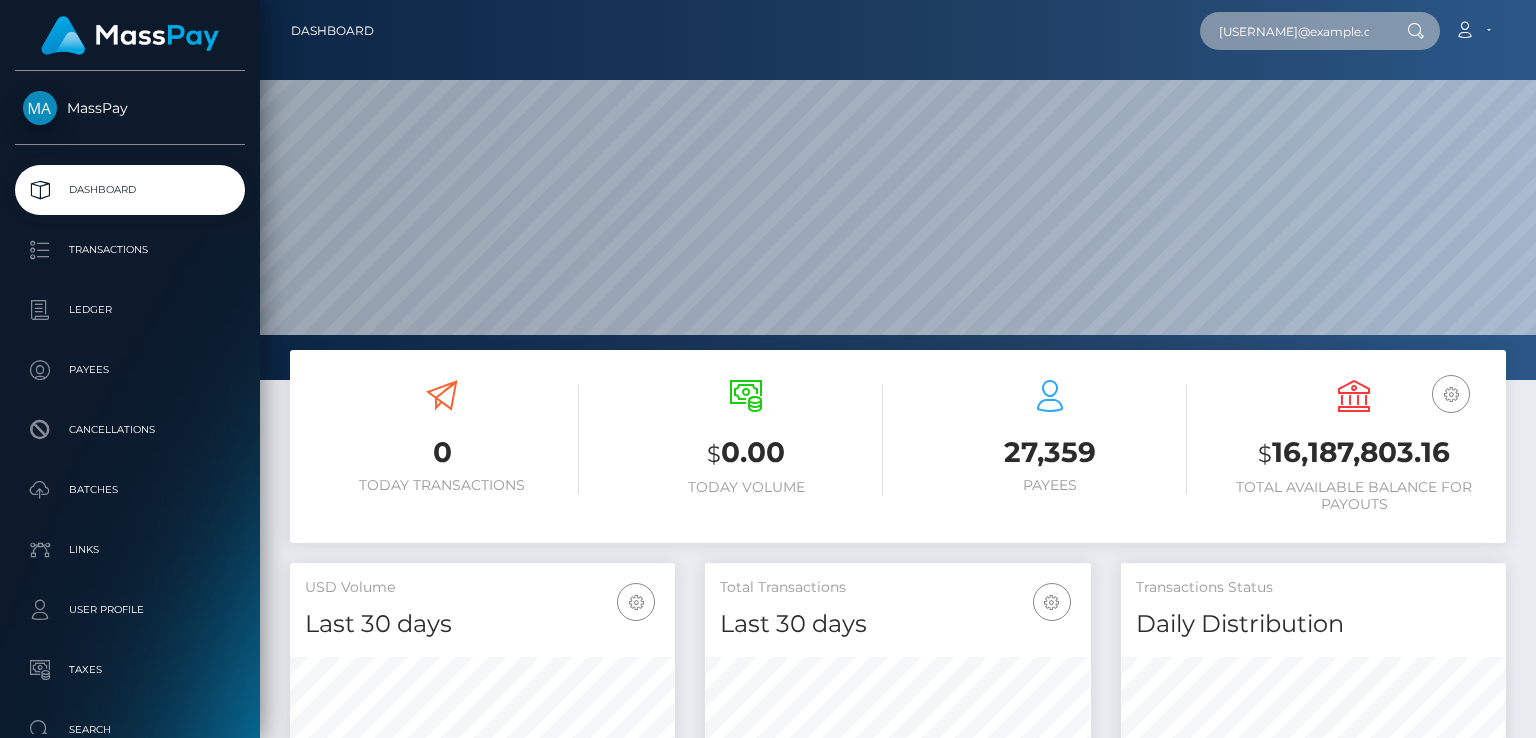 scroll, scrollTop: 0, scrollLeft: 12, axis: horizontal 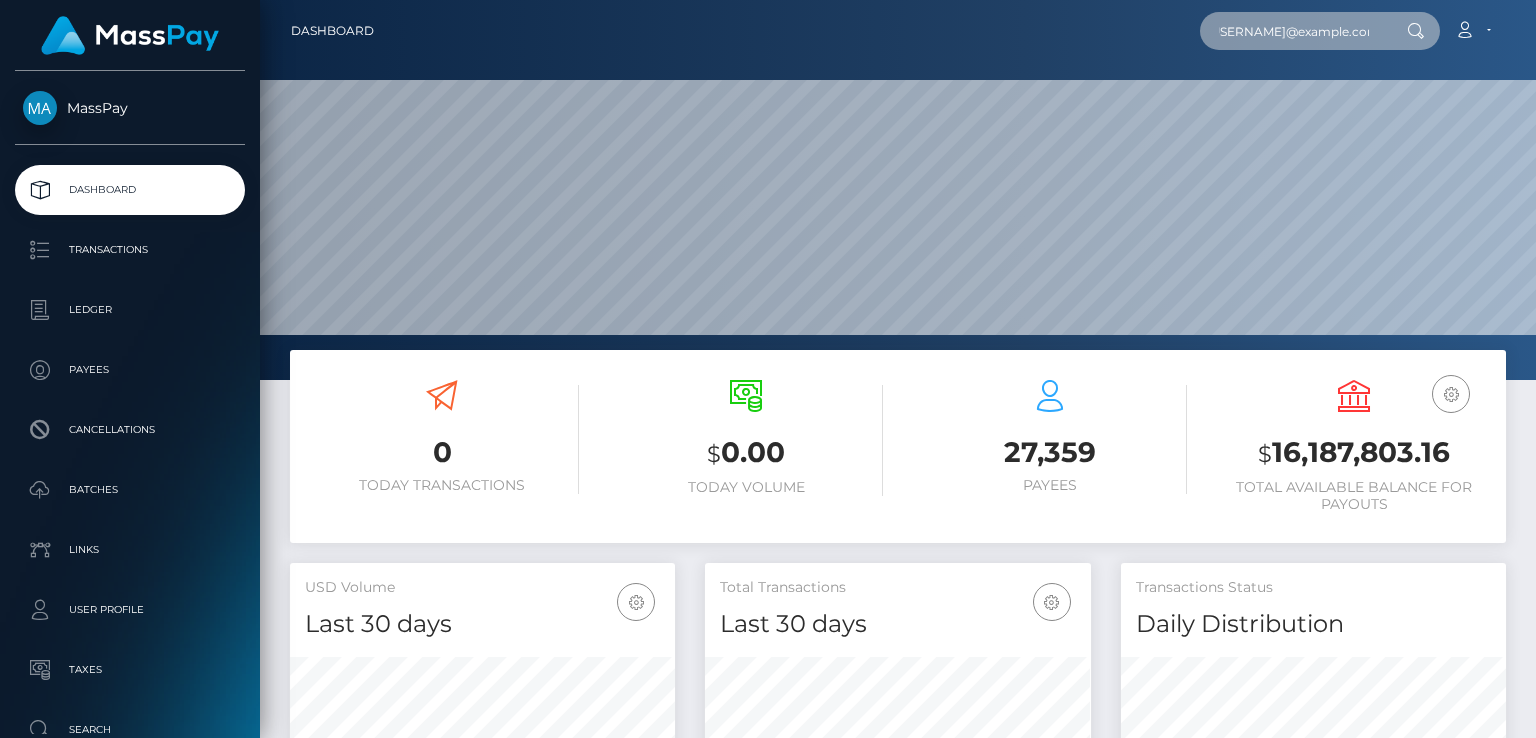 type on "[USERNAME]@example.com" 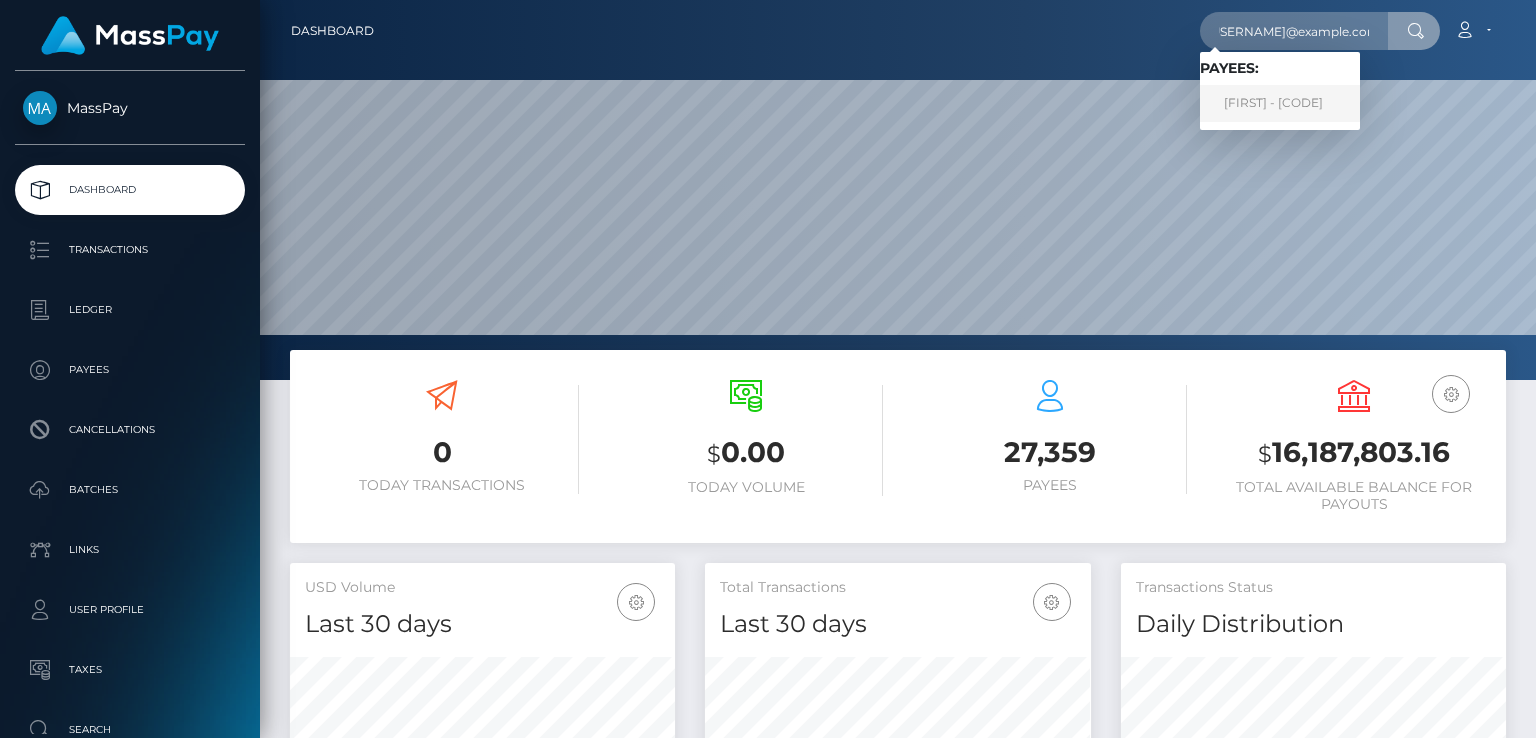scroll, scrollTop: 0, scrollLeft: 0, axis: both 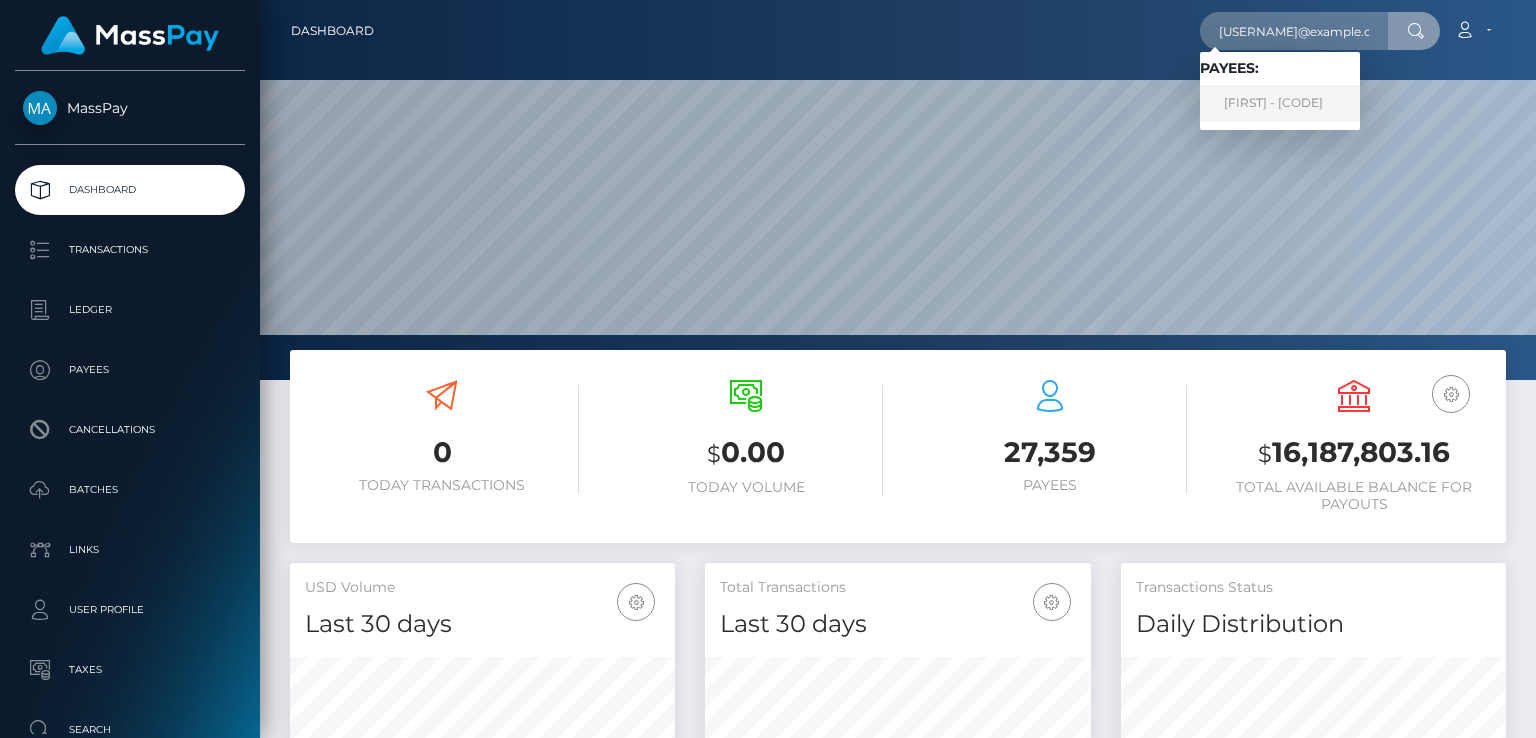 click on "[FIRST] - [CODE]" at bounding box center (1280, 103) 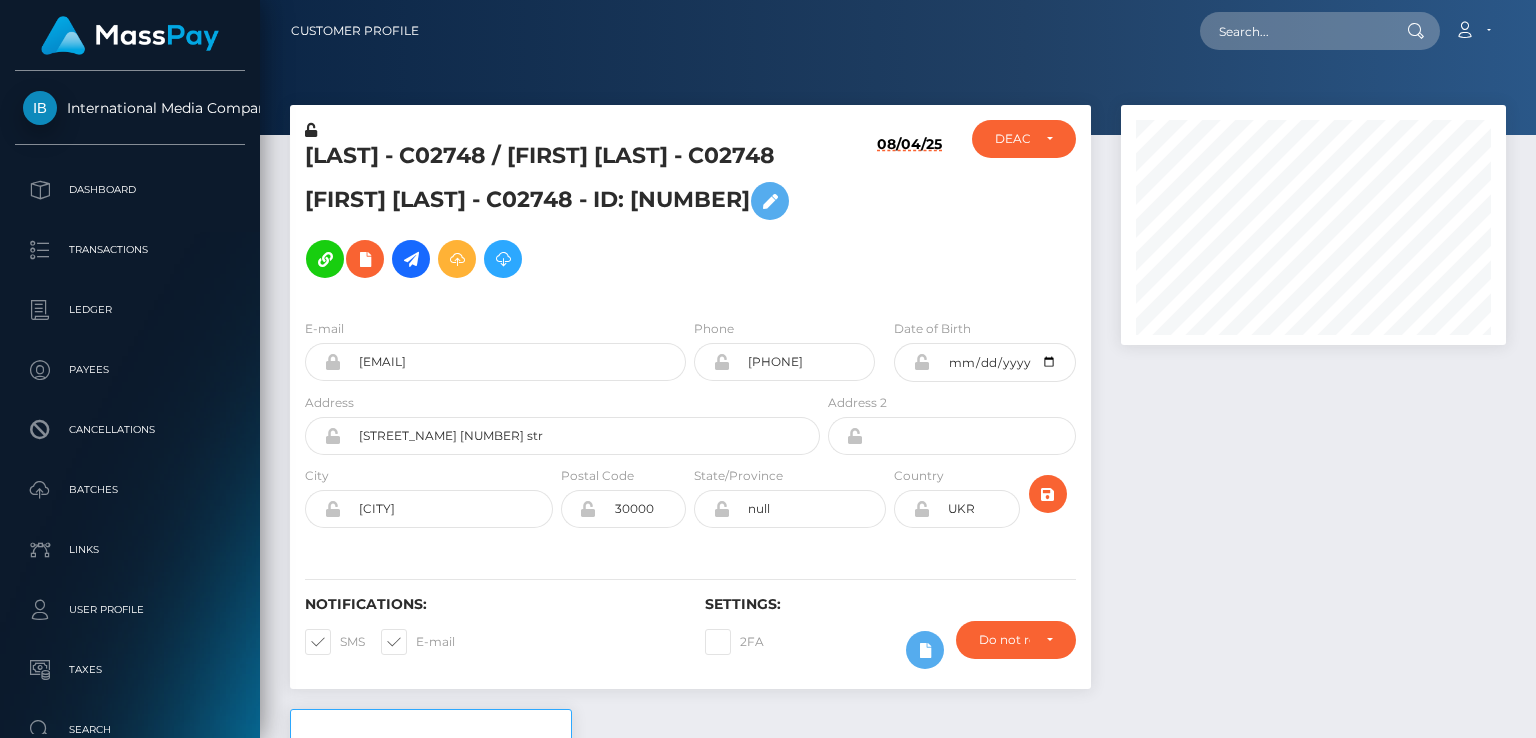 scroll, scrollTop: 0, scrollLeft: 0, axis: both 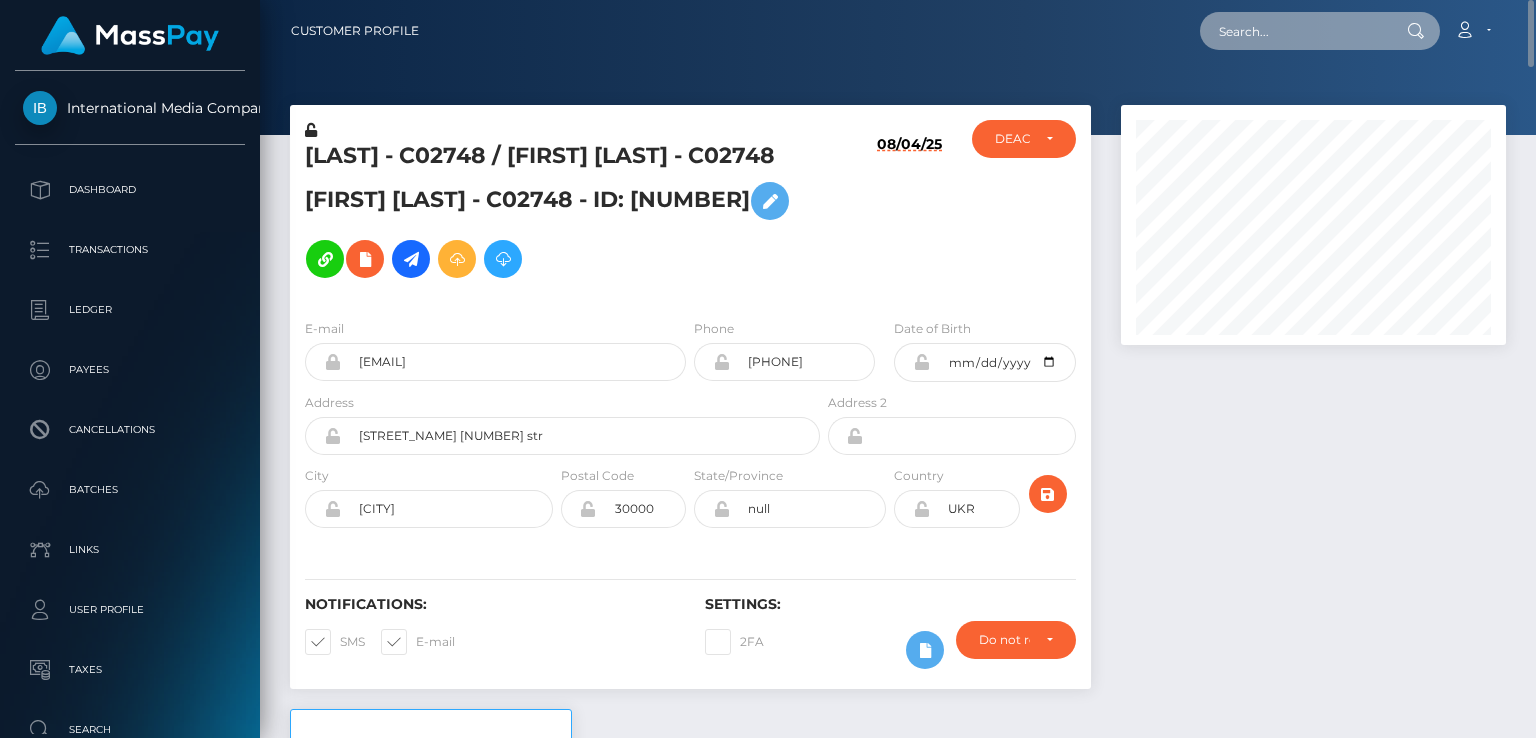paste on "12244" 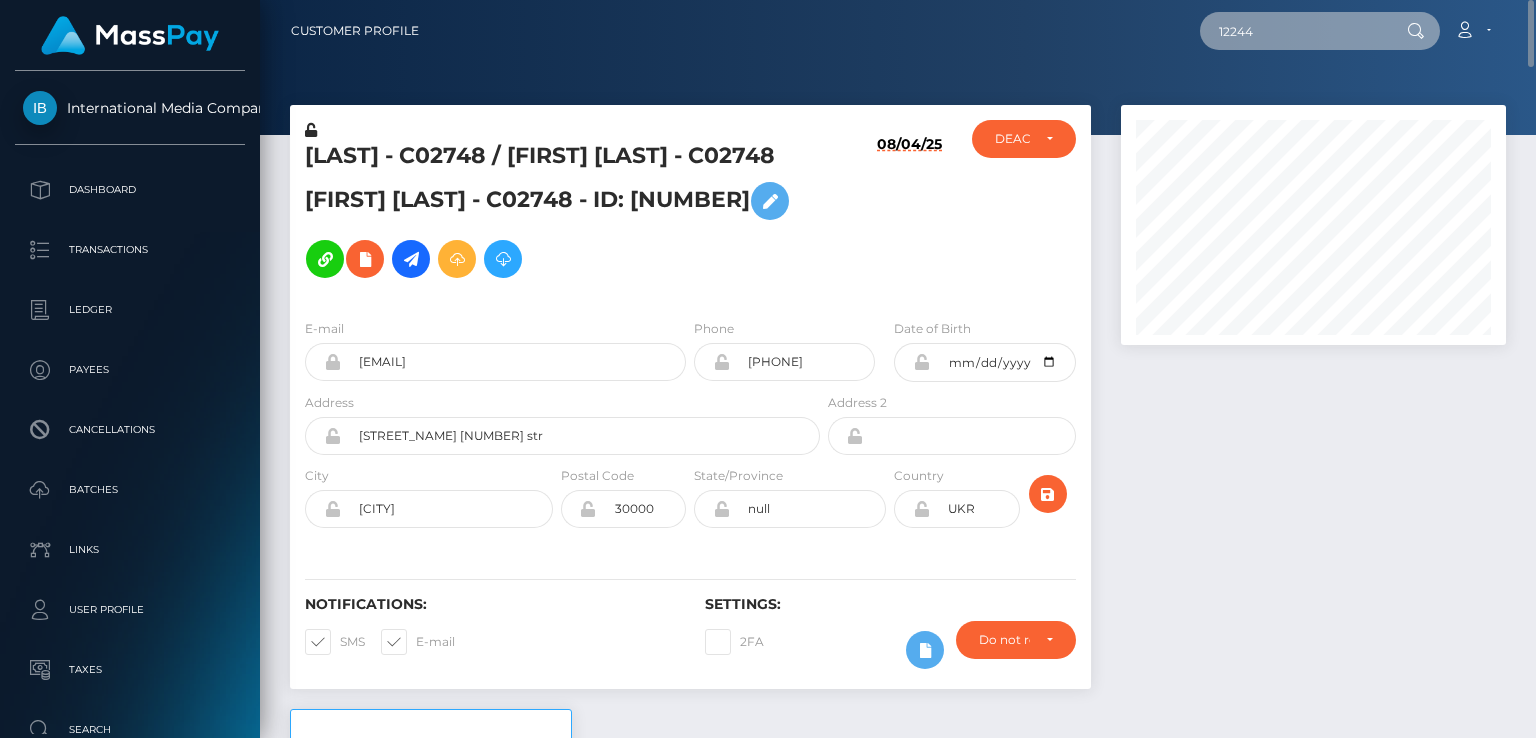 type on "12244" 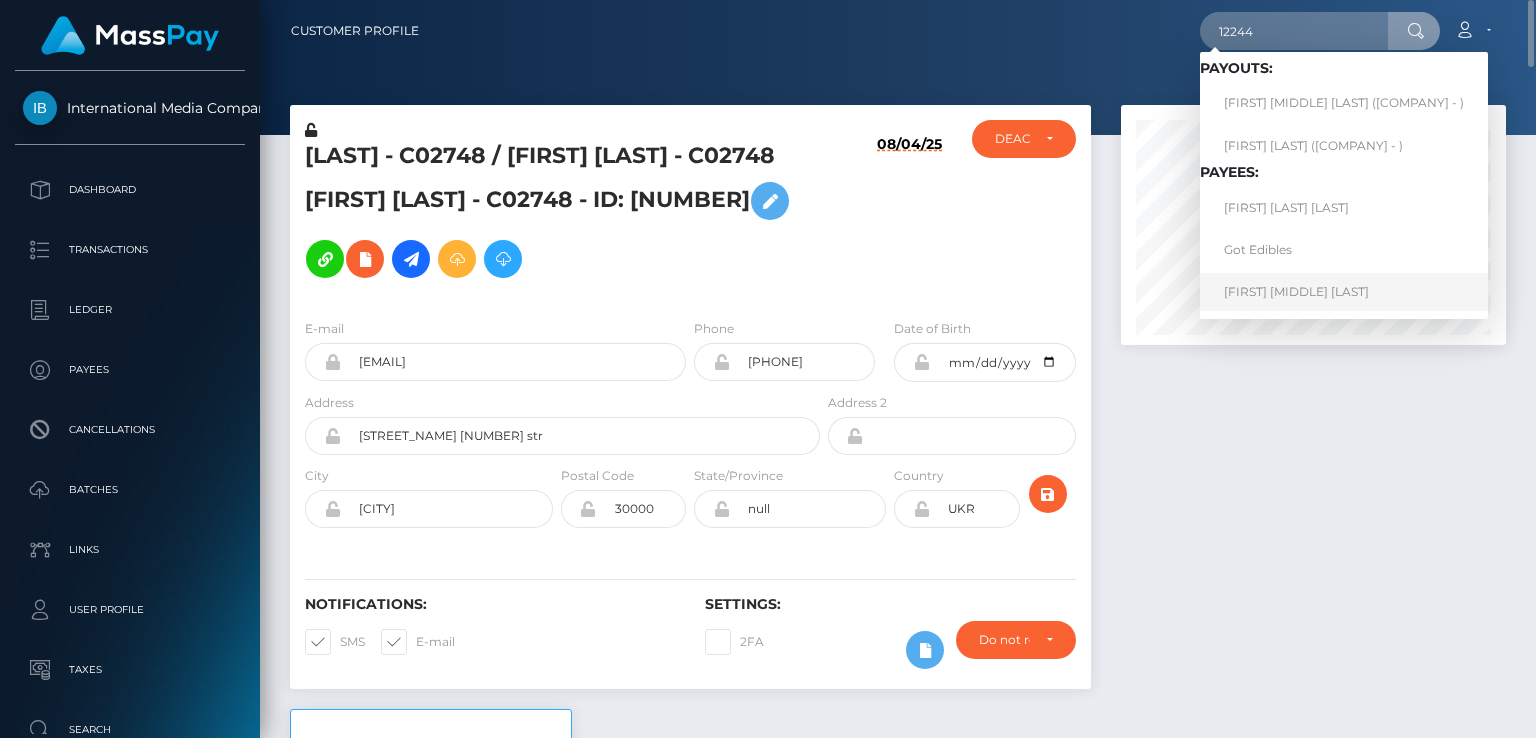 click on "[FIRST] [MIDDLE] [LAST]" at bounding box center (1344, 291) 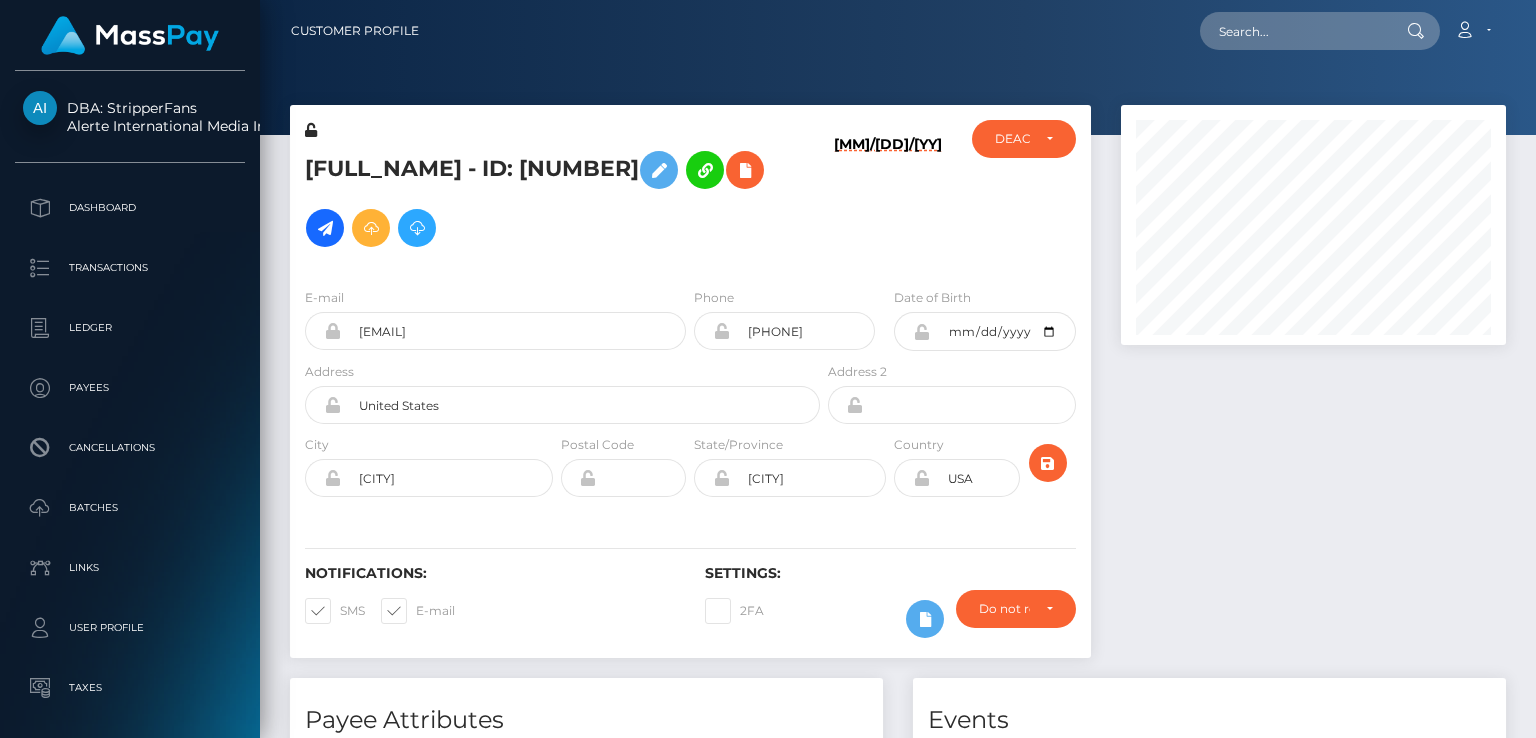 scroll, scrollTop: 0, scrollLeft: 0, axis: both 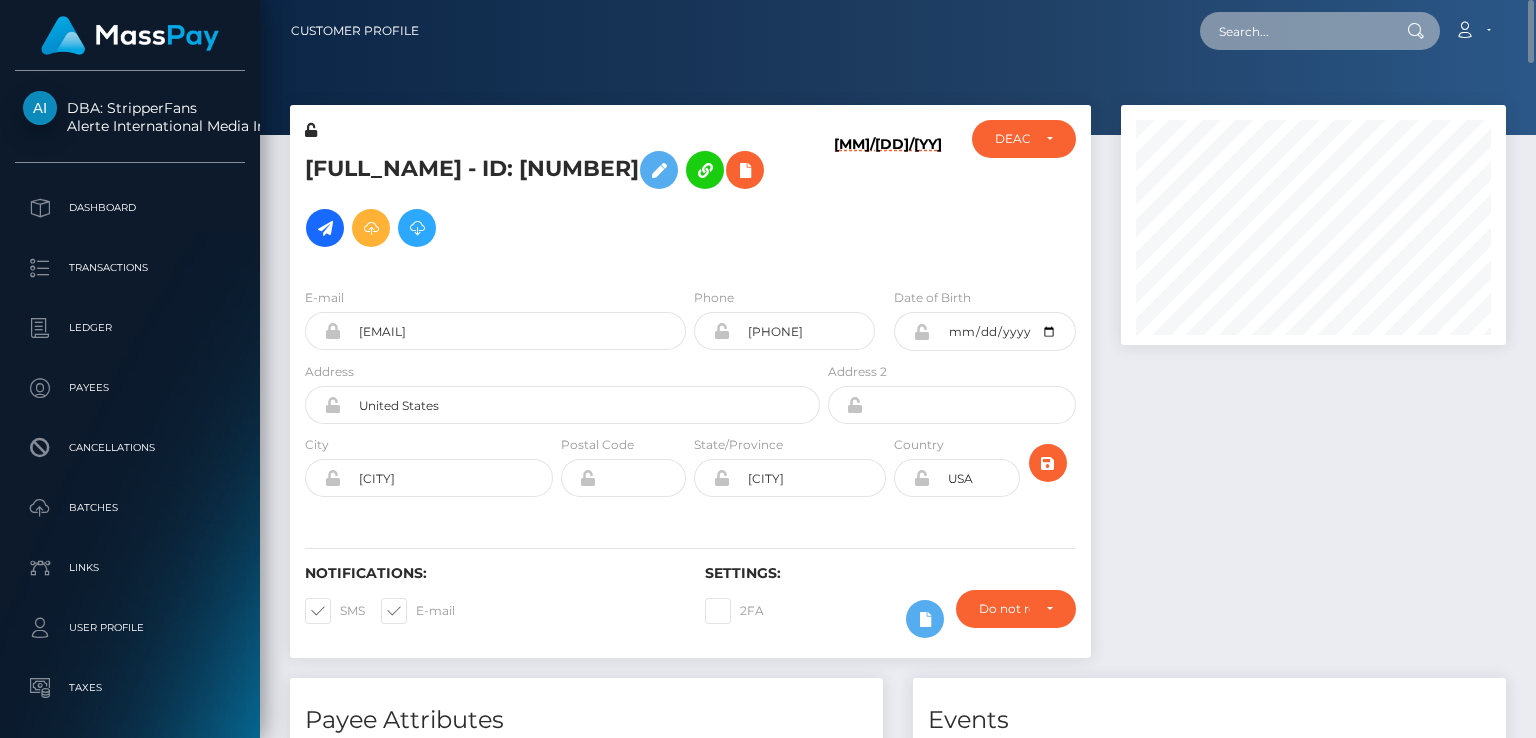 paste on "veltmansonya@gmail.com" 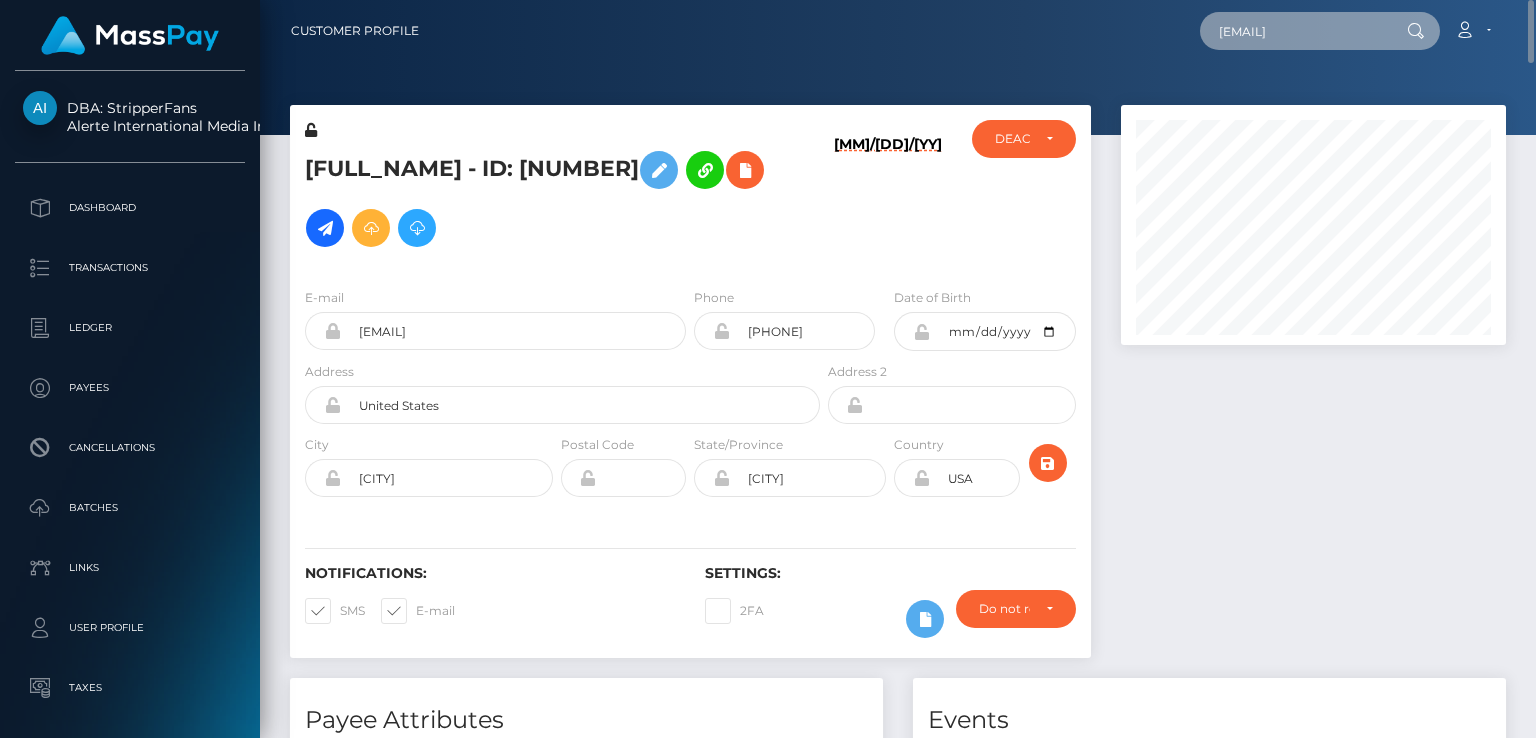 scroll, scrollTop: 0, scrollLeft: 12, axis: horizontal 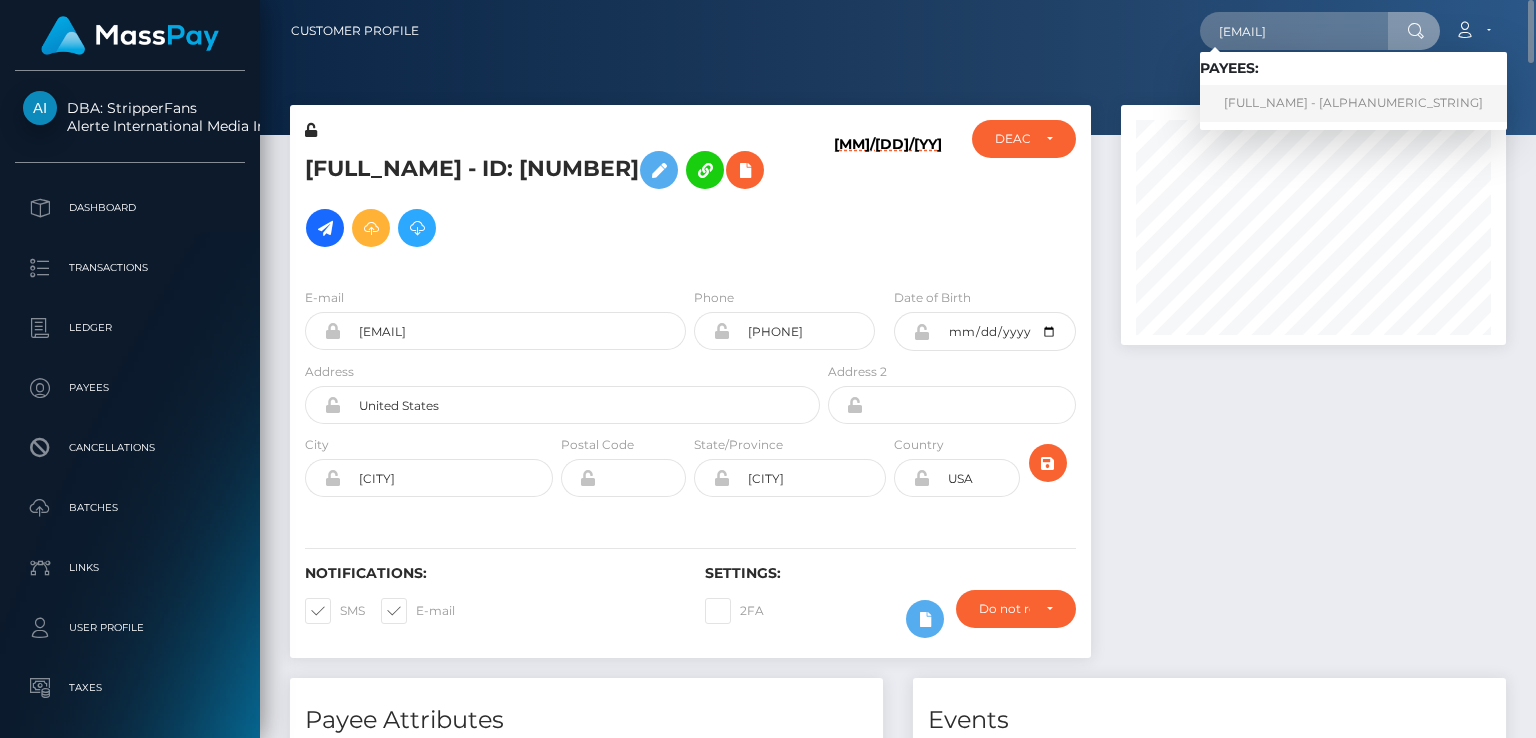 click on "SofiiaFox - C02748" at bounding box center [1353, 103] 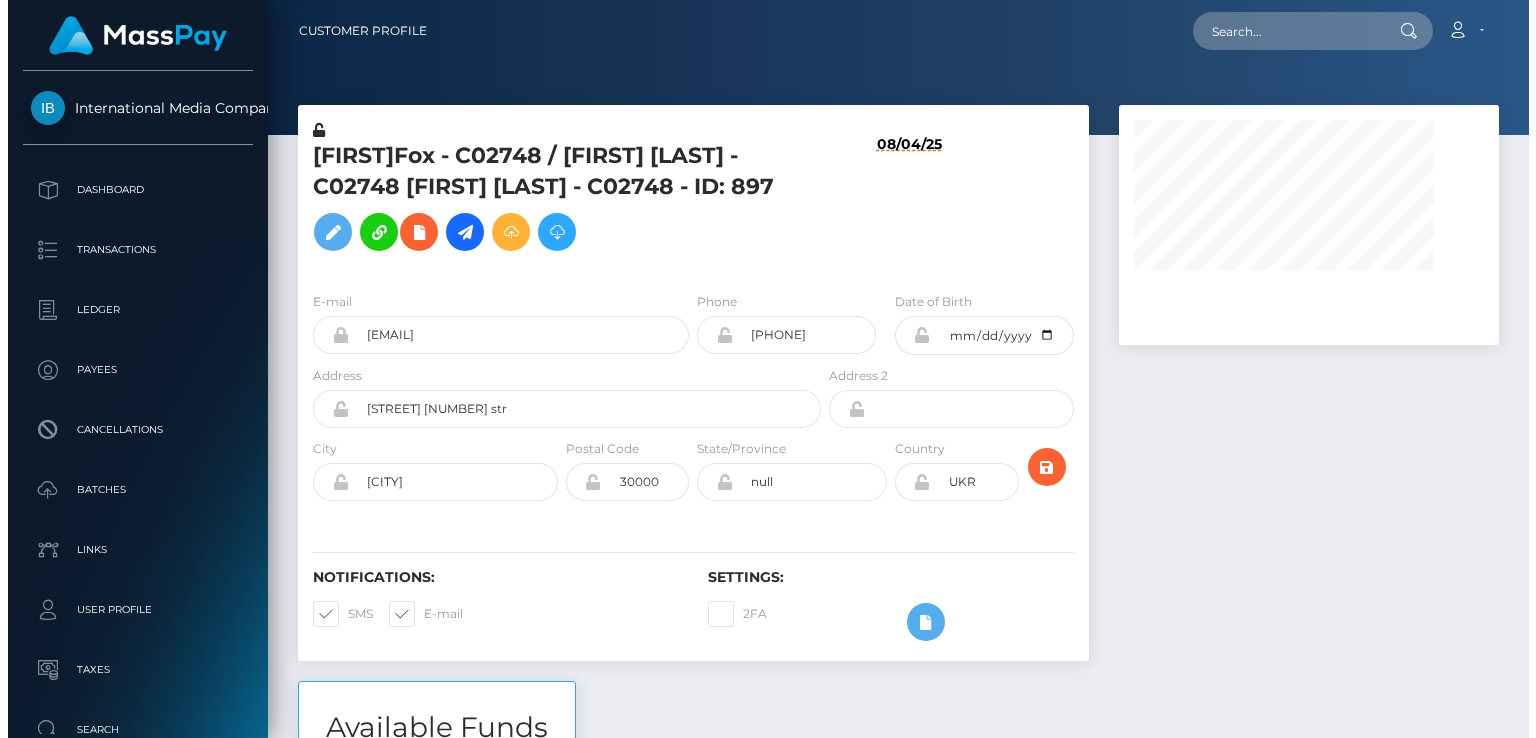 scroll, scrollTop: 0, scrollLeft: 0, axis: both 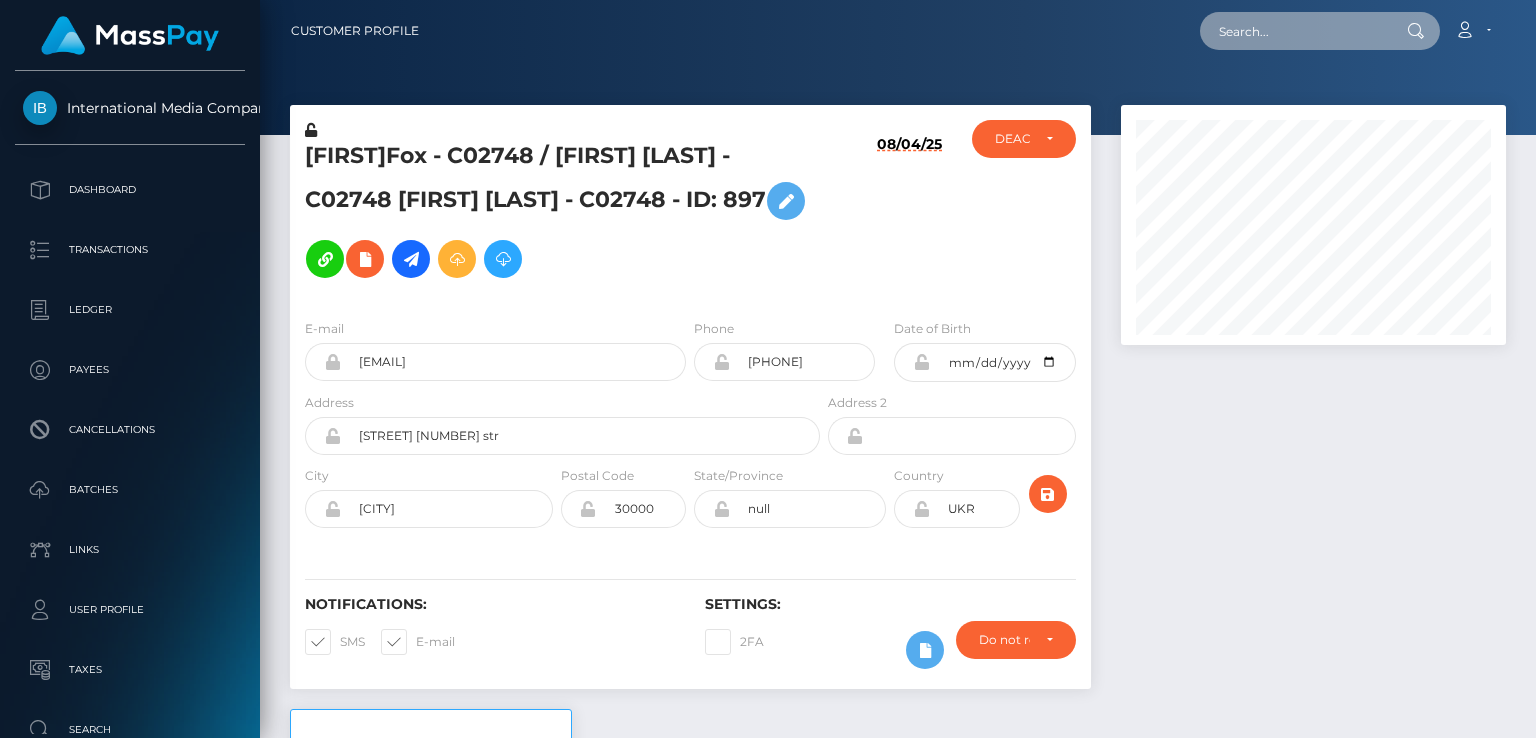 paste on "12234261" 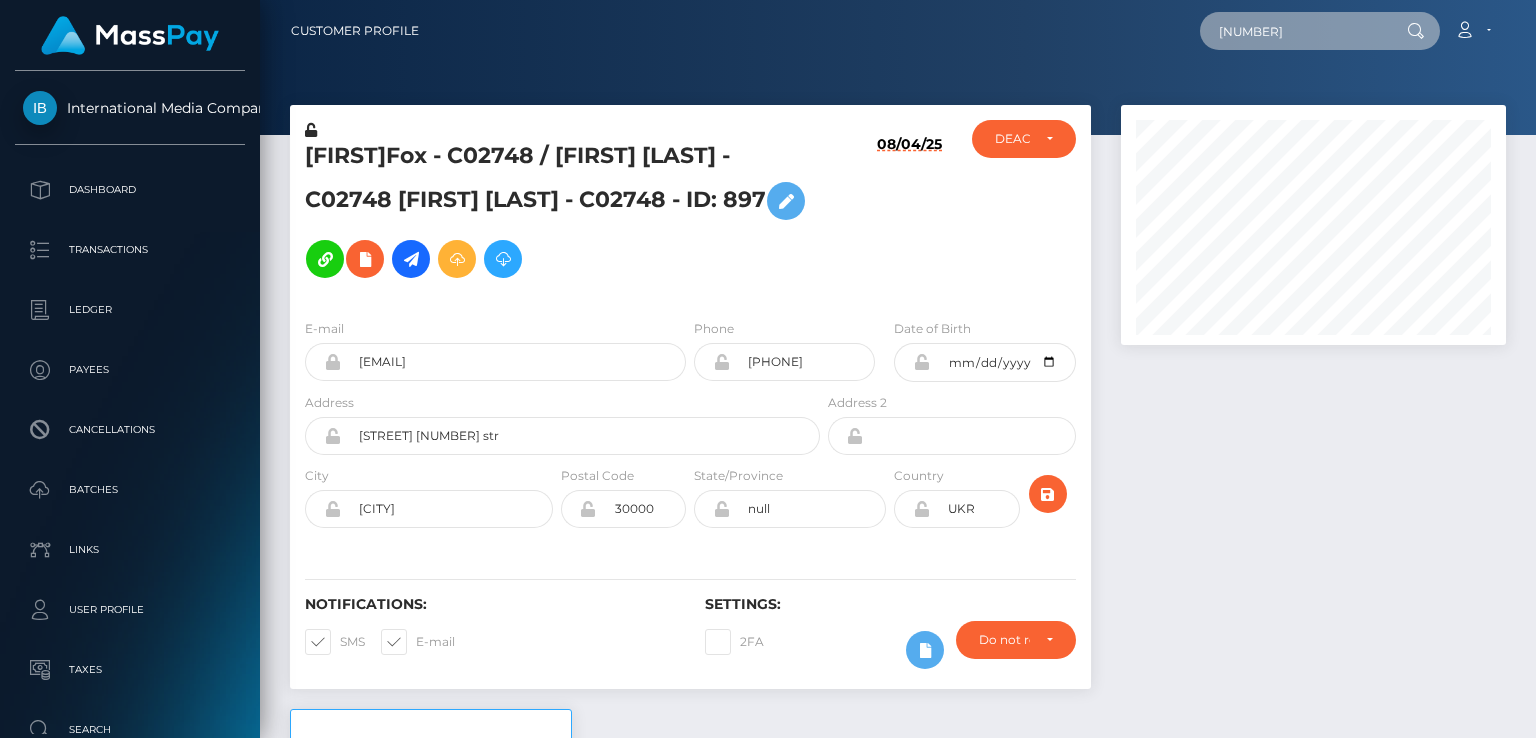 type on "12234261" 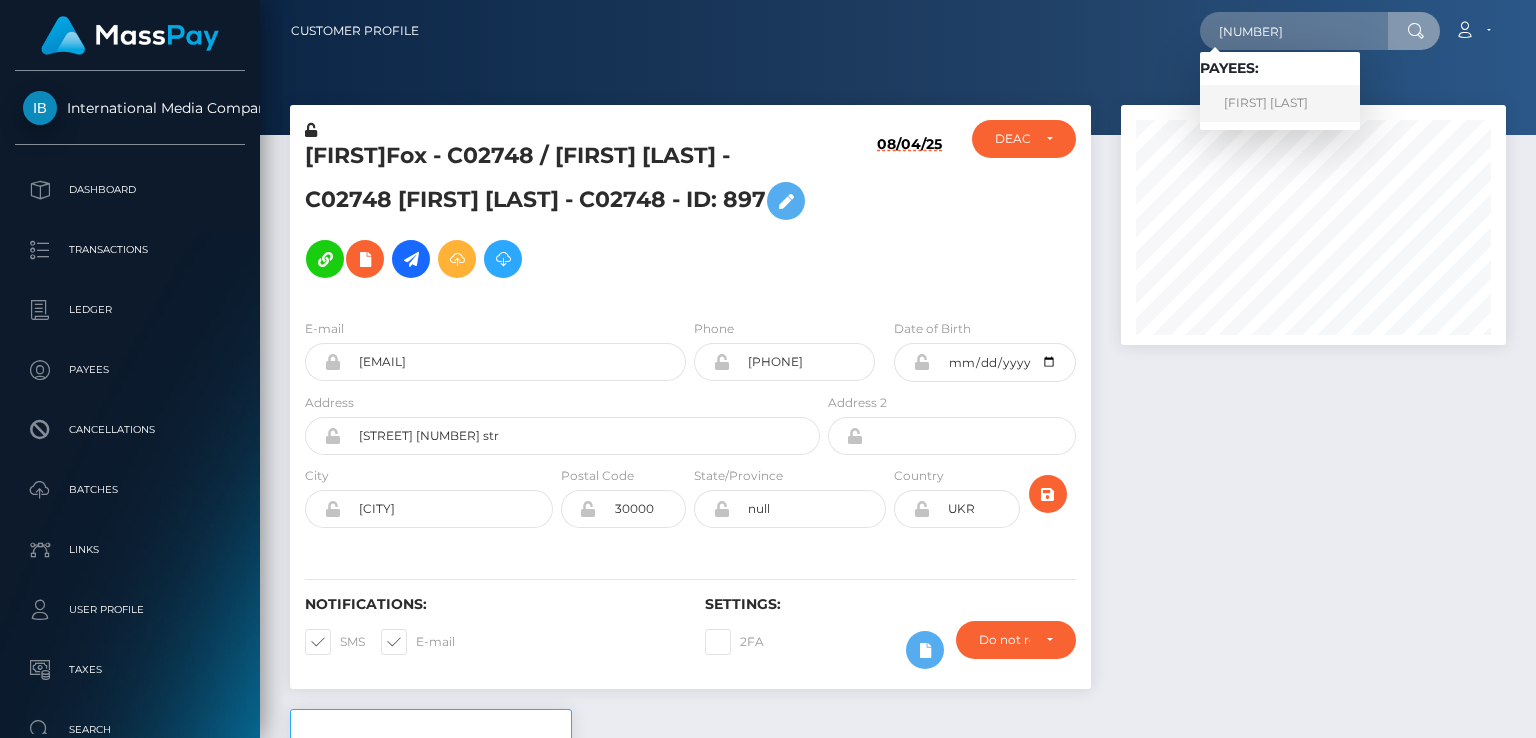 click on "hannah  willetts" at bounding box center (1280, 103) 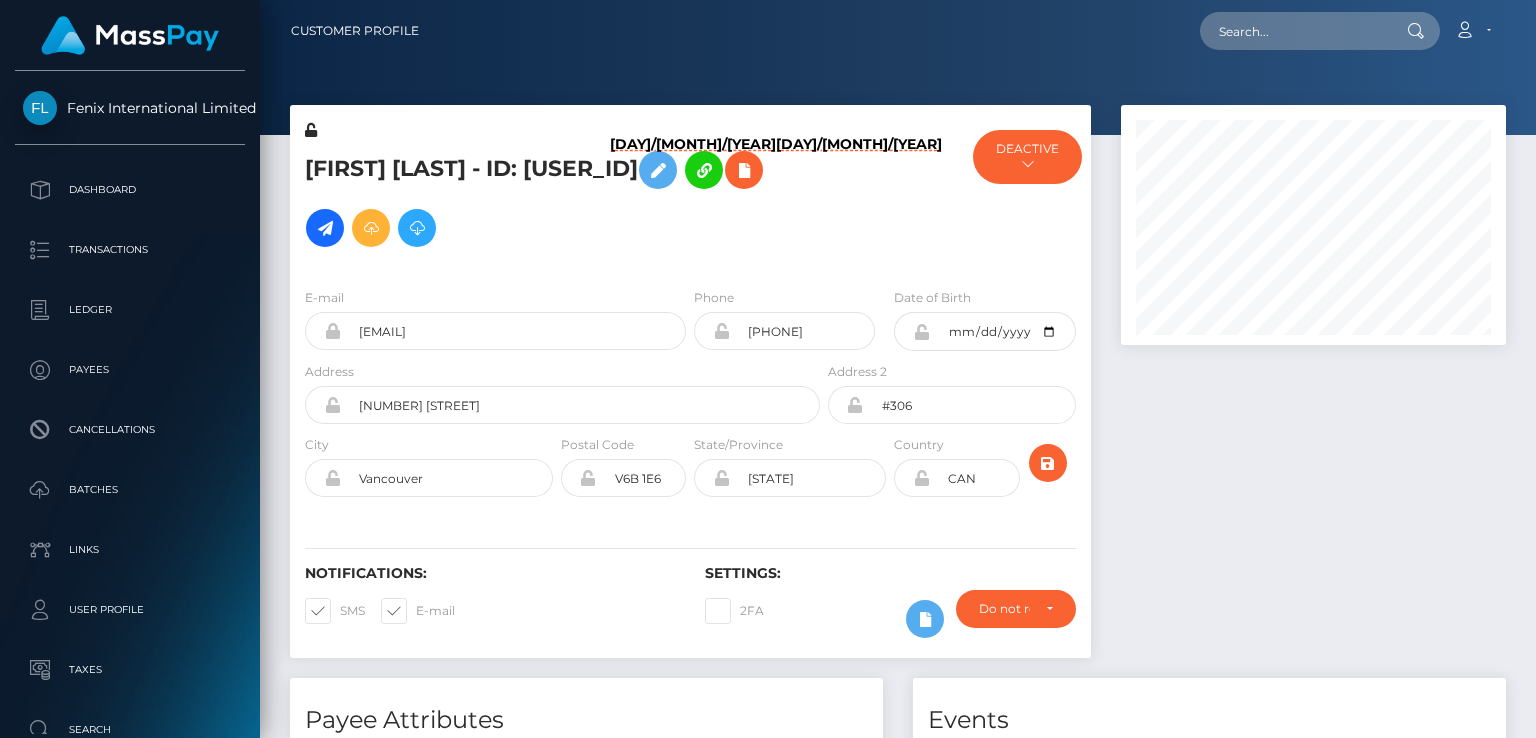 scroll, scrollTop: 0, scrollLeft: 0, axis: both 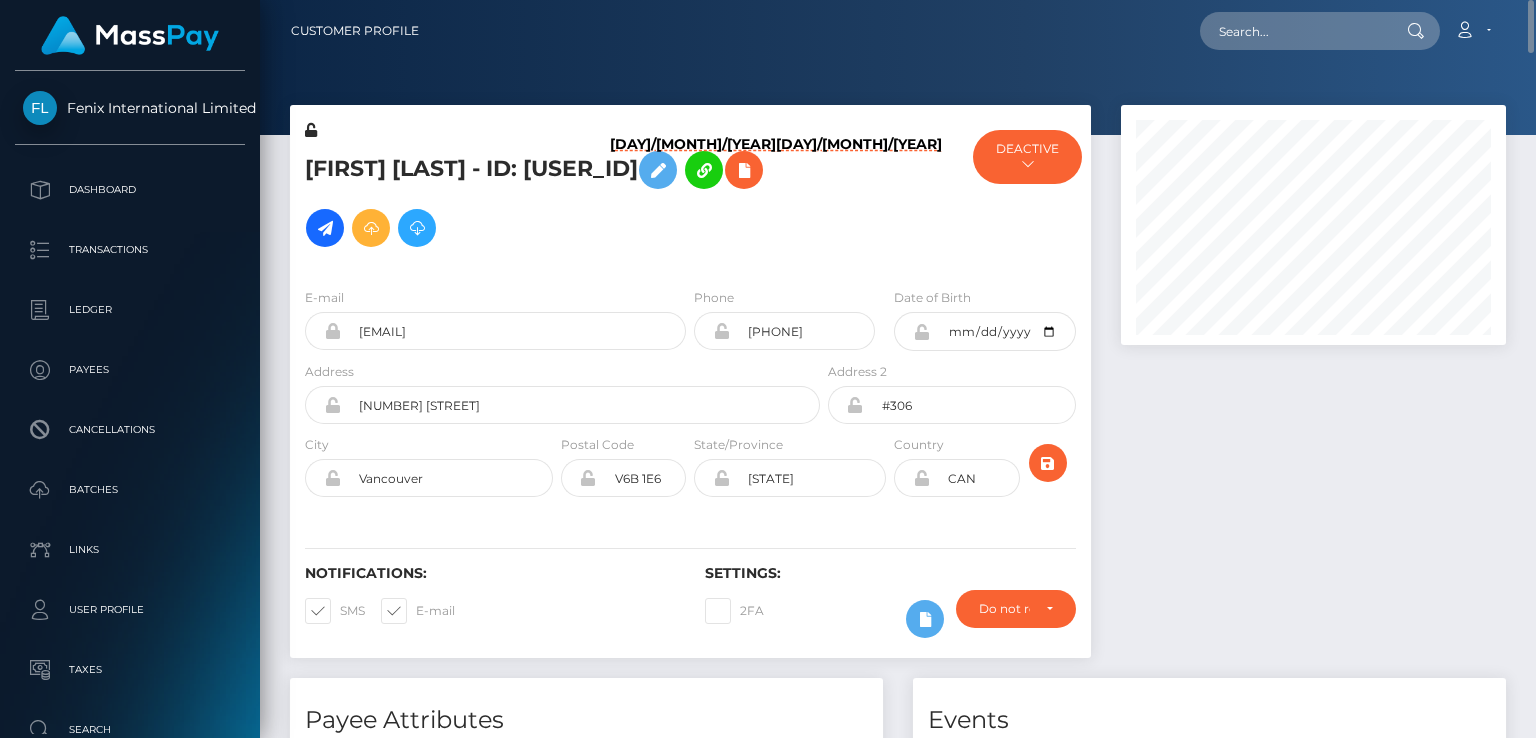 click on "[FIRST] [LAST]
- ID: [USER_ID]" at bounding box center [557, 199] 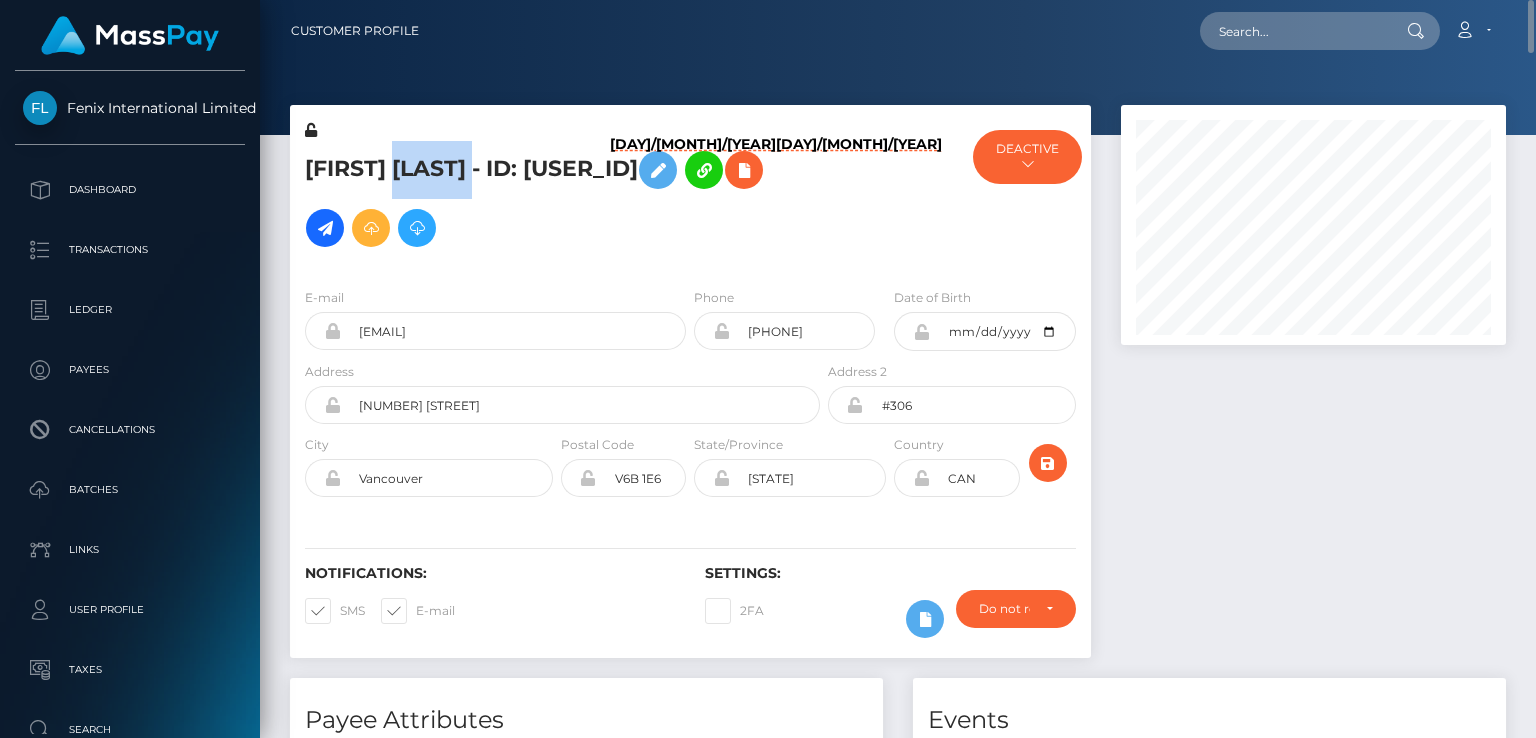 click on "hannah  willetts
- ID: 12234261" at bounding box center [557, 199] 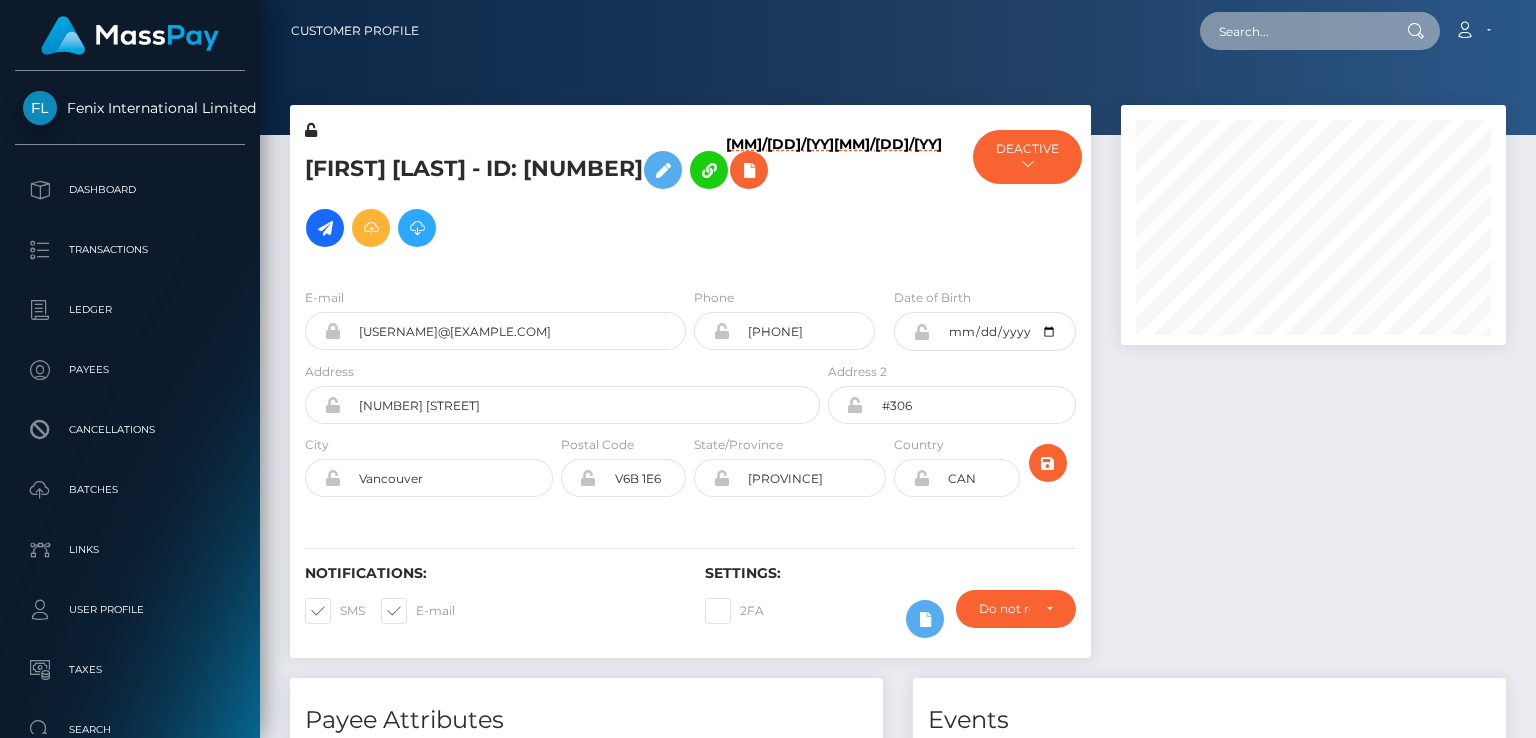 scroll, scrollTop: 0, scrollLeft: 0, axis: both 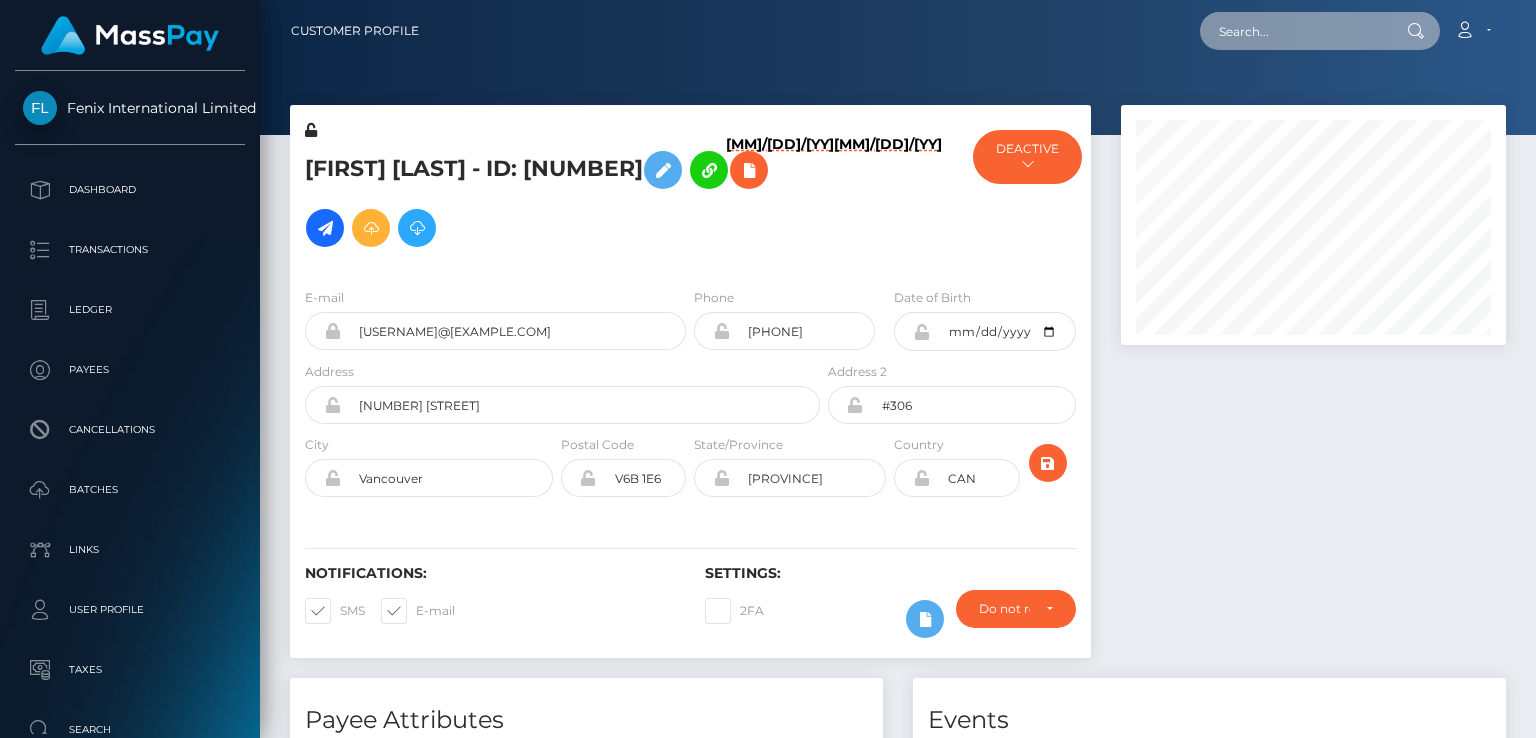 paste on "Hernandez80" 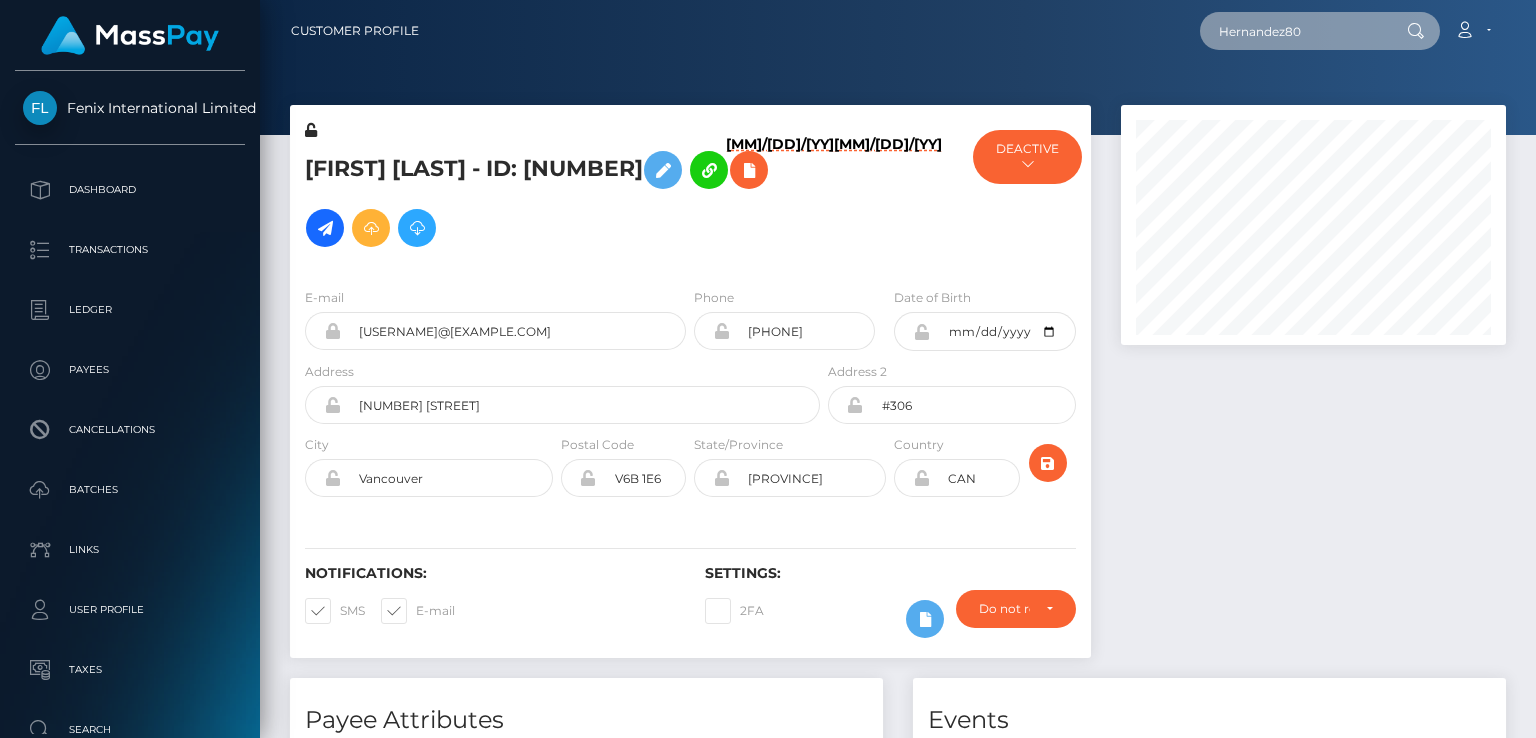 type on "Hernandez80" 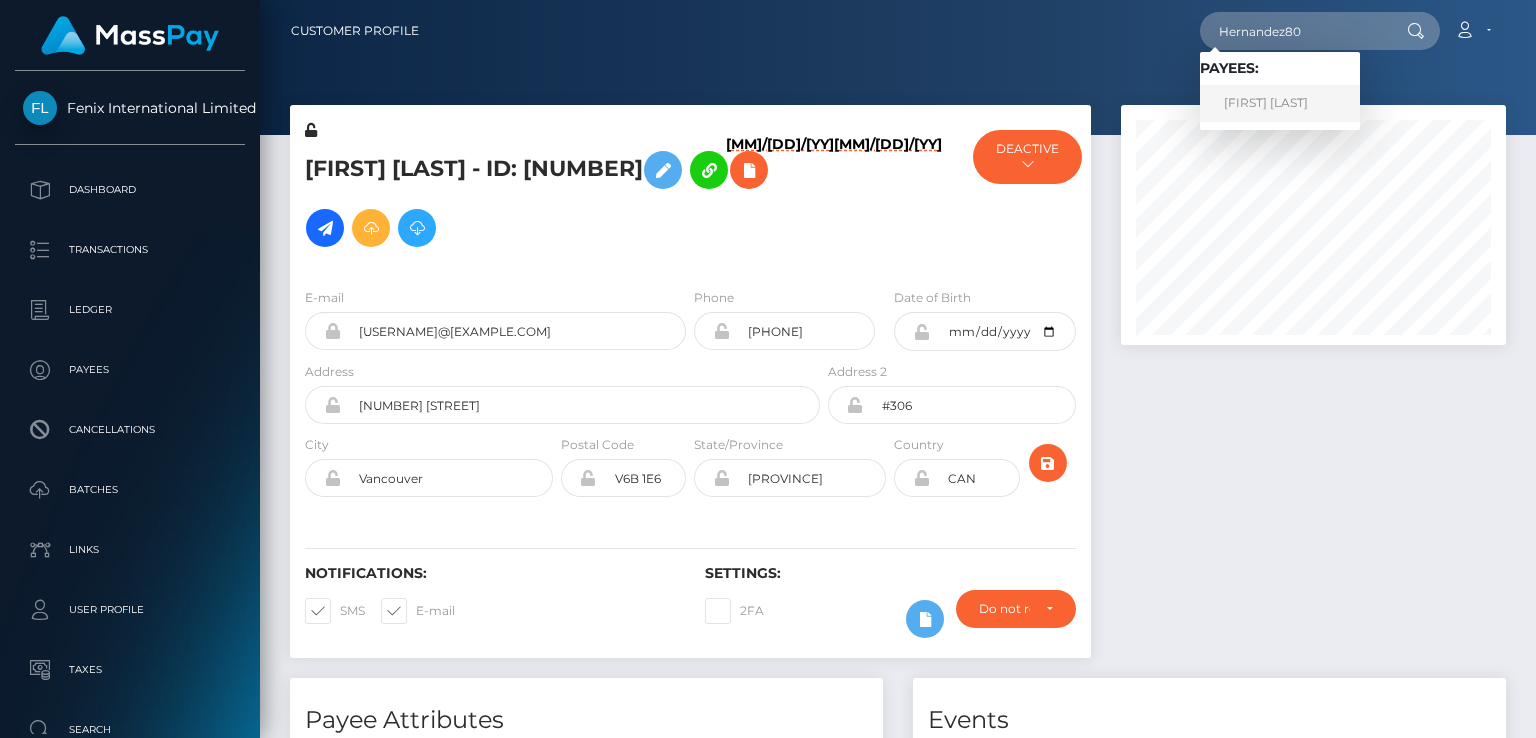 click on "Miguel  Hernandez" at bounding box center [1280, 103] 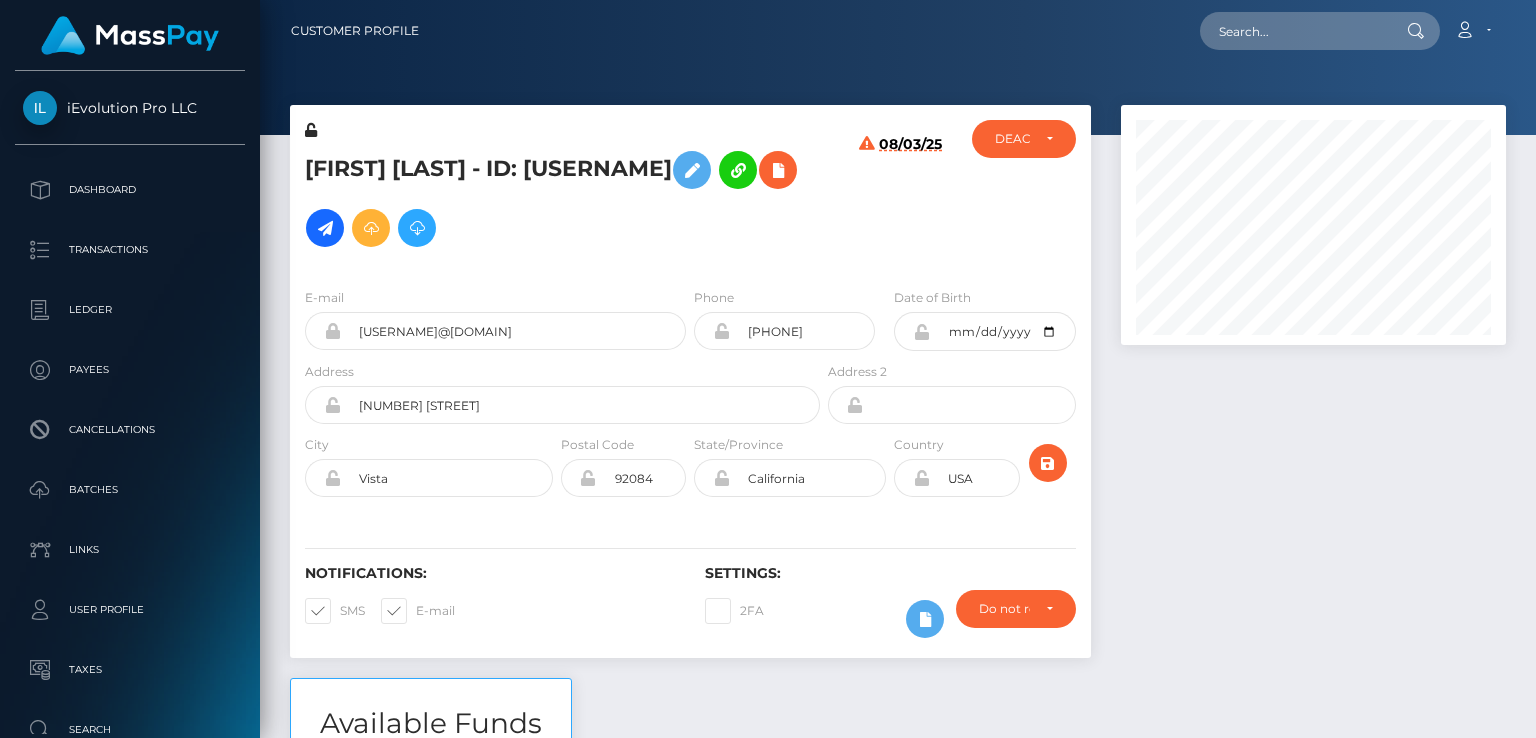 scroll, scrollTop: 0, scrollLeft: 0, axis: both 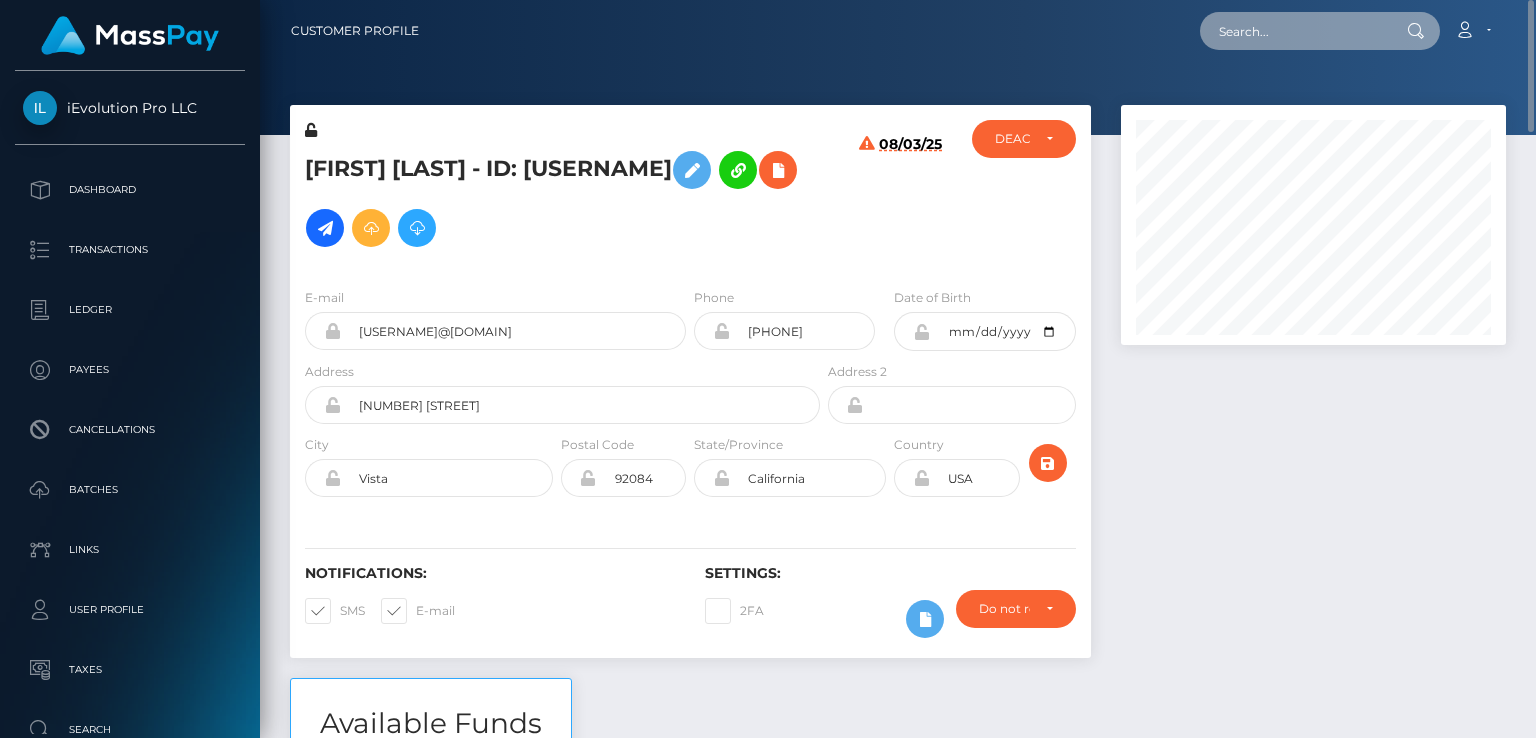 paste on "[EMAIL]" 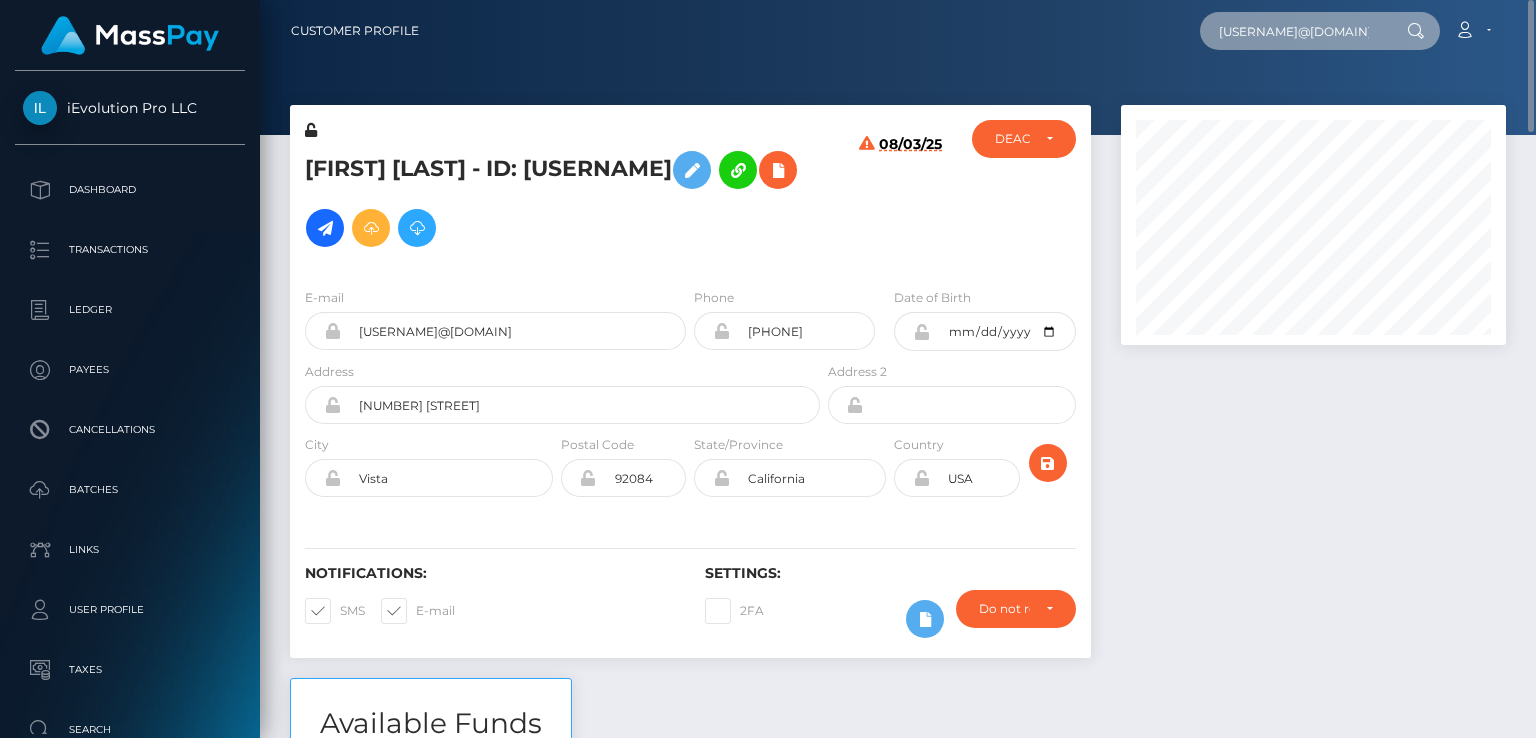 scroll, scrollTop: 0, scrollLeft: 36, axis: horizontal 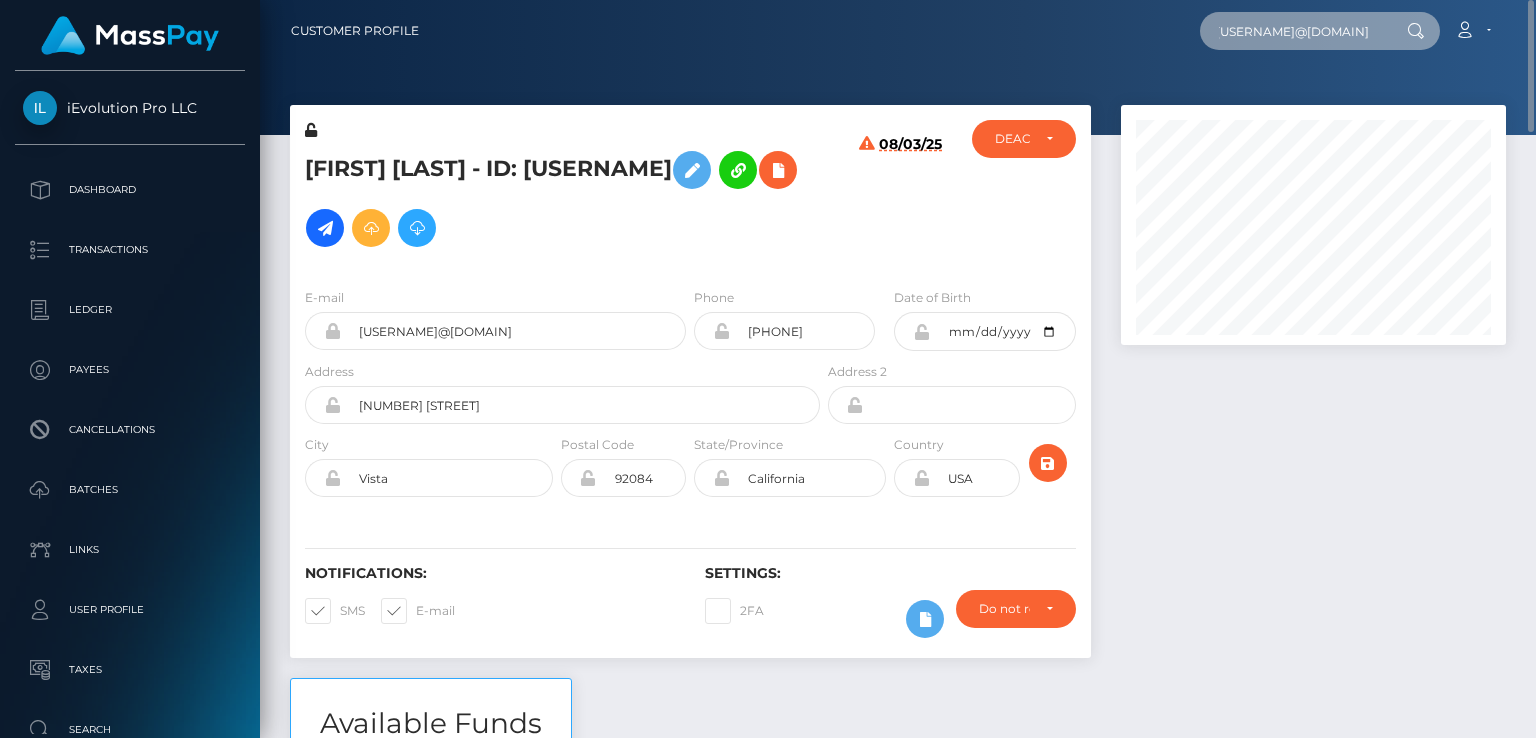 type on "gloriapatriciav2211@gmail.com" 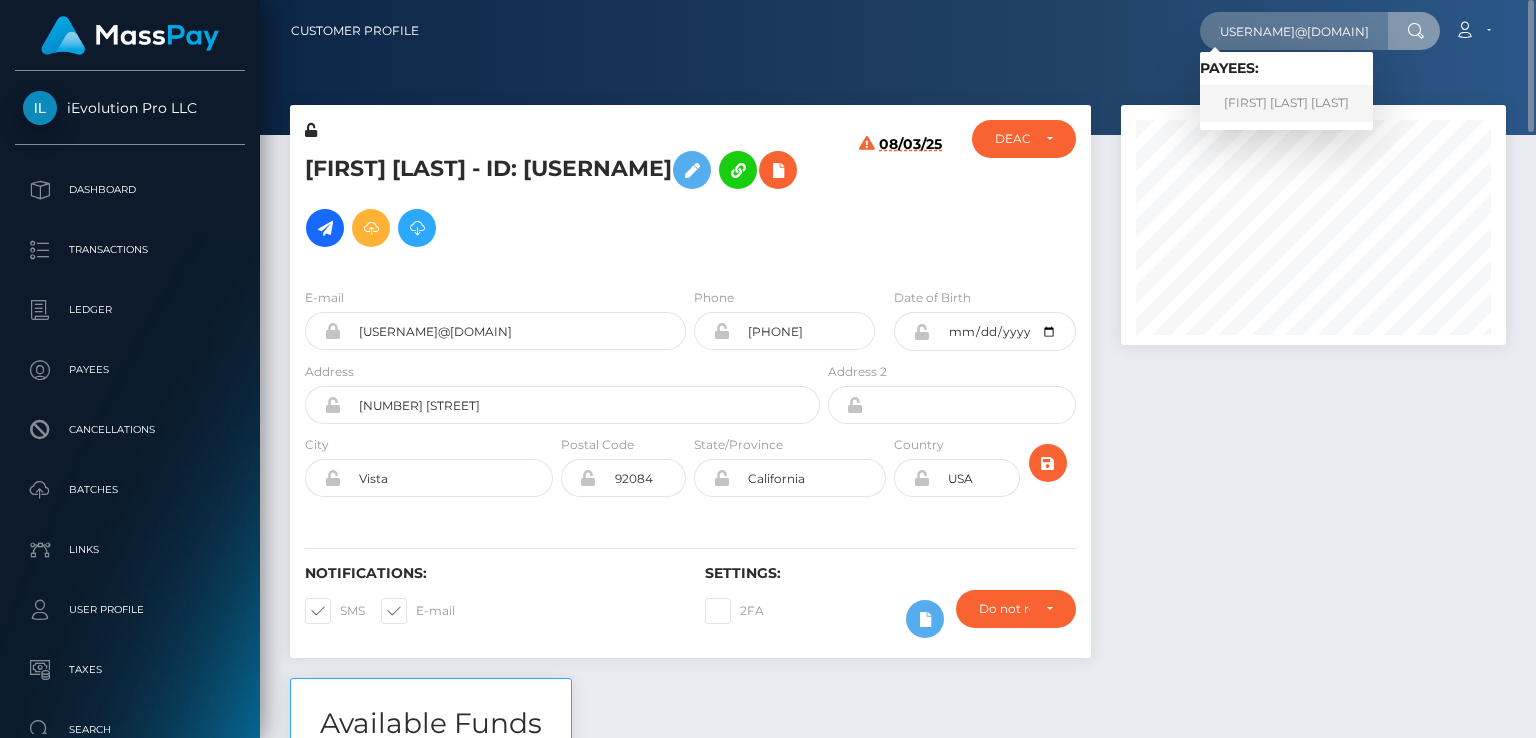 scroll, scrollTop: 0, scrollLeft: 0, axis: both 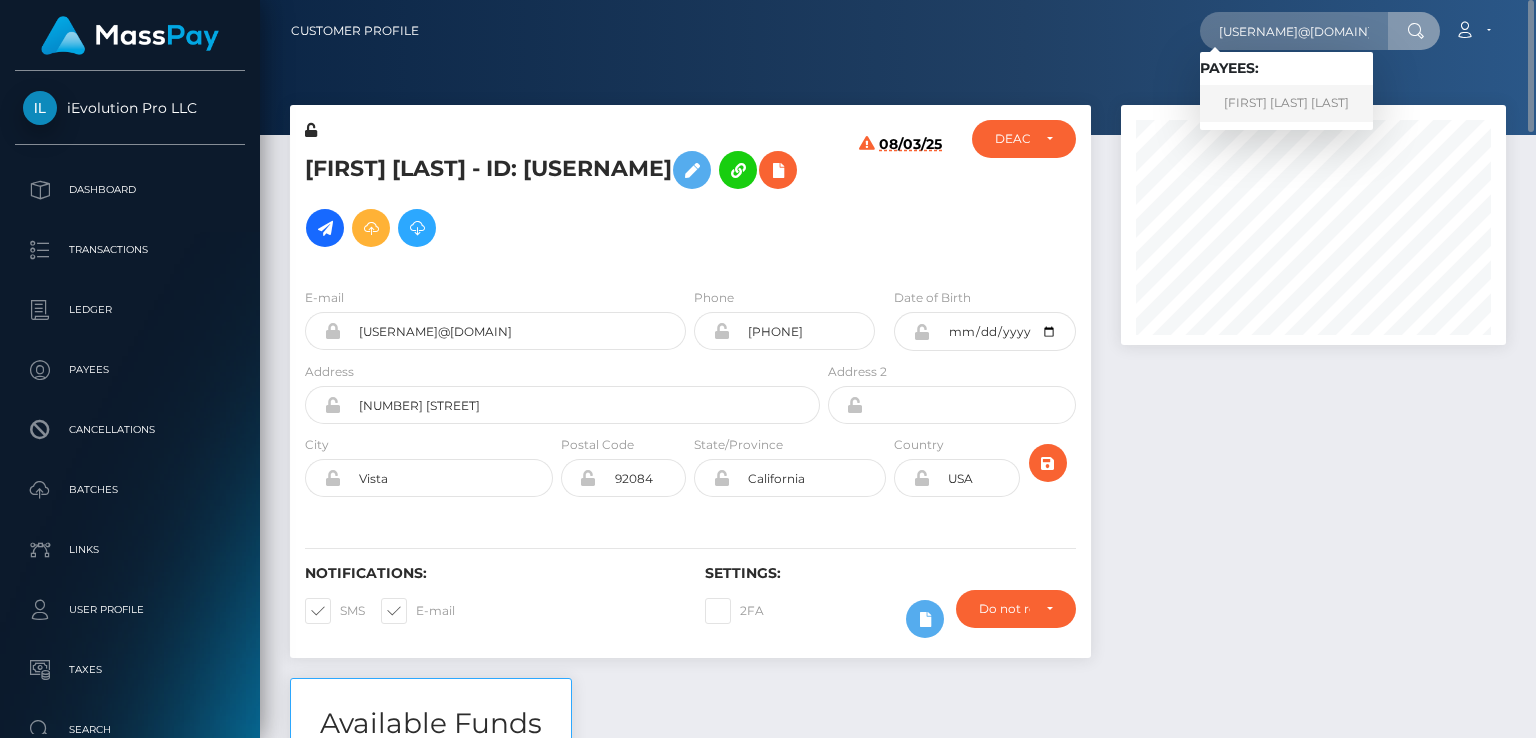 click on "GLORIA PATRICIA  RAIGOSA VALENCIA" at bounding box center [1286, 103] 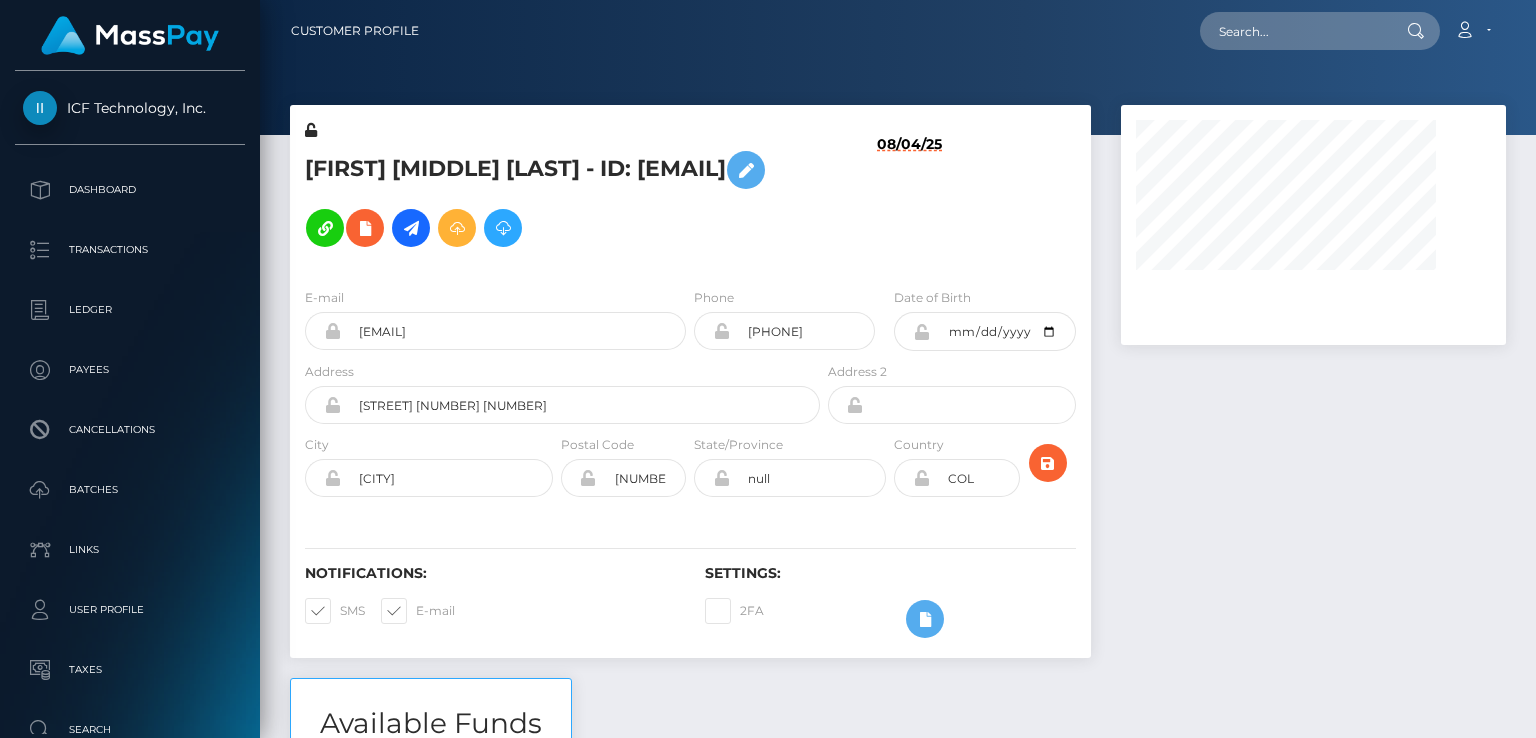 scroll, scrollTop: 0, scrollLeft: 0, axis: both 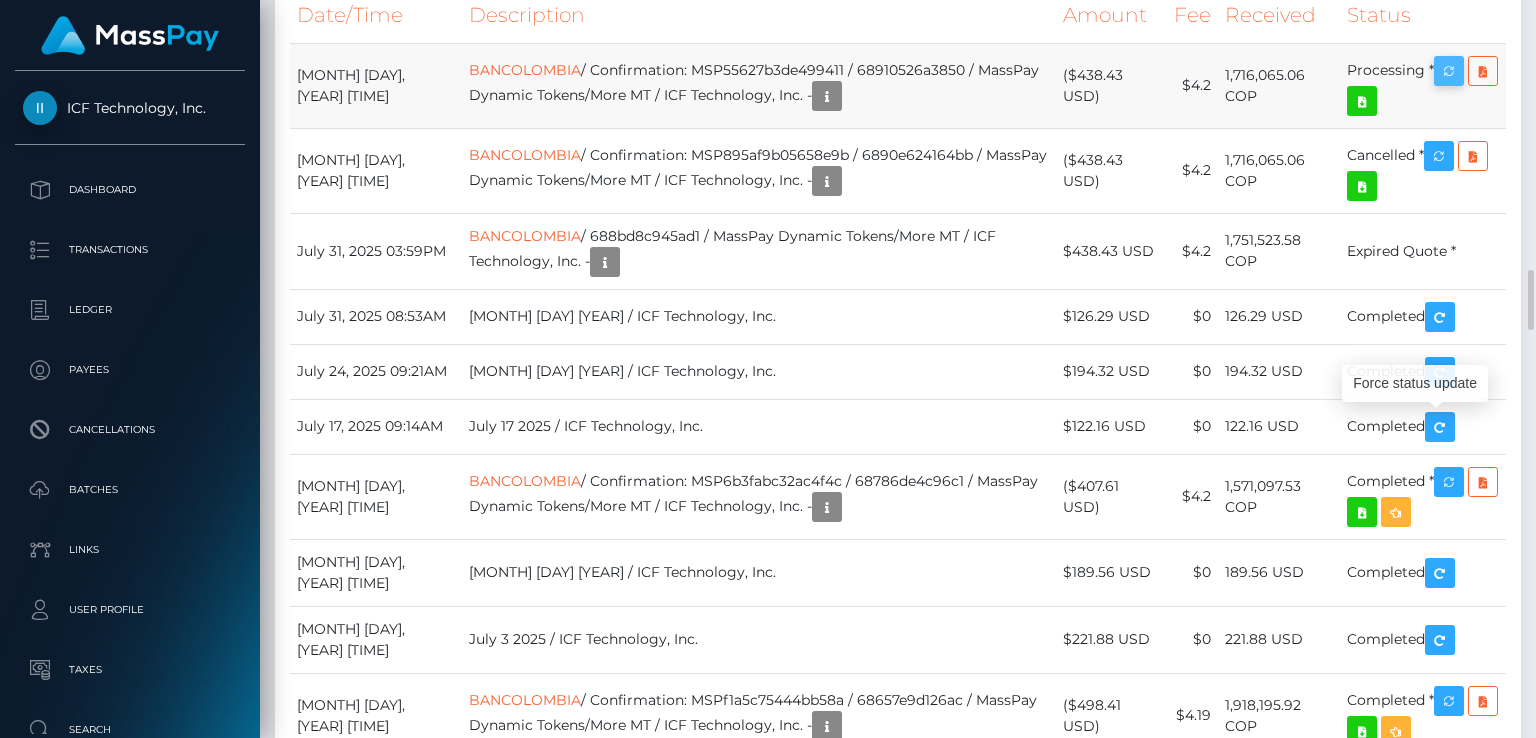 click at bounding box center [1449, 71] 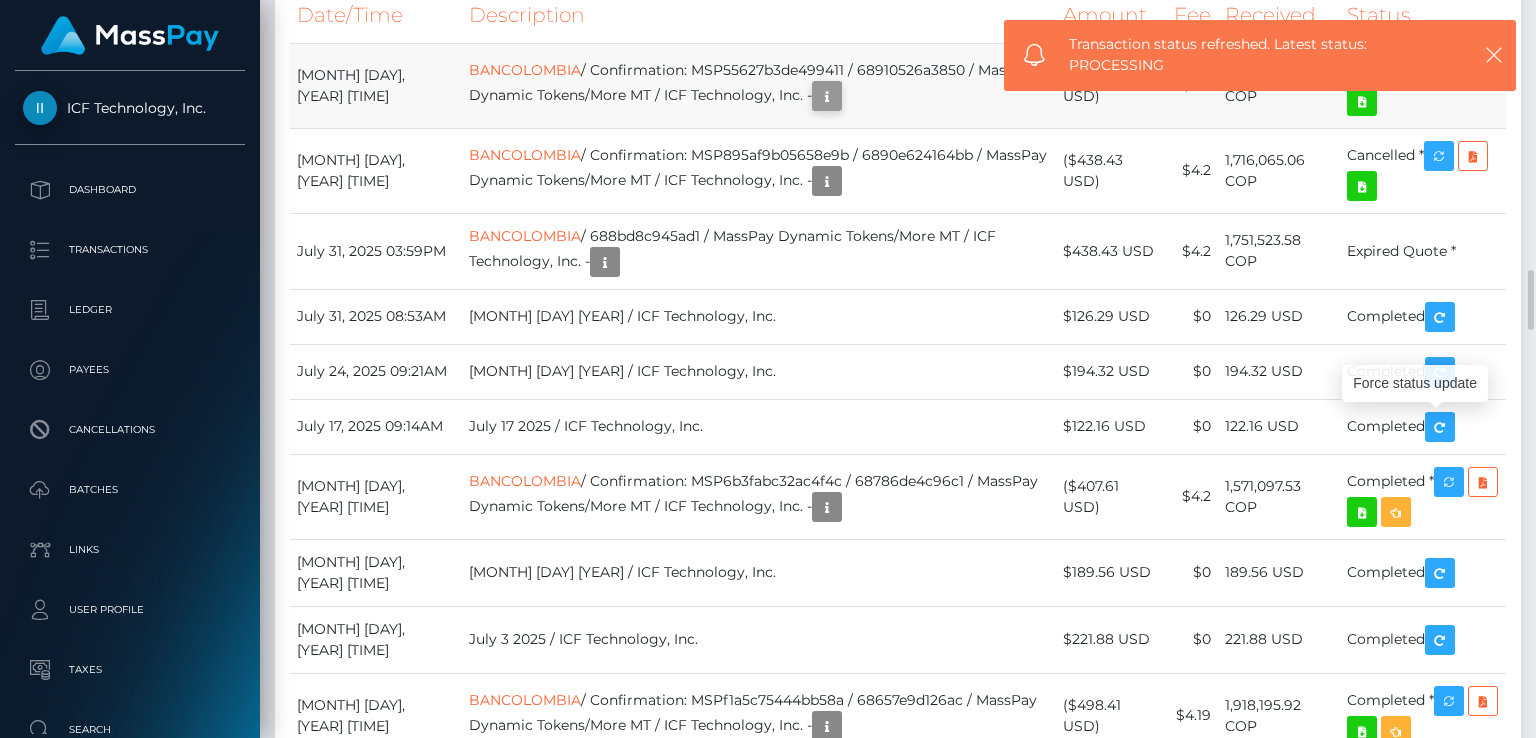 scroll, scrollTop: 240, scrollLeft: 384, axis: both 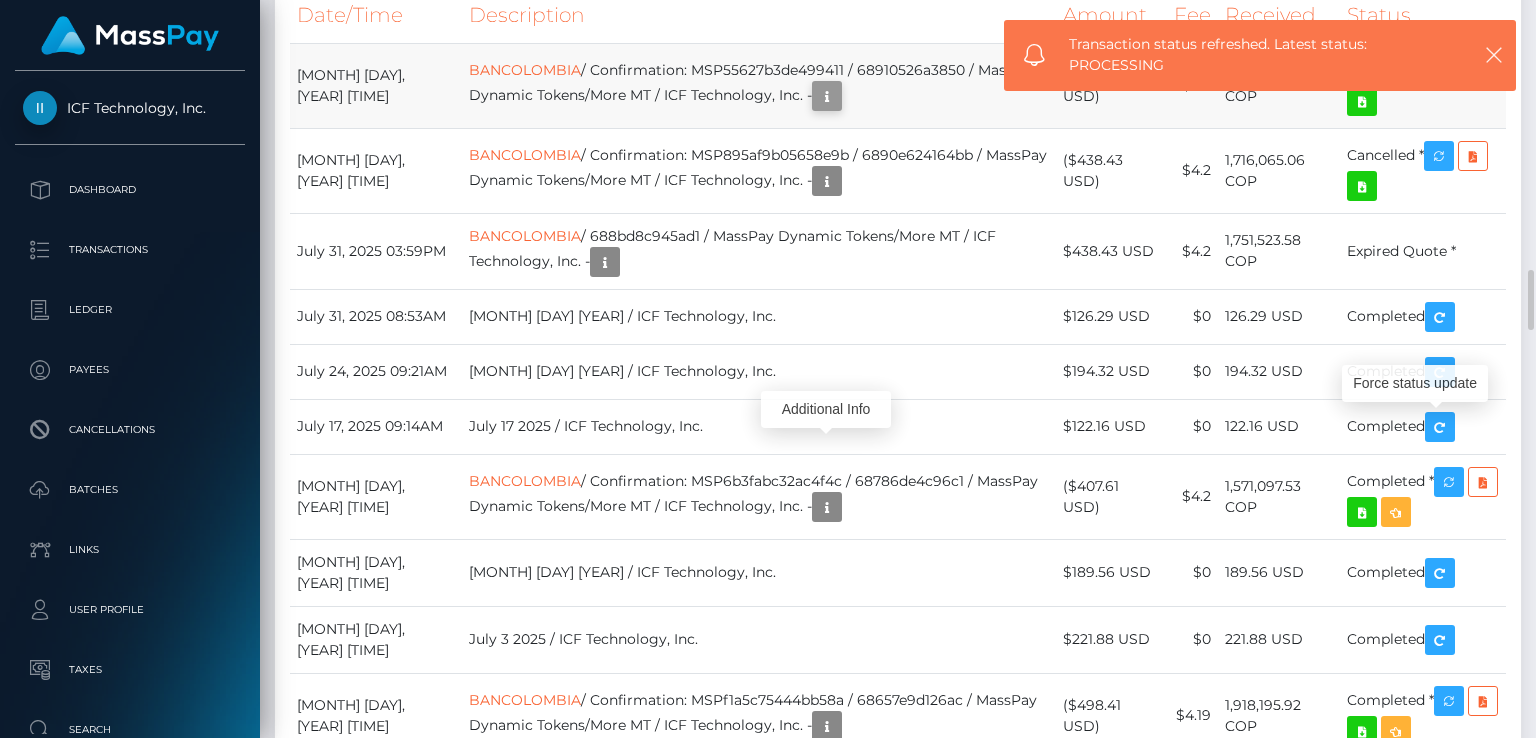 click at bounding box center (827, 96) 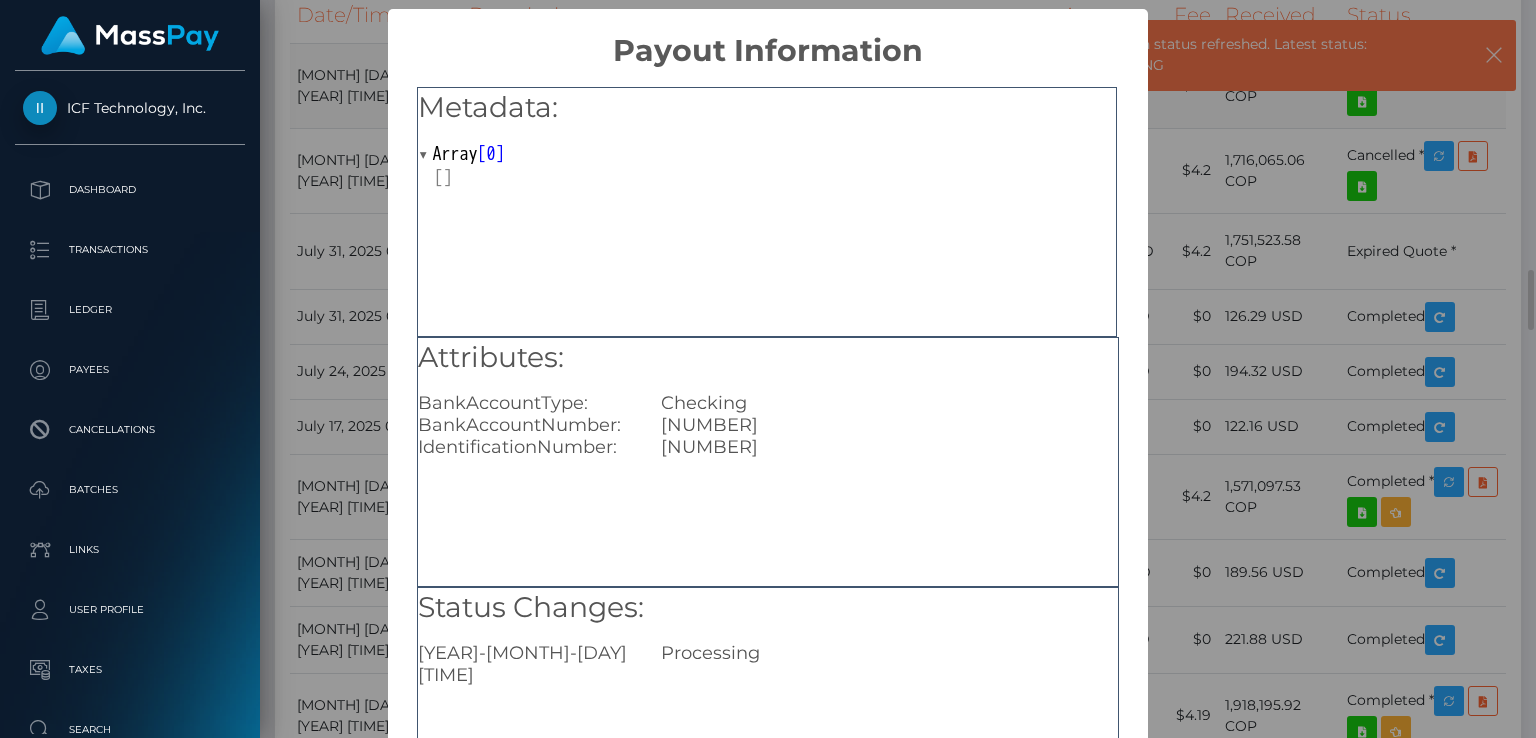 scroll, scrollTop: 0, scrollLeft: 0, axis: both 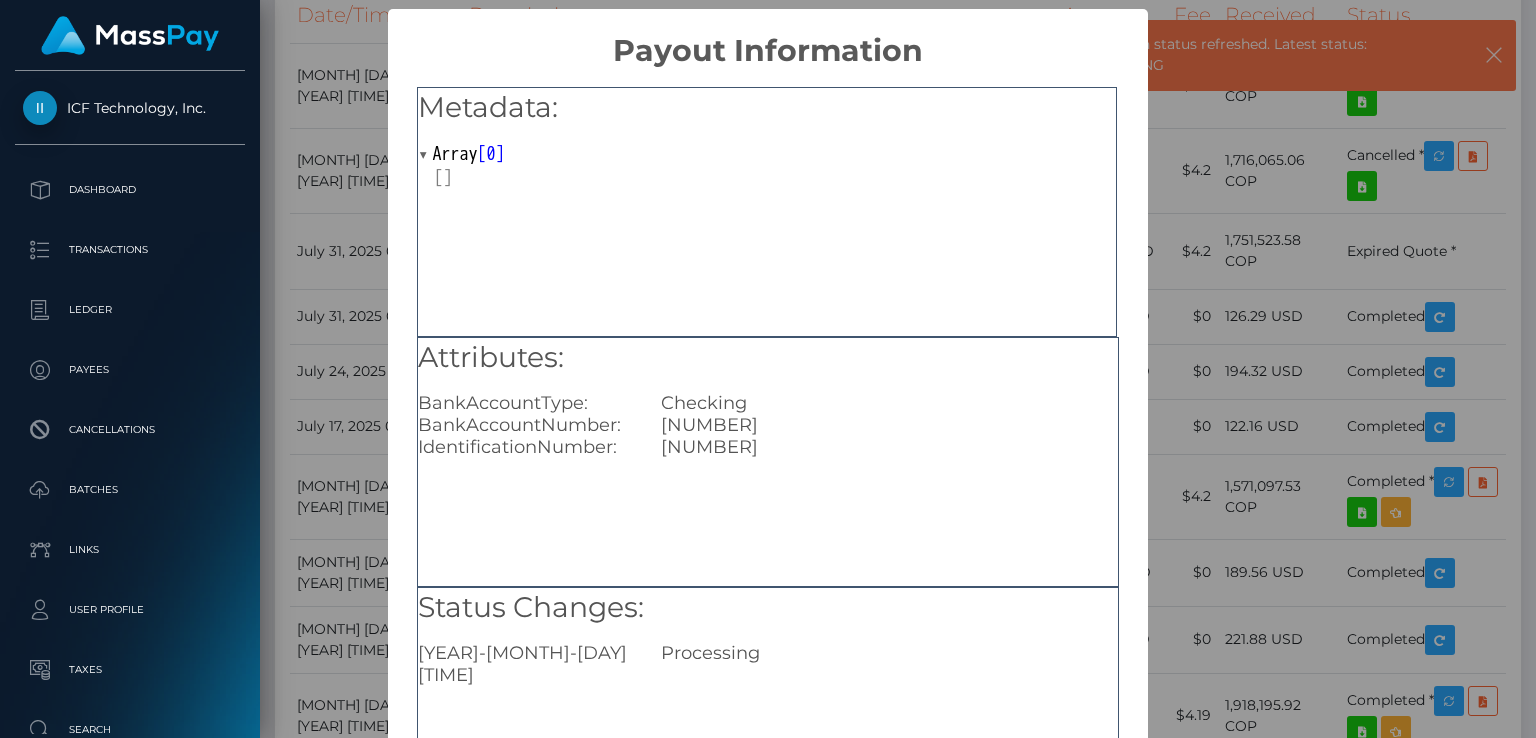 click on "× Payout Information Metadata: Array [ 0 ] Attributes: BankAccountType: Checking BankAccountNumber: 82598667221 IdentificationNumber: 38465416 Status Changes: 2025-08-04 12:08:34.026 Processing OK No Cancel" at bounding box center [768, 369] 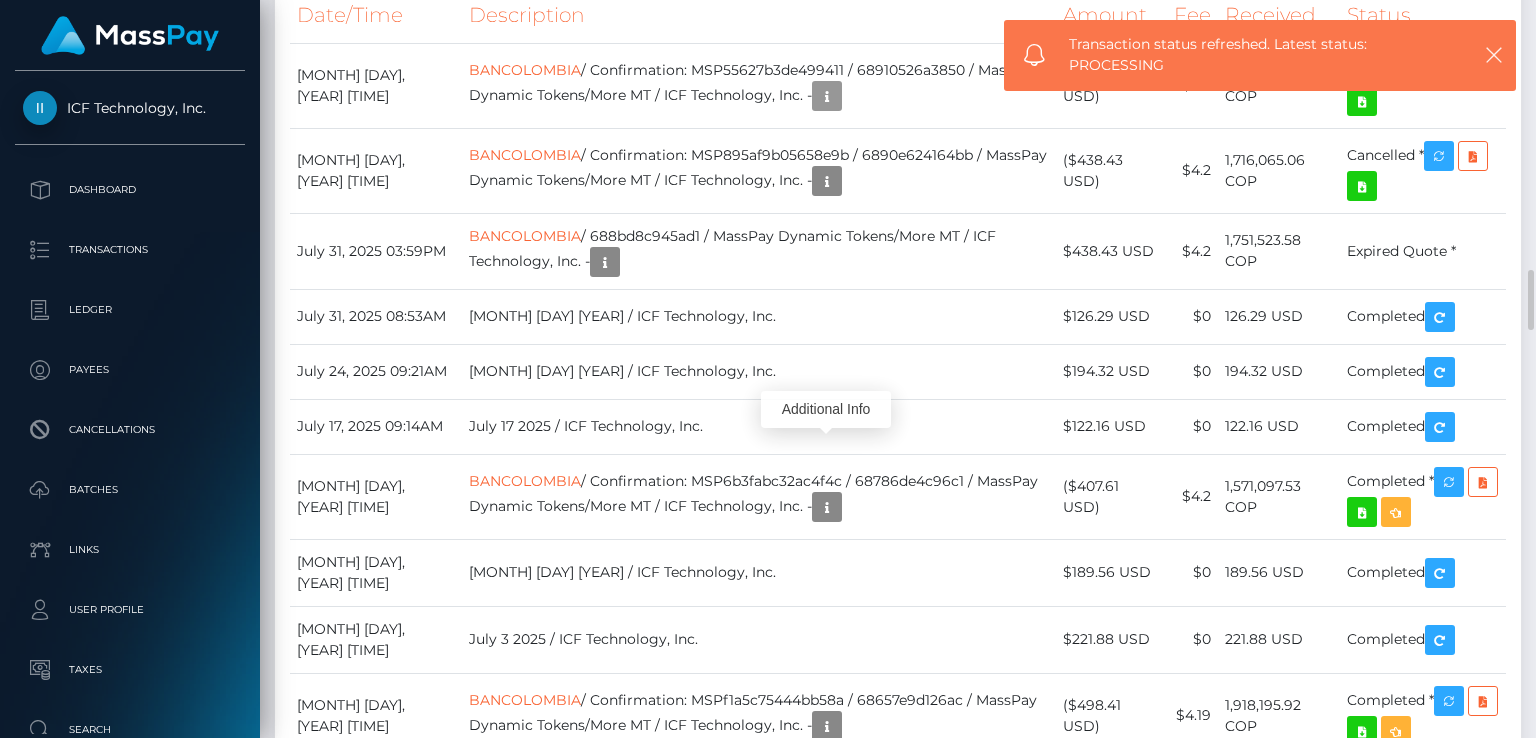 scroll, scrollTop: 240, scrollLeft: 384, axis: both 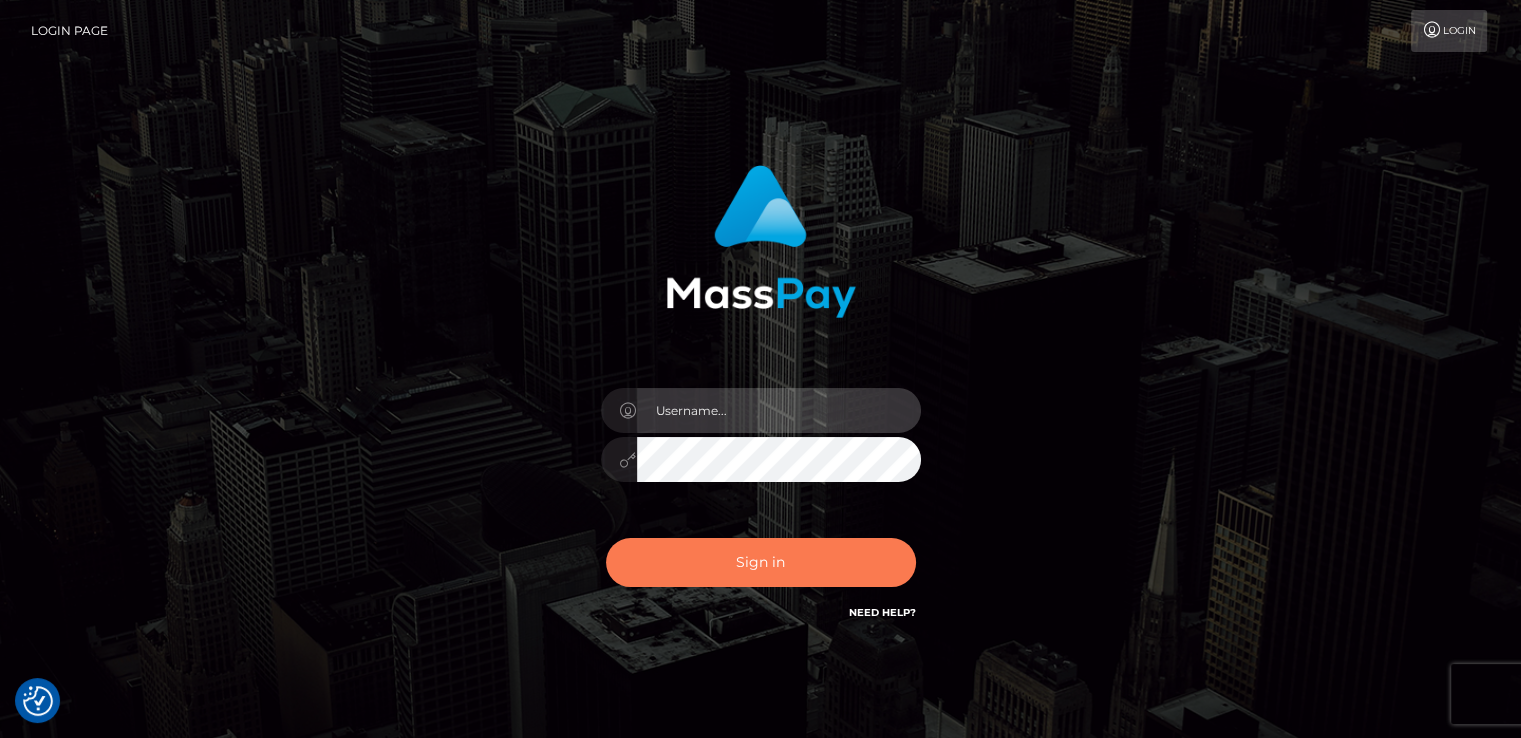 type on "catalinad" 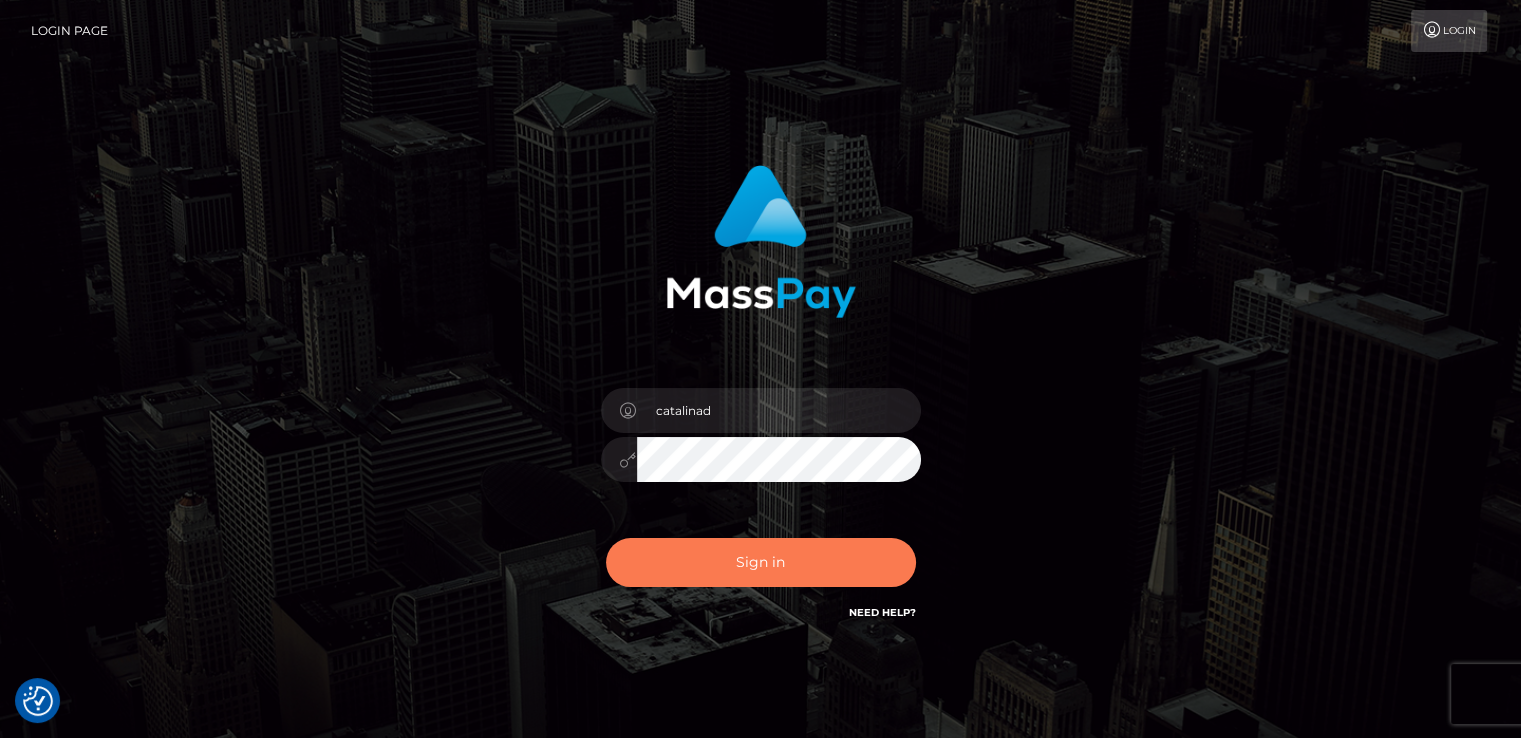 click on "Sign in" at bounding box center (761, 562) 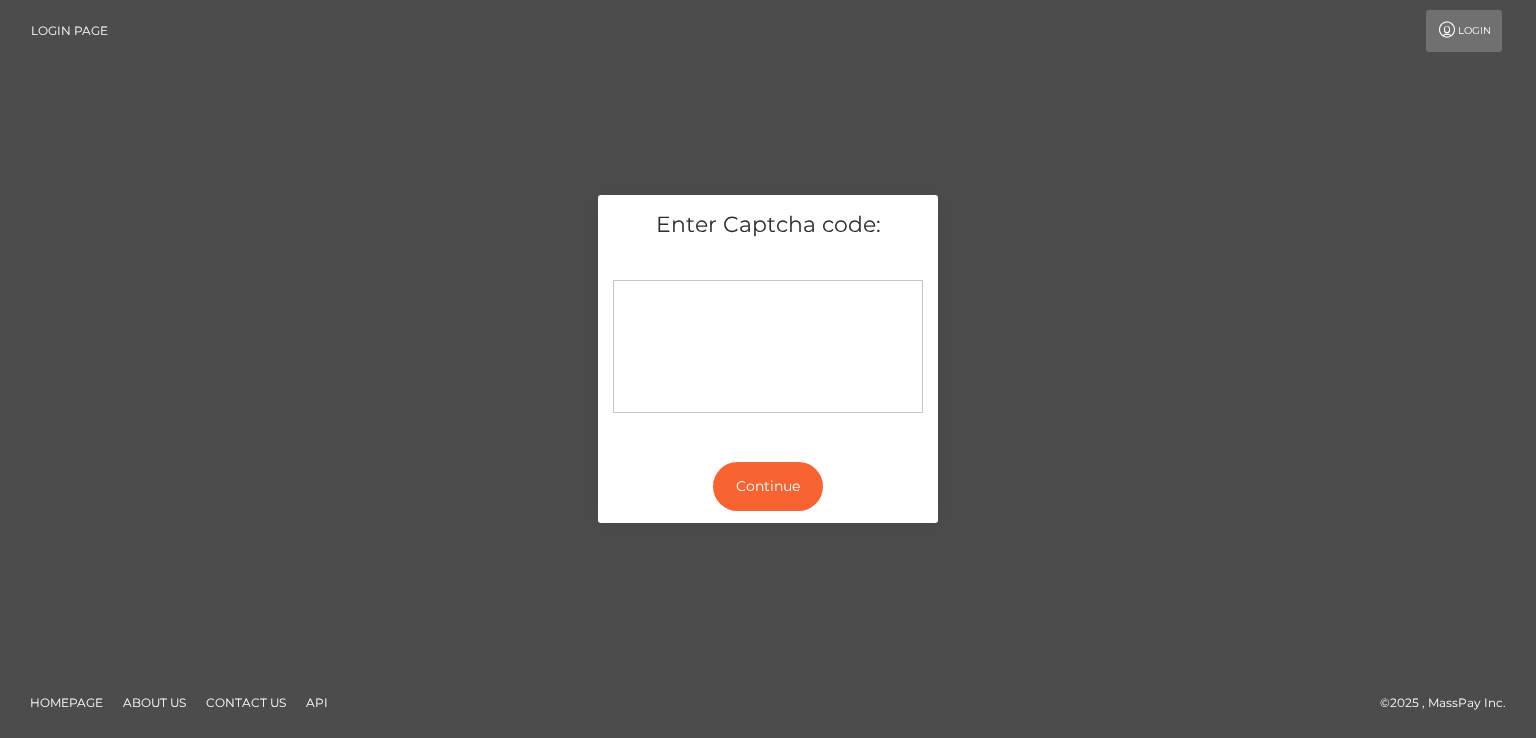 scroll, scrollTop: 0, scrollLeft: 0, axis: both 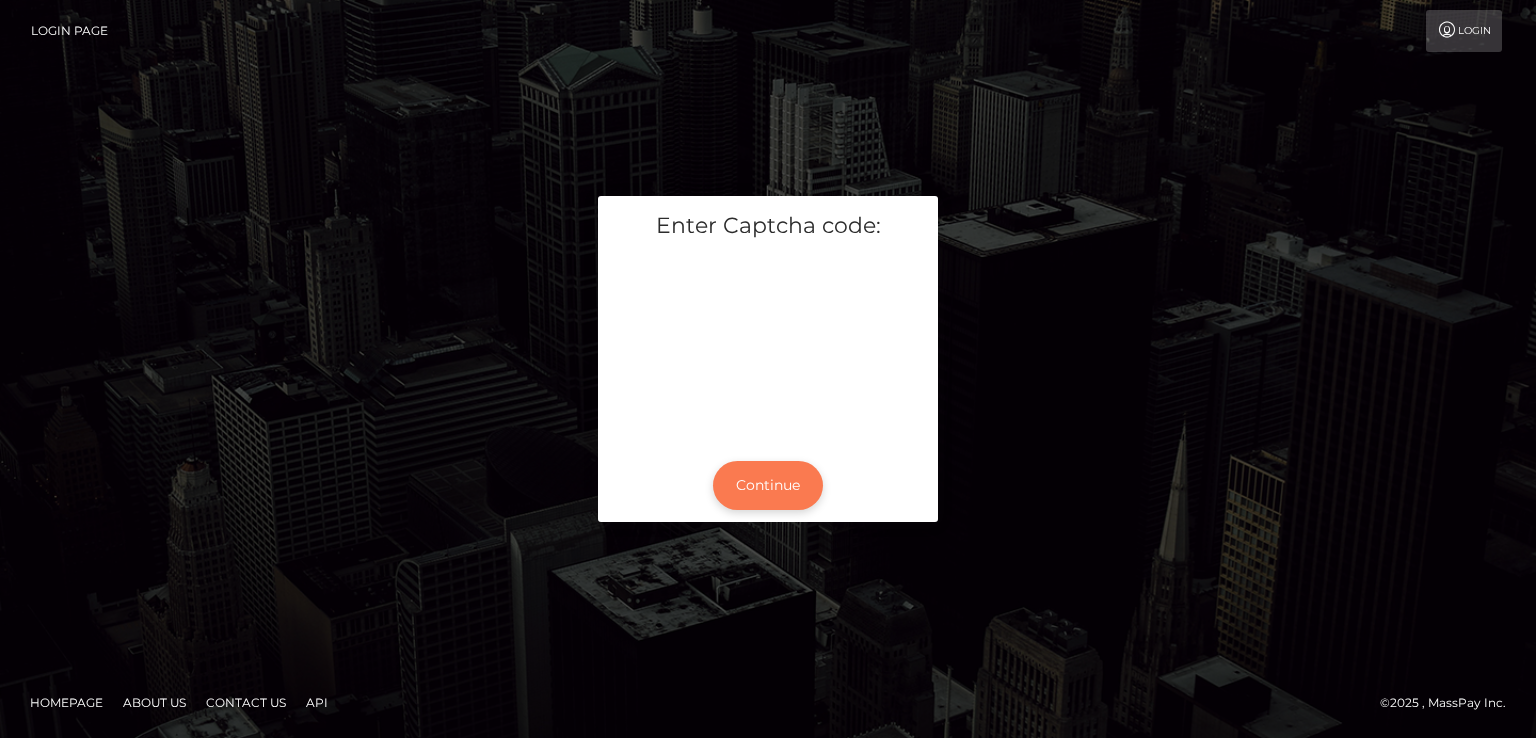 click on "Continue" at bounding box center (768, 485) 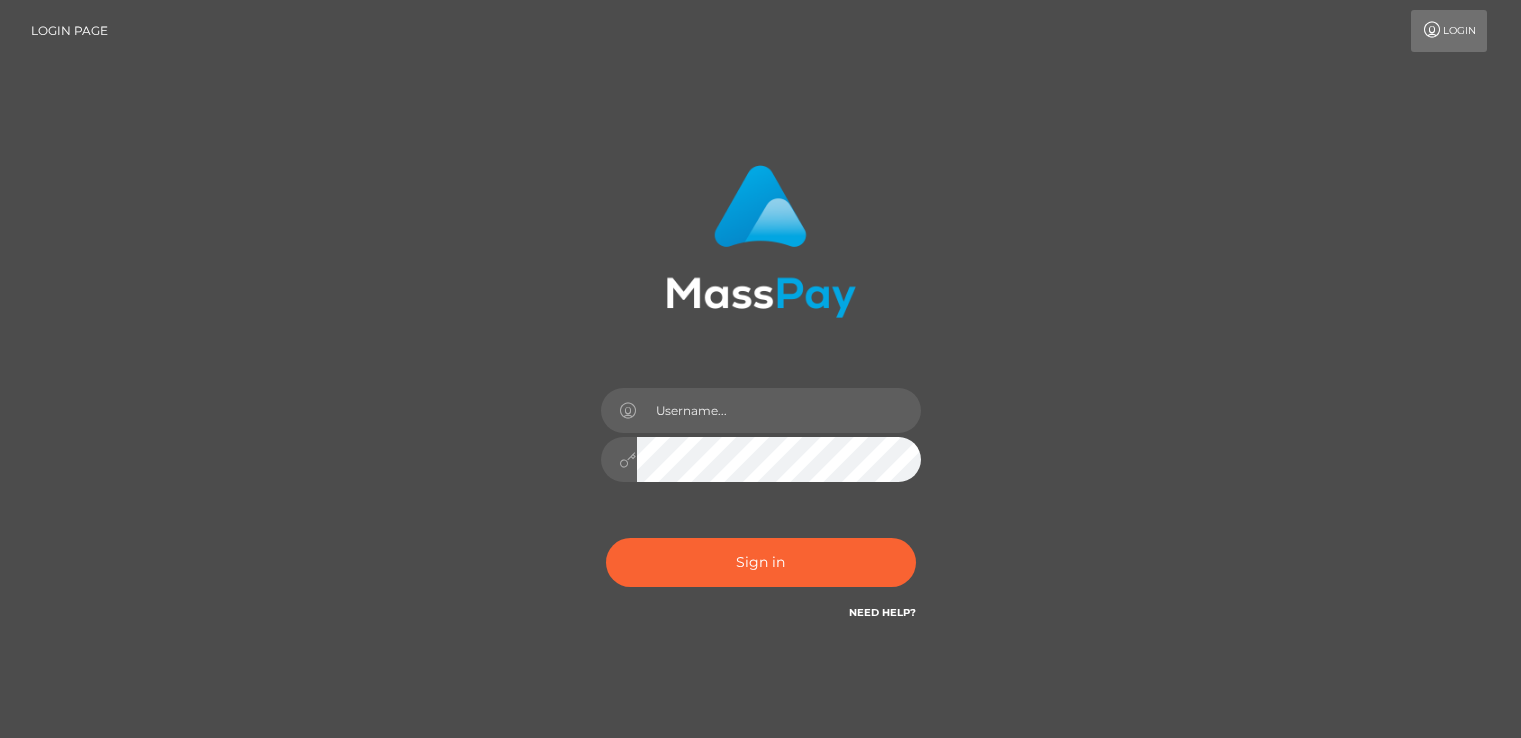 scroll, scrollTop: 0, scrollLeft: 0, axis: both 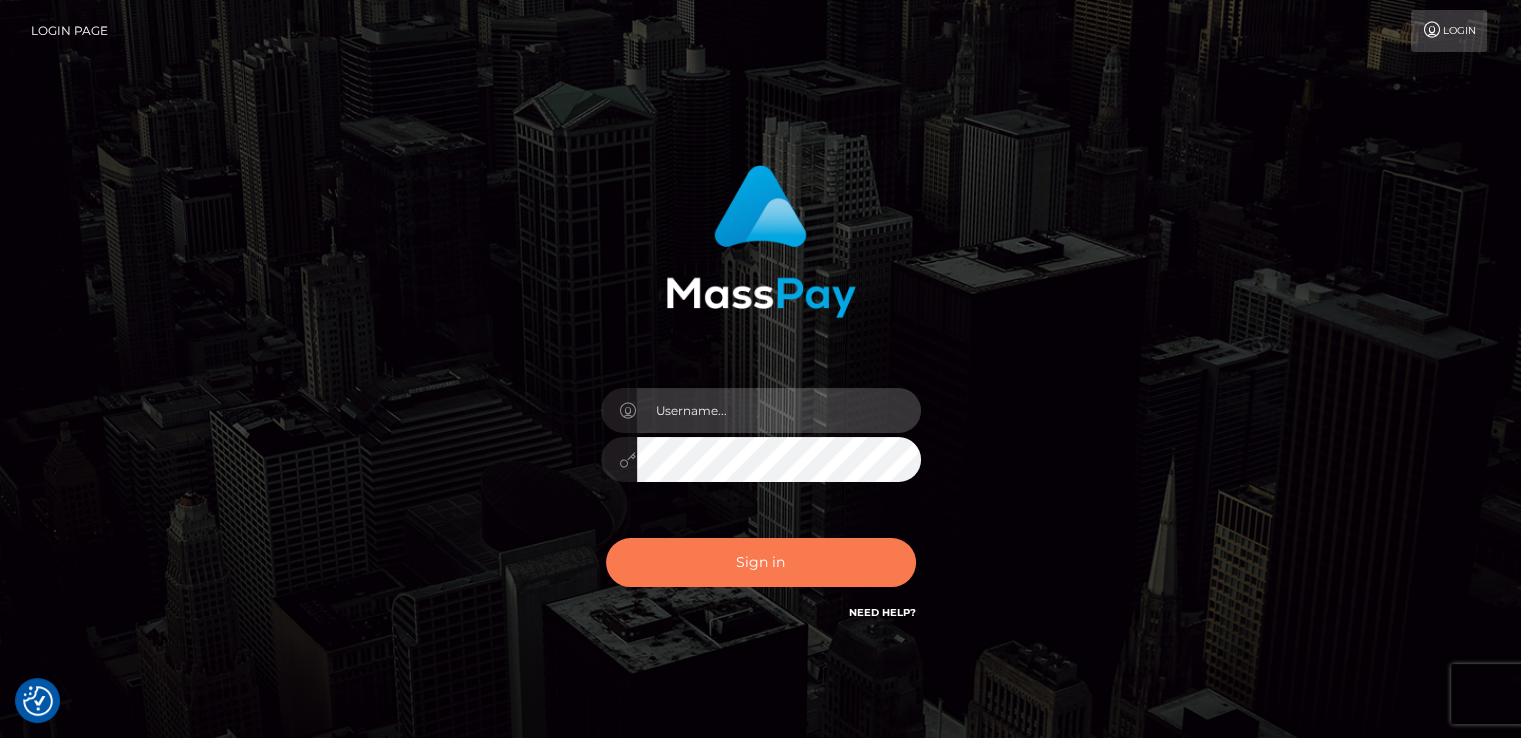 type on "catalinad" 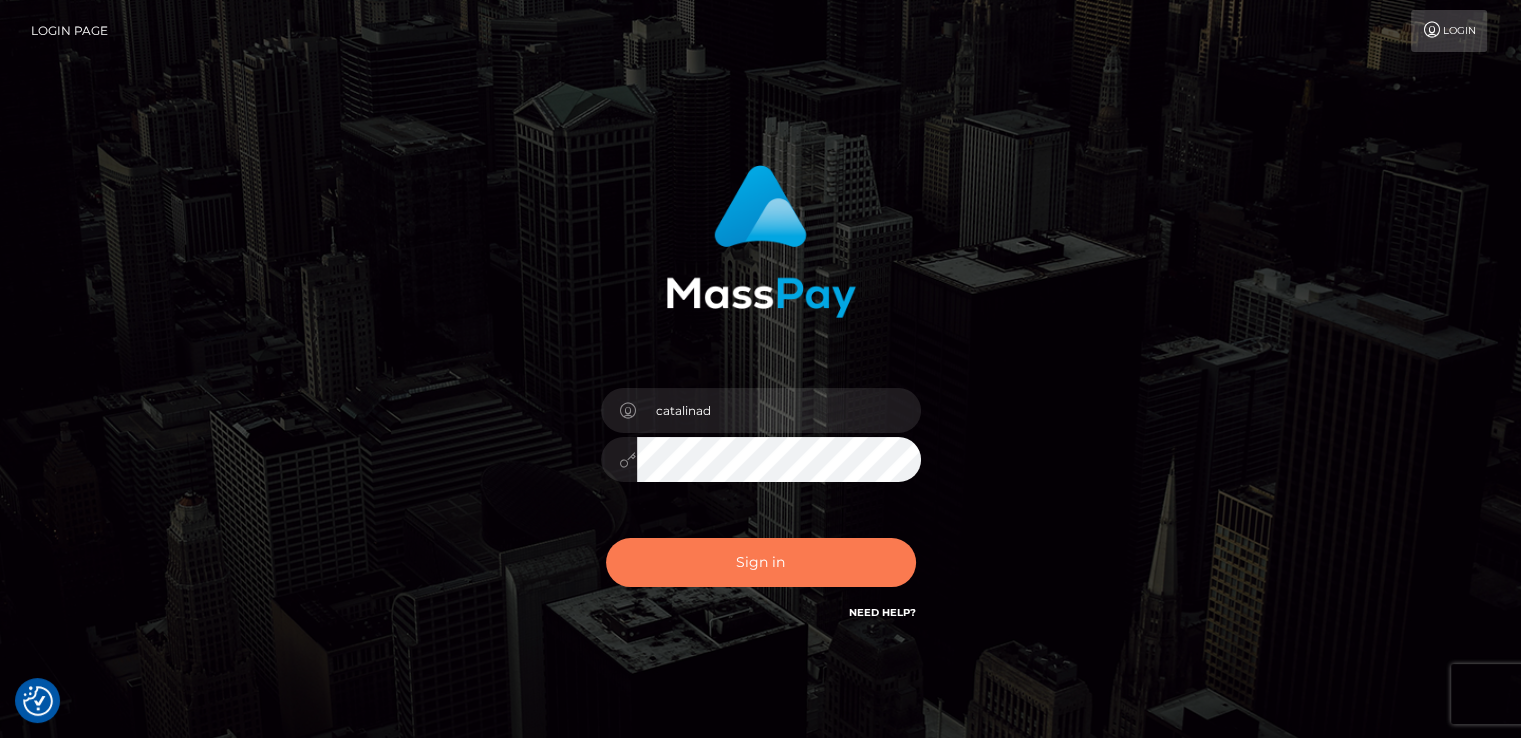 click on "Sign in" at bounding box center [761, 562] 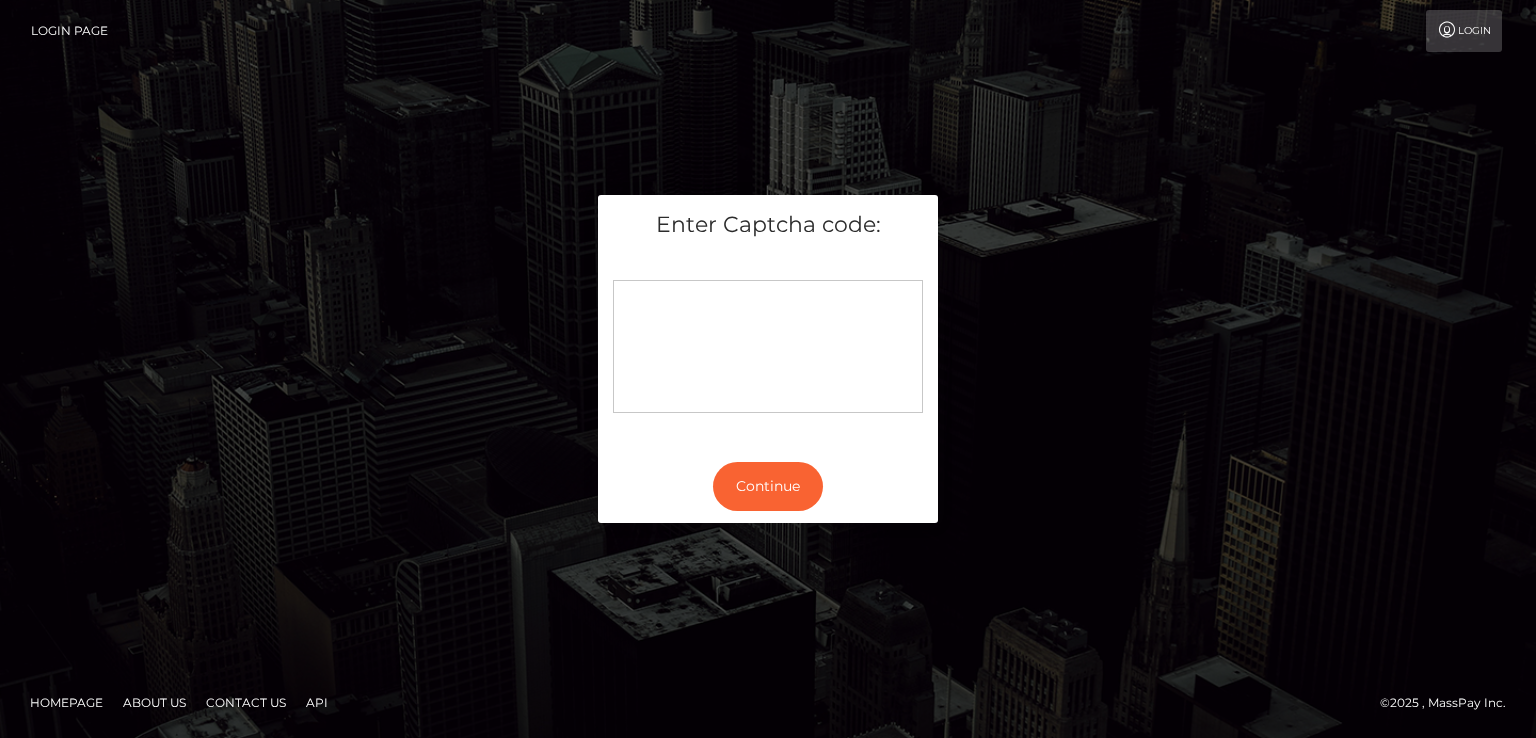 scroll, scrollTop: 0, scrollLeft: 0, axis: both 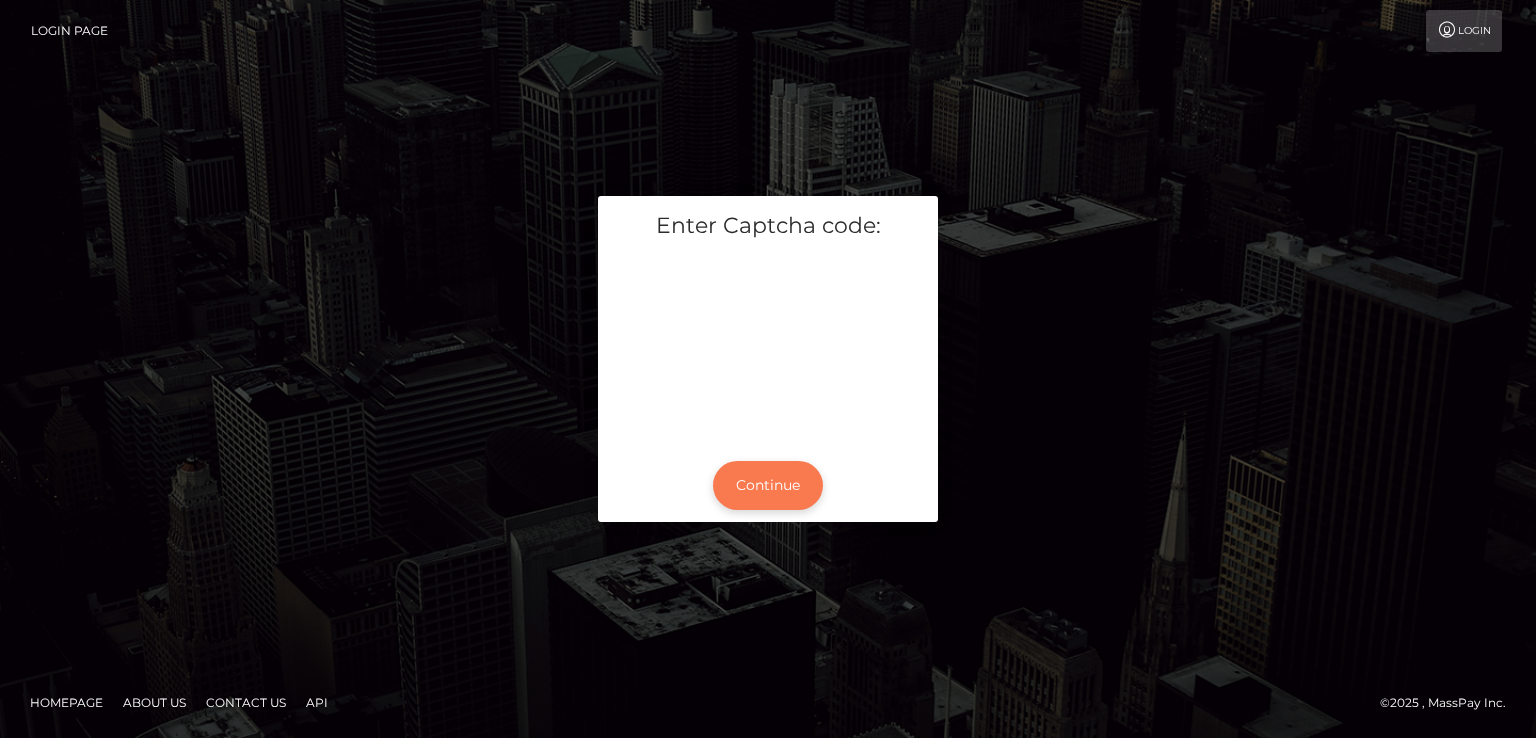 click on "Continue" at bounding box center (768, 485) 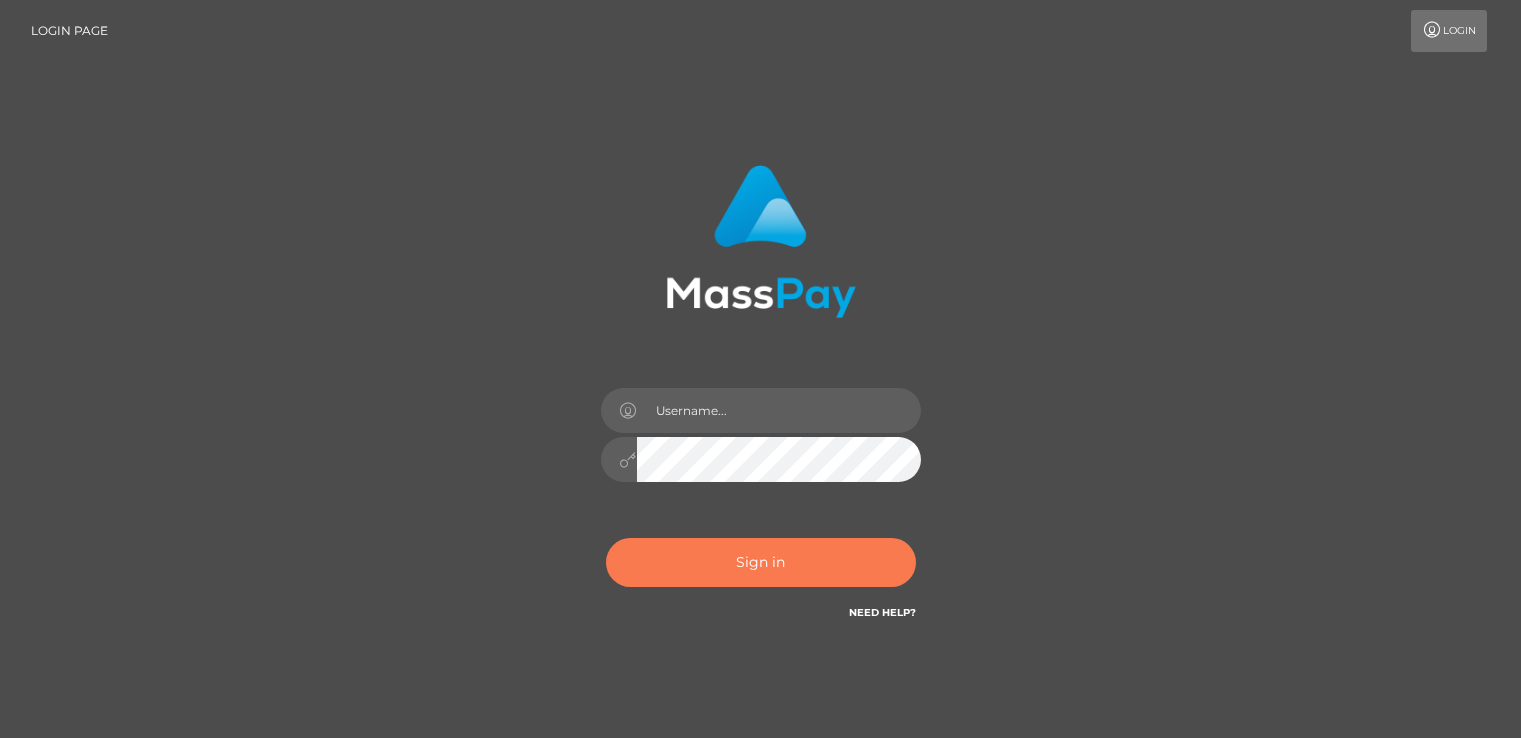 scroll, scrollTop: 0, scrollLeft: 0, axis: both 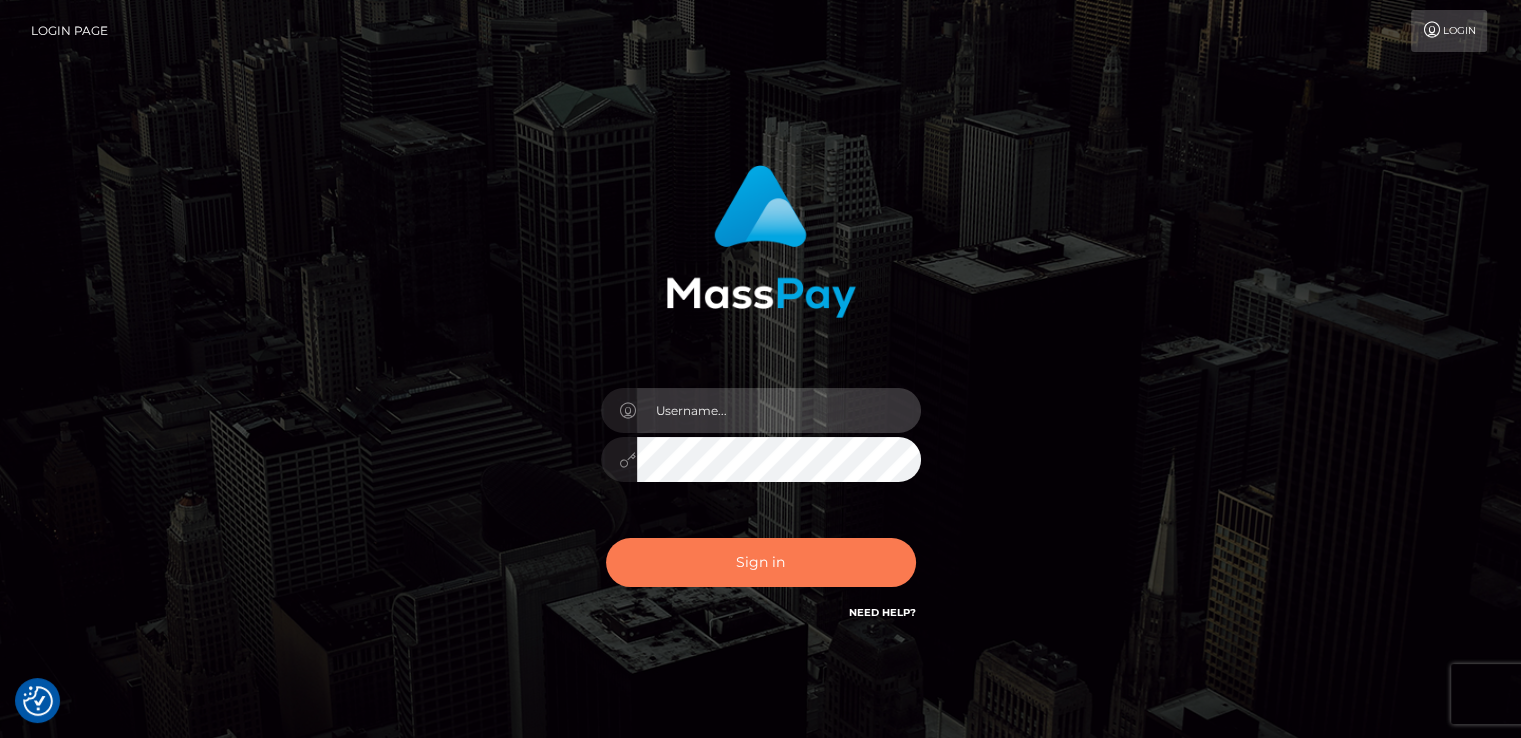 type on "catalinad" 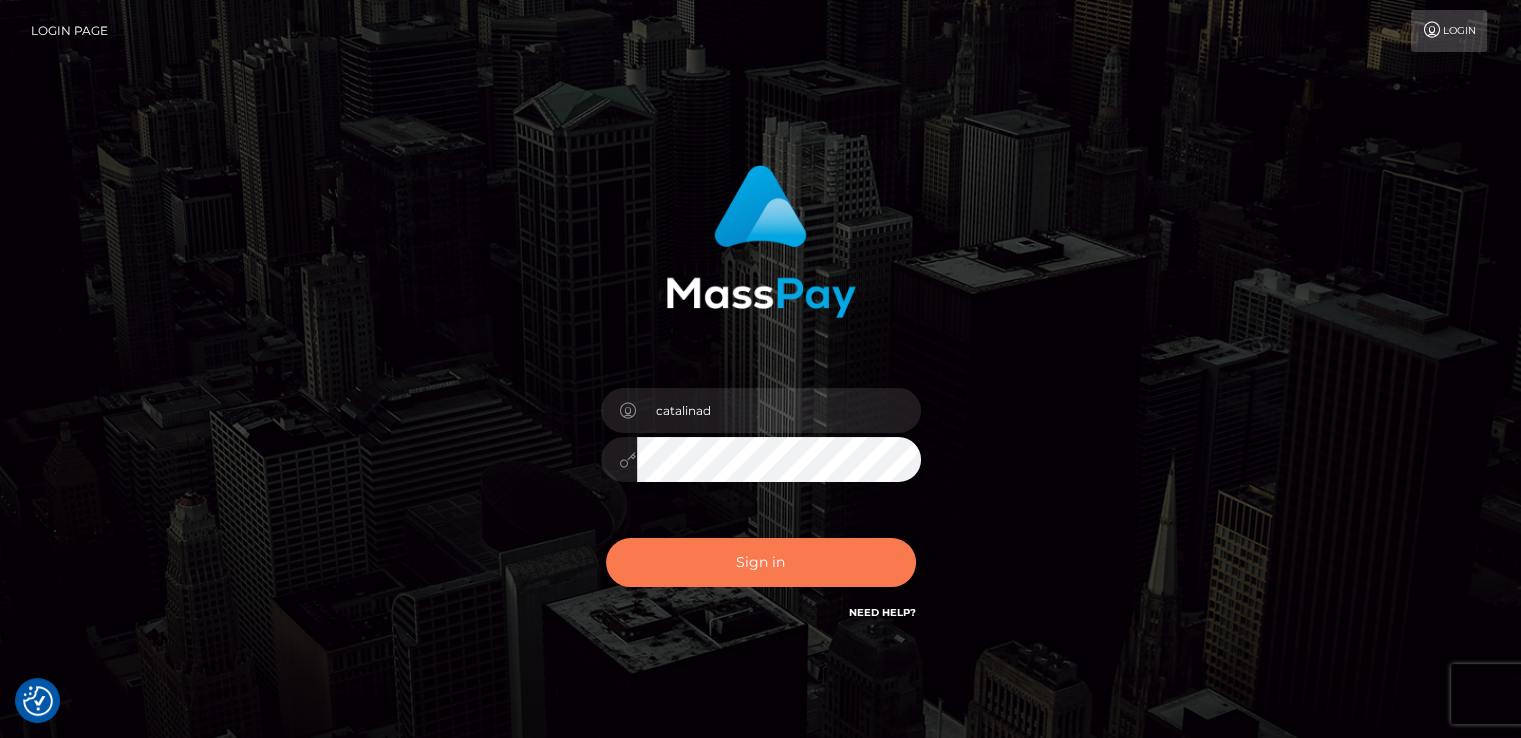 click on "Sign in" at bounding box center (761, 562) 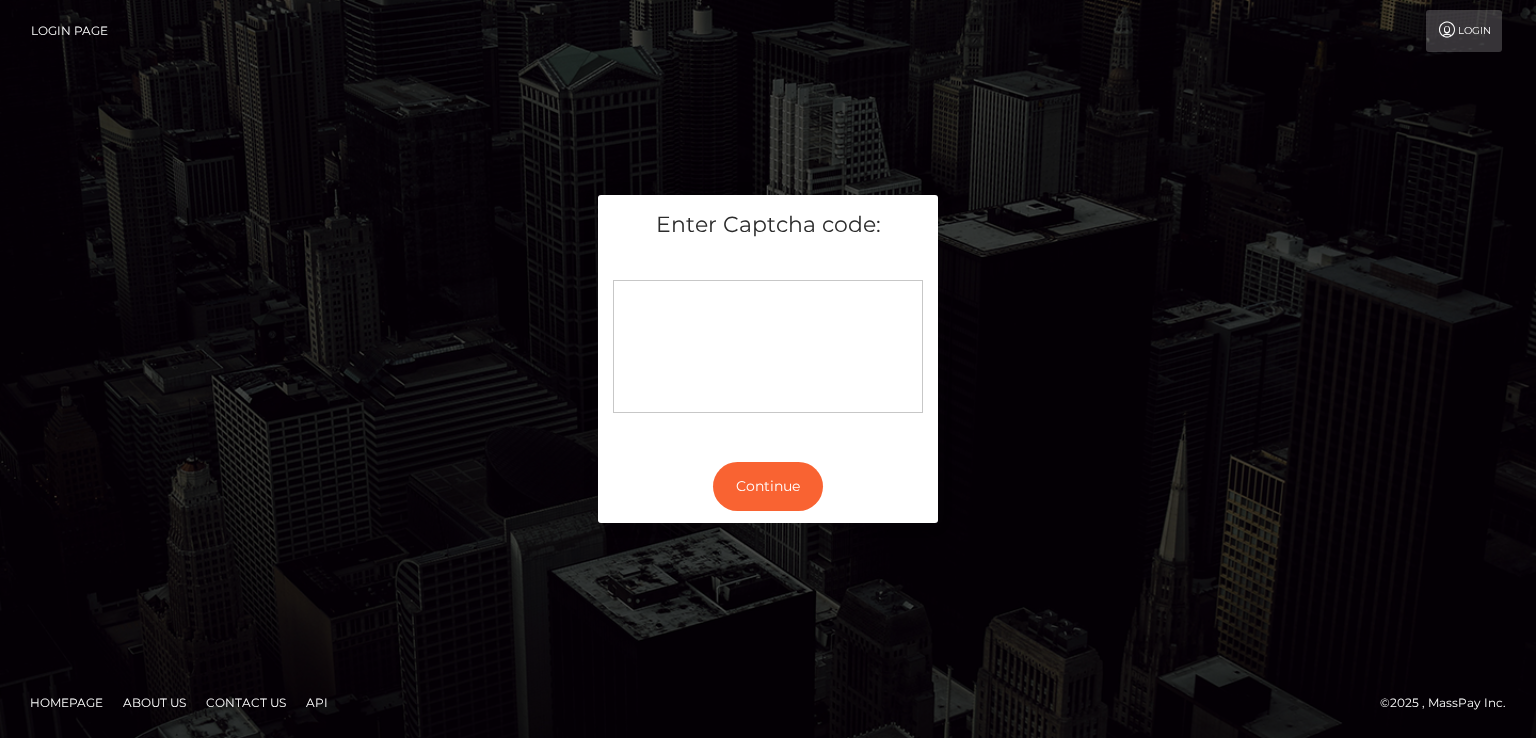 scroll, scrollTop: 0, scrollLeft: 0, axis: both 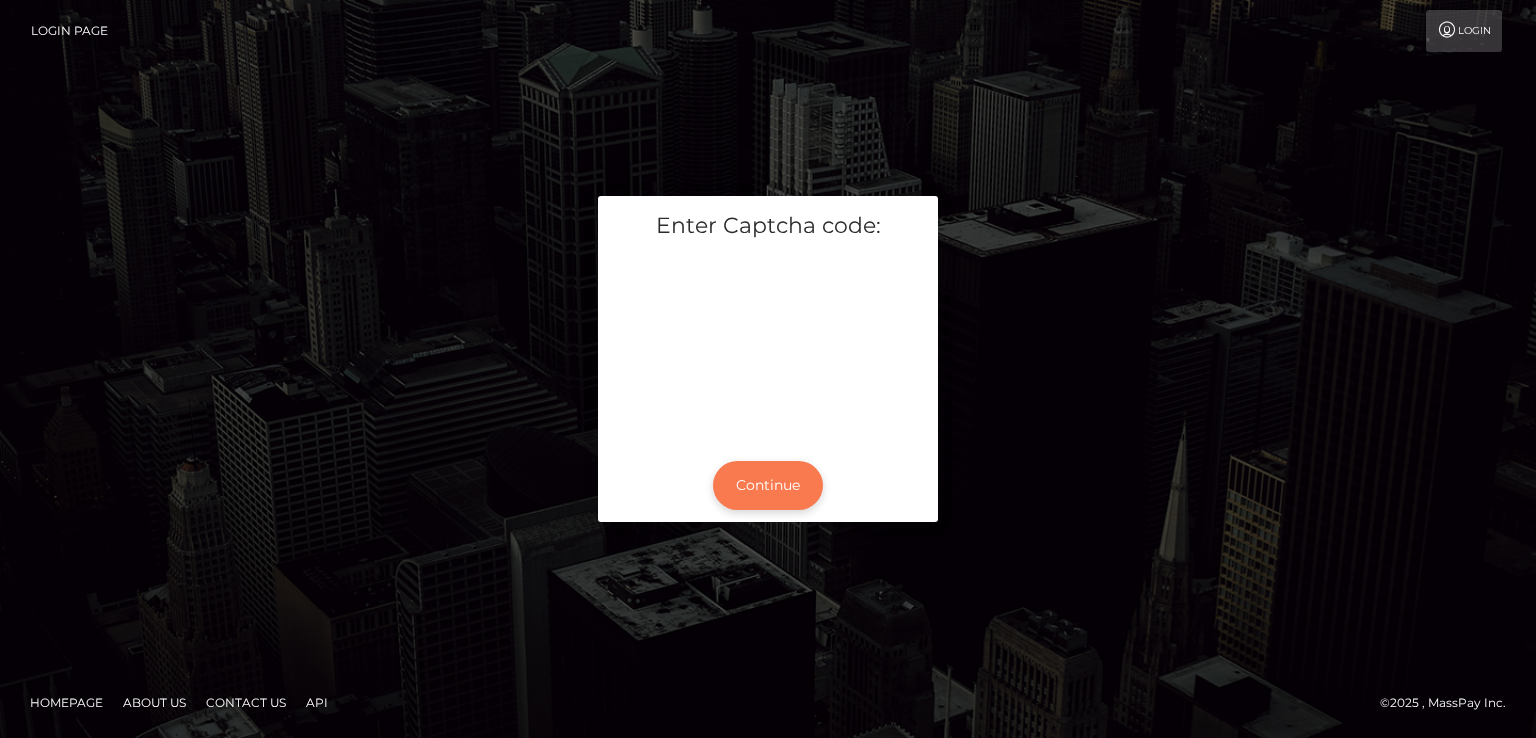 click on "Continue" at bounding box center [768, 485] 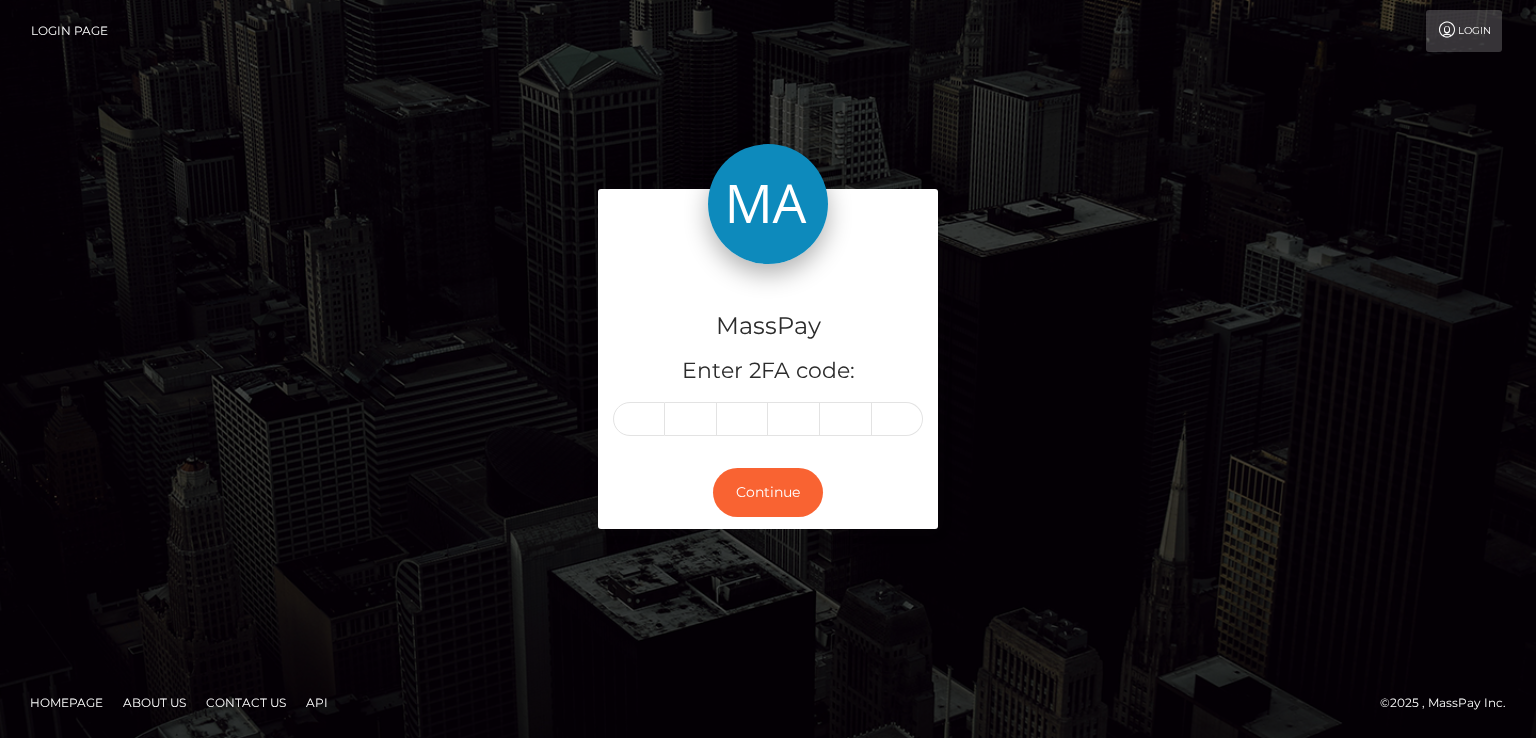 scroll, scrollTop: 0, scrollLeft: 0, axis: both 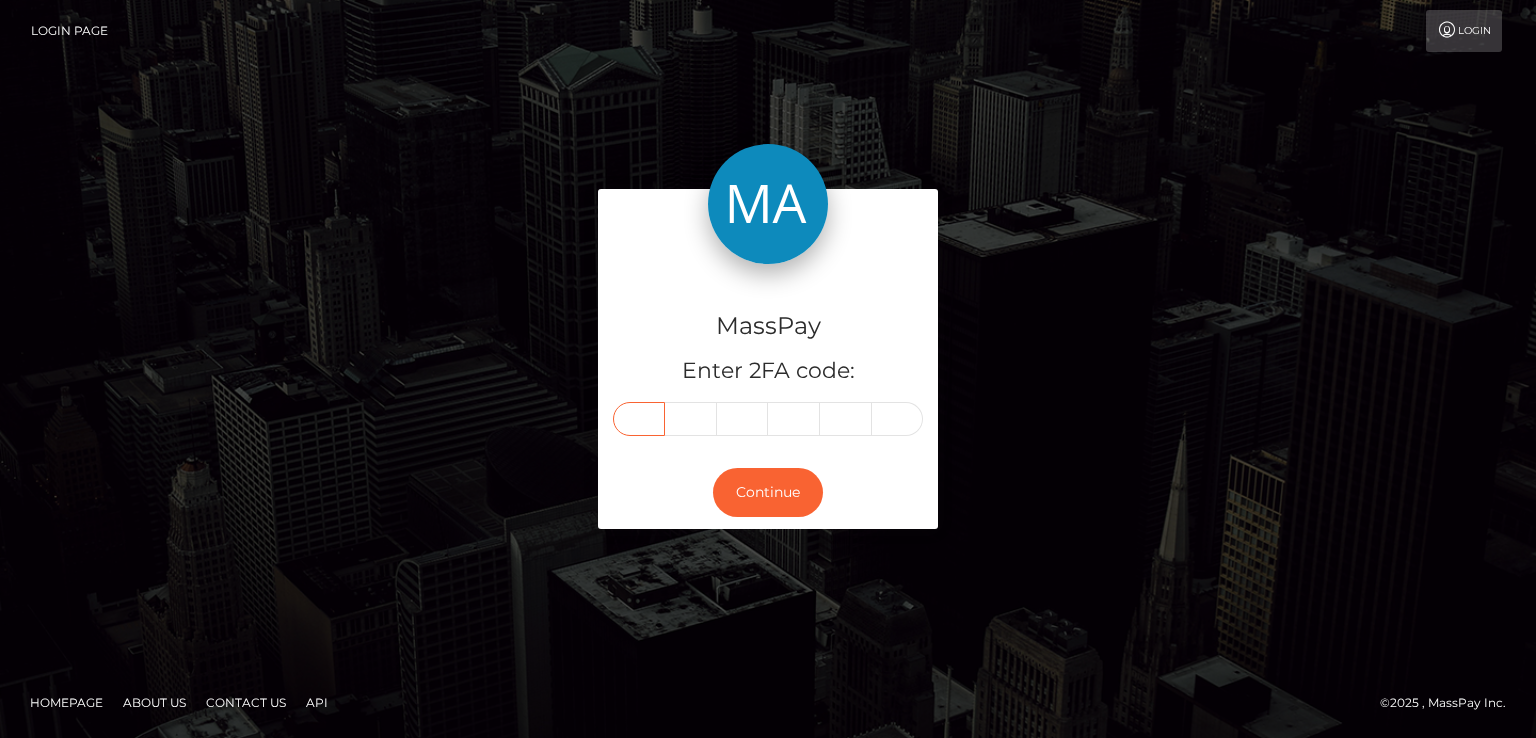 click at bounding box center (639, 419) 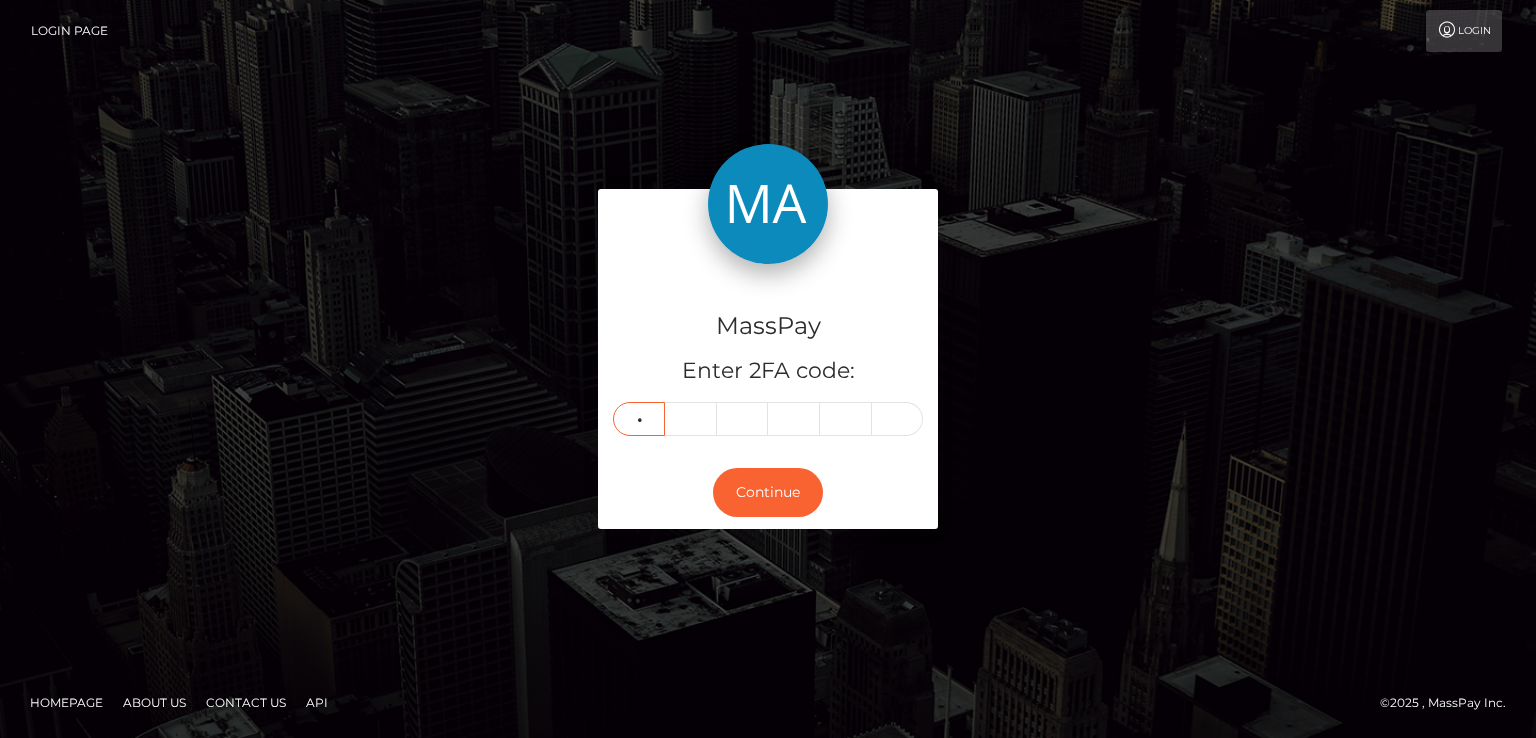 type on "1" 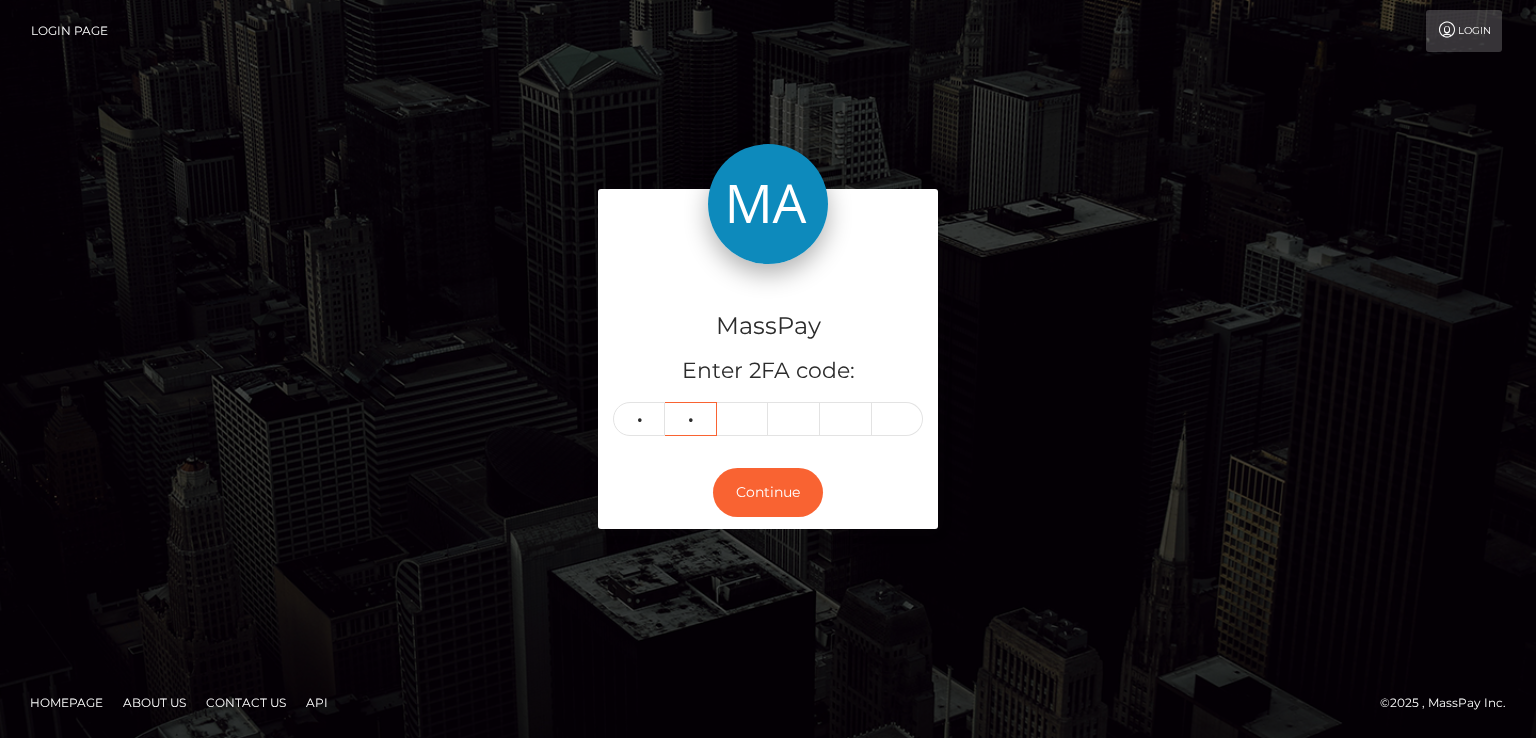 type on "7" 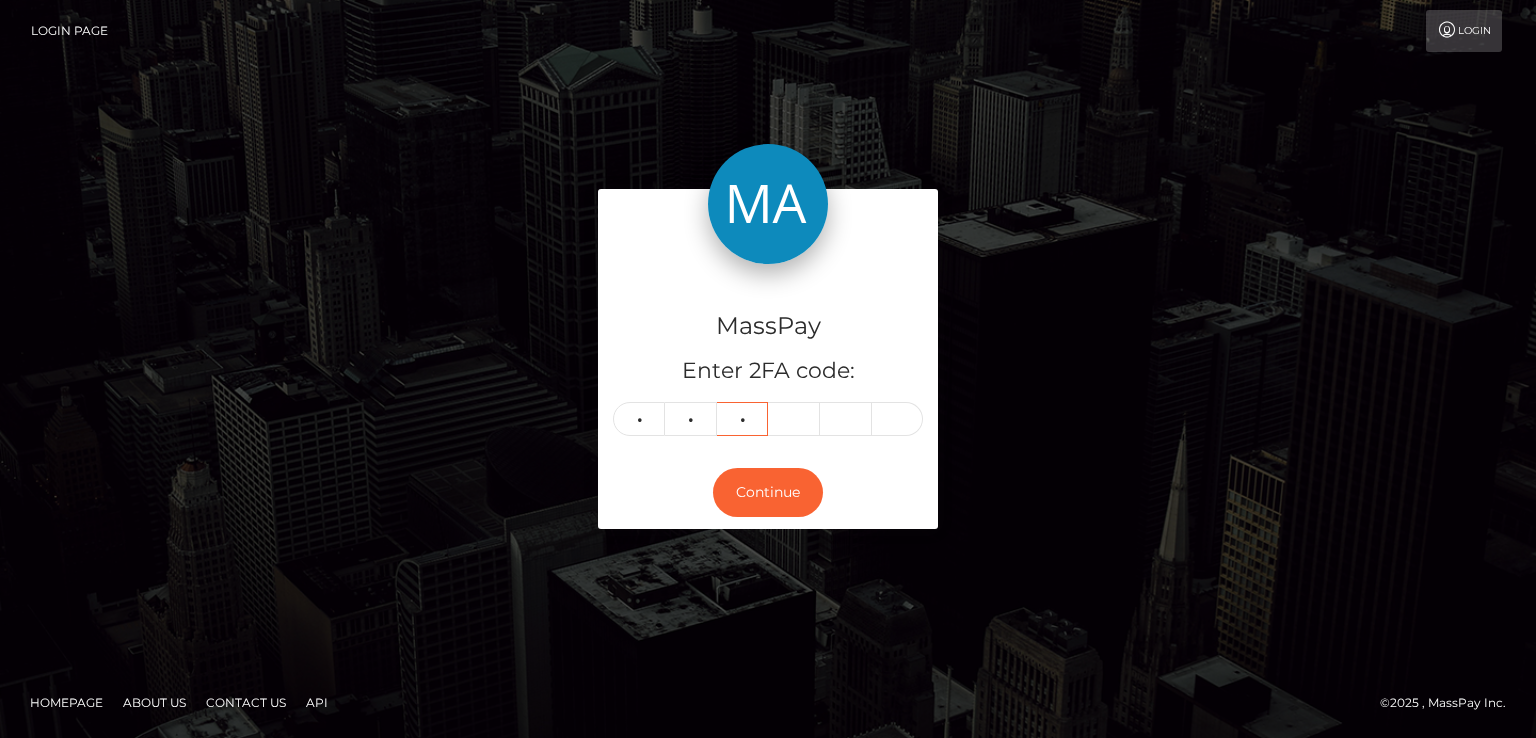 type on "9" 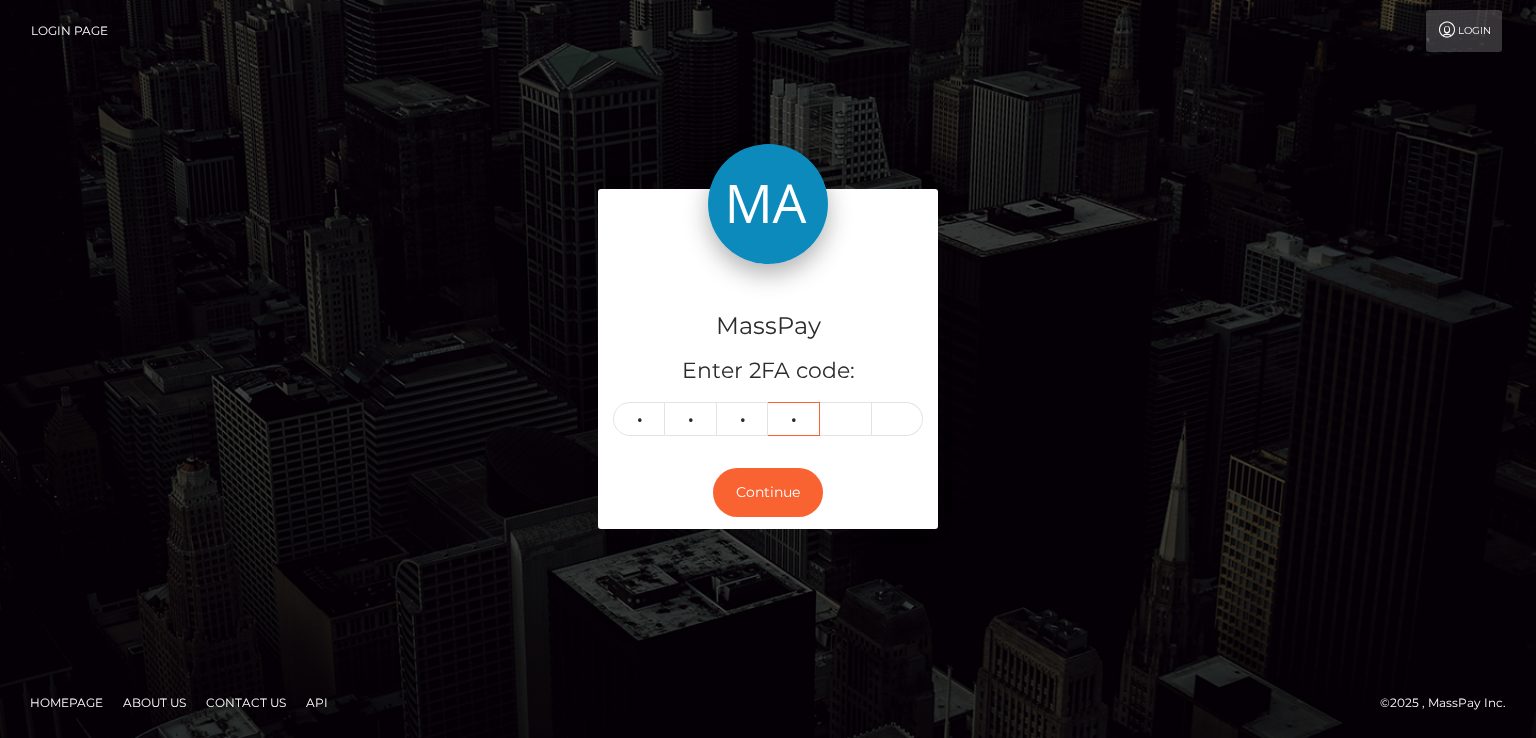 type on "4" 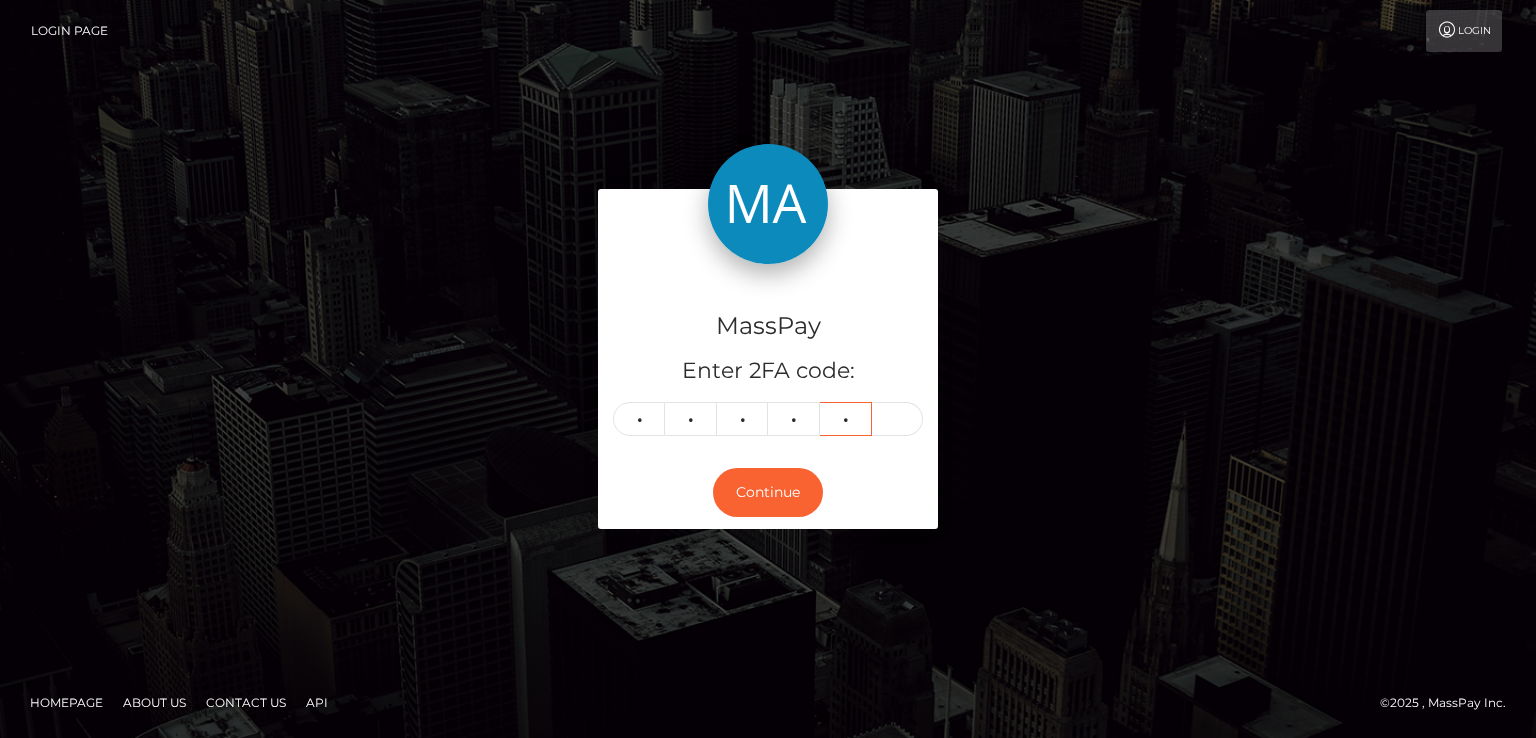 type on "0" 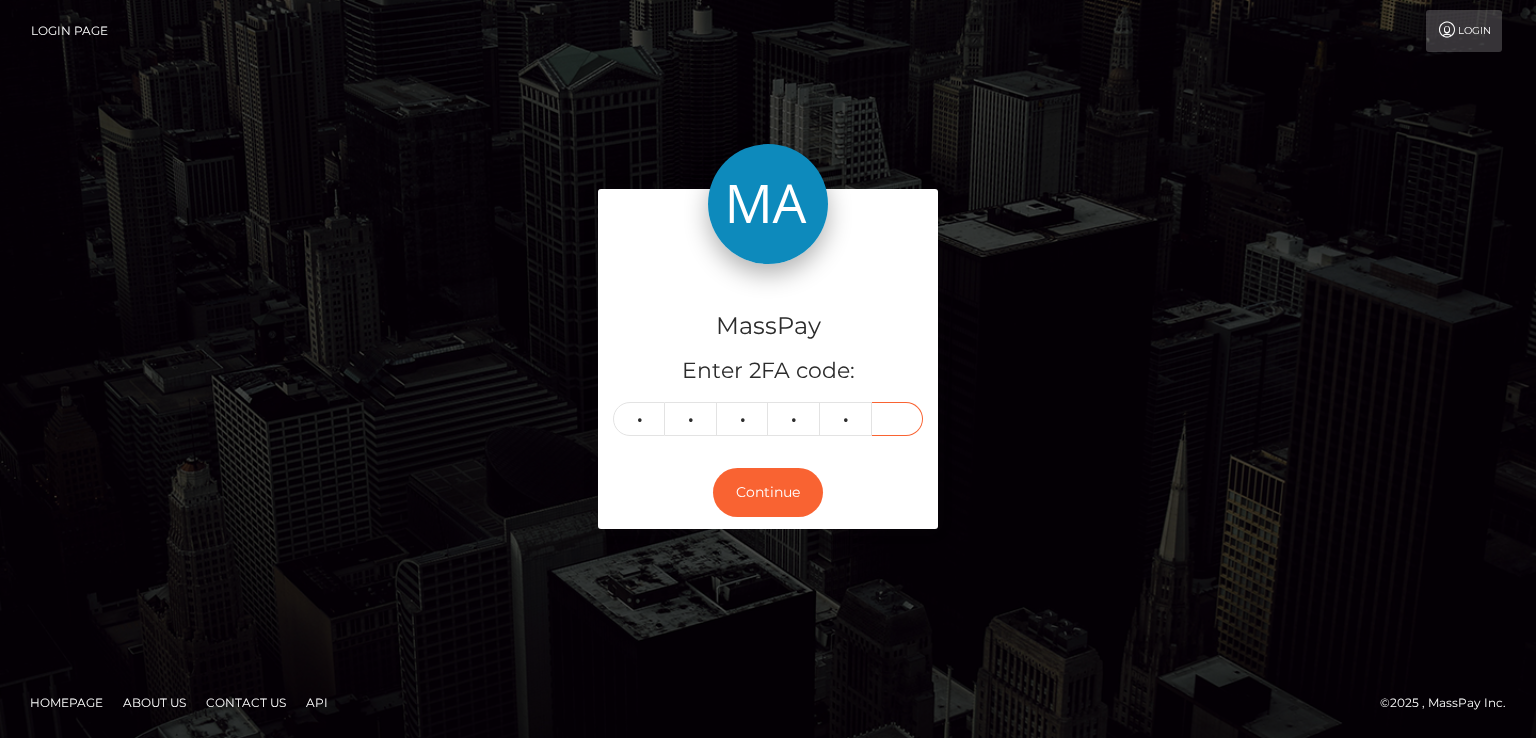 type on "8" 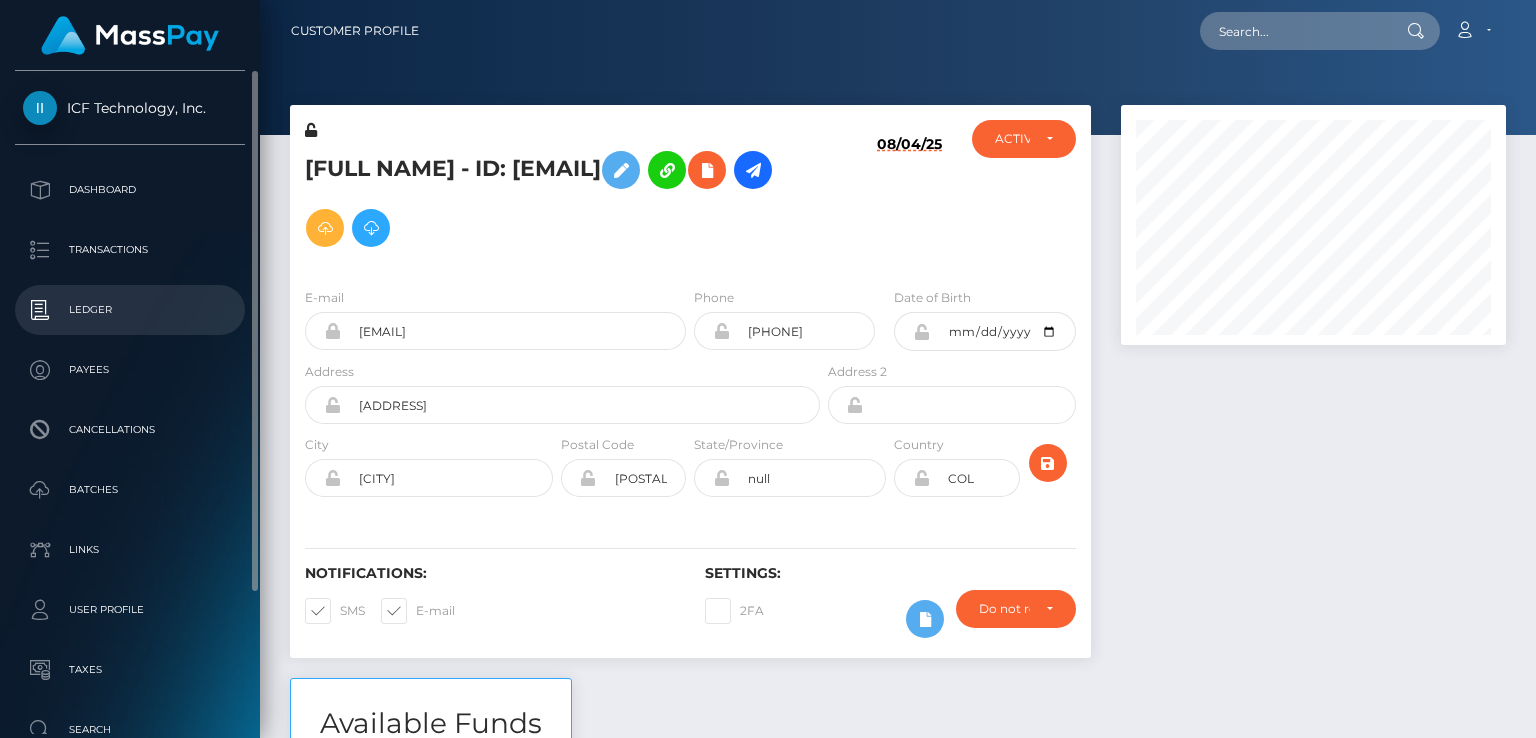 scroll, scrollTop: 0, scrollLeft: 0, axis: both 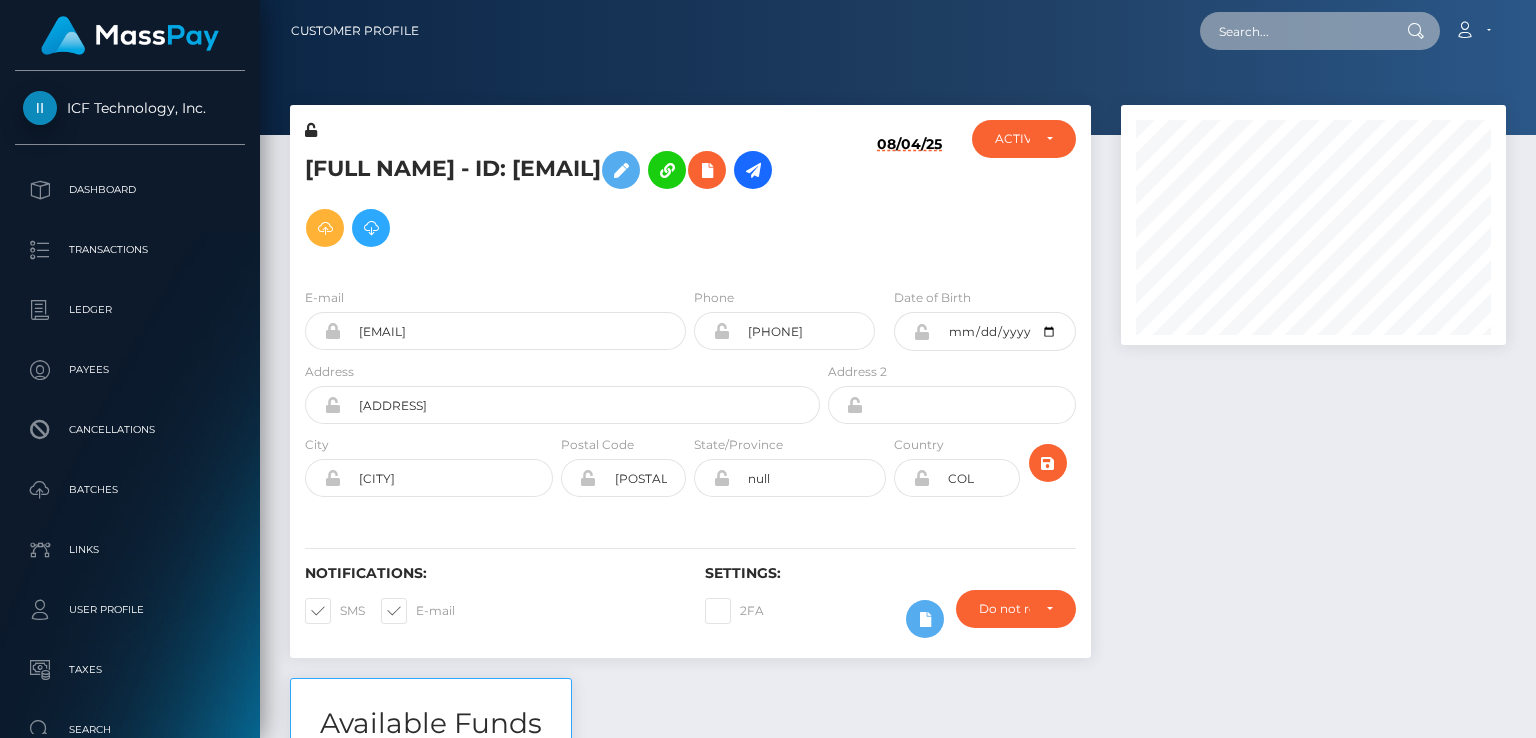 paste on "67814a3df0d3687c1f0061fa" 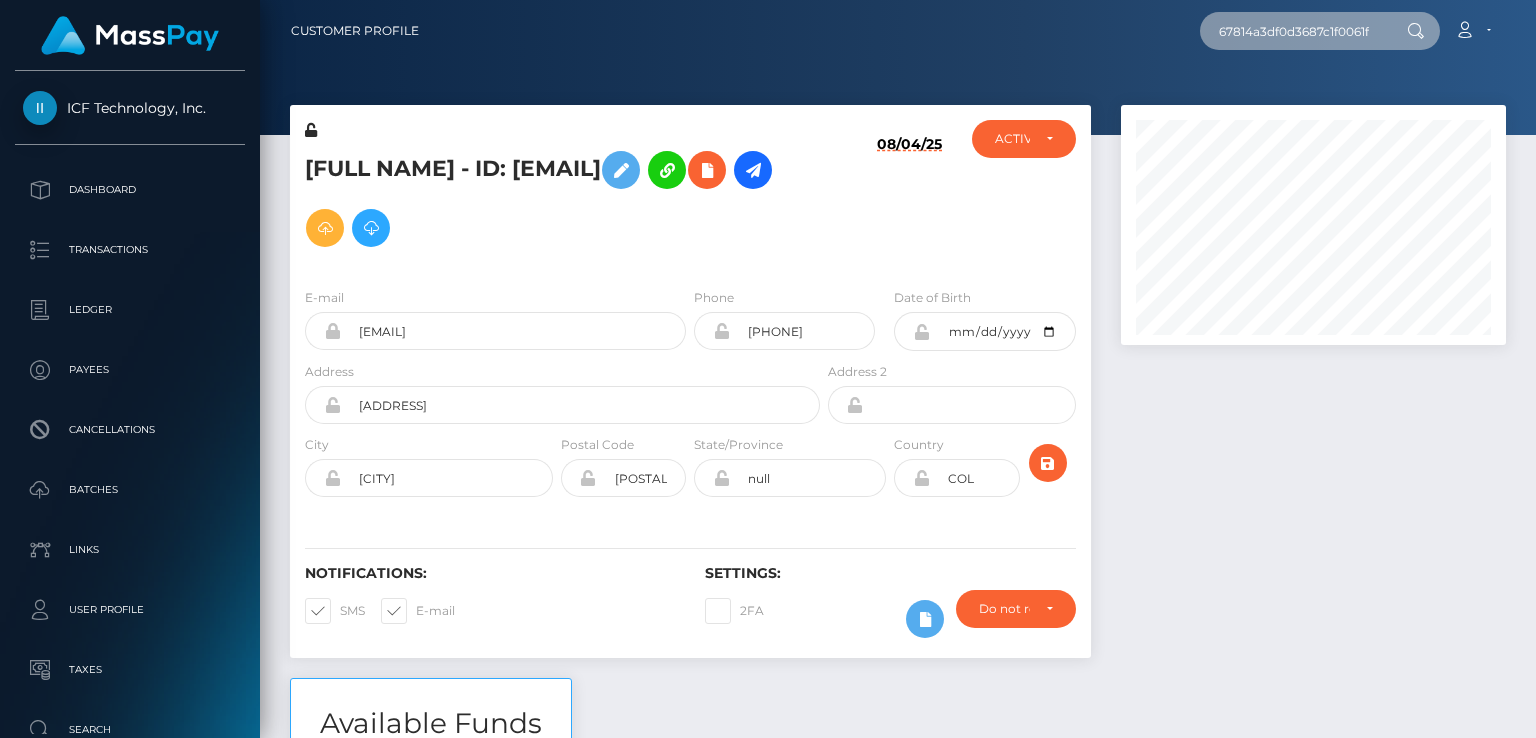 scroll, scrollTop: 0, scrollLeft: 13, axis: horizontal 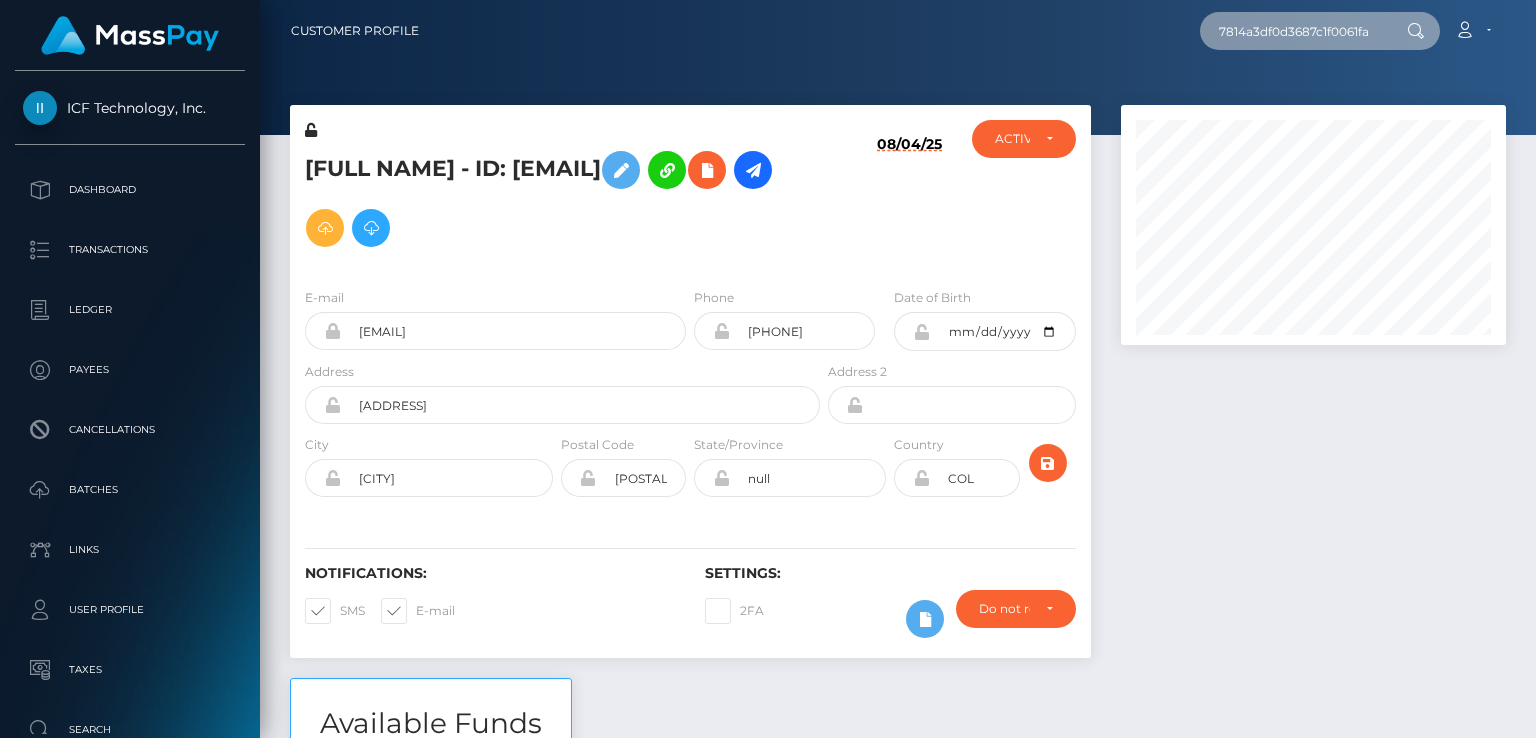 type on "67814a3df0d3687c1f0061fa" 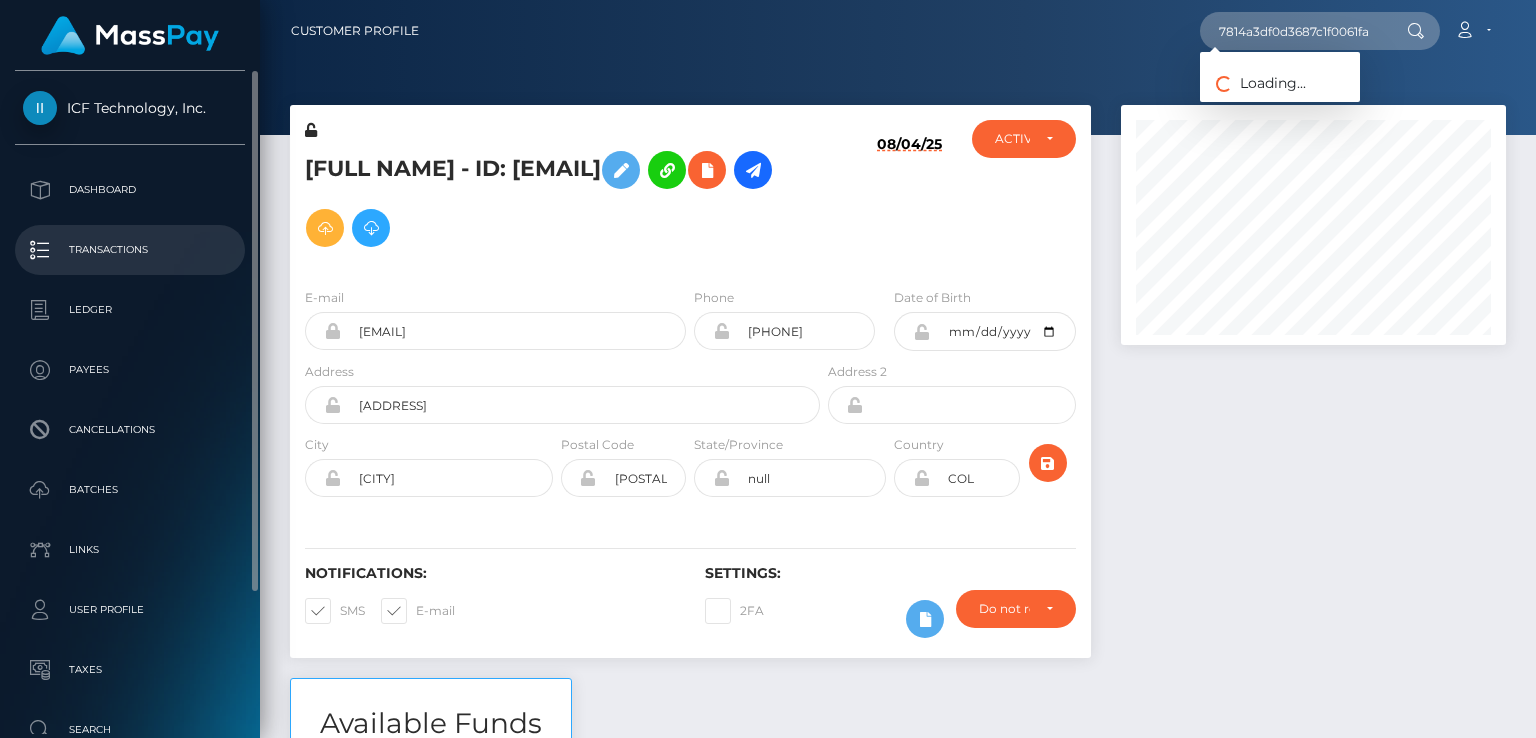 scroll, scrollTop: 0, scrollLeft: 0, axis: both 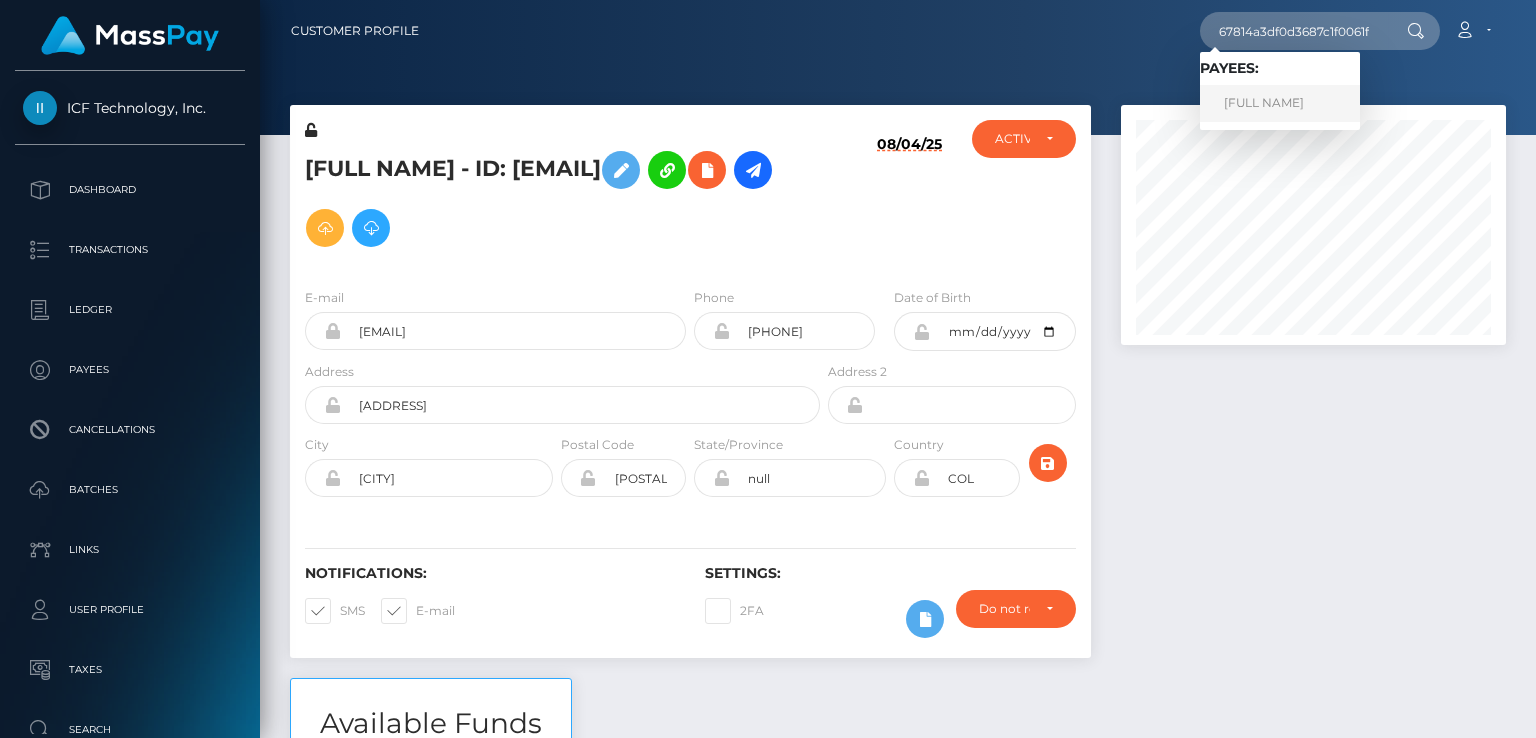 drag, startPoint x: 1273, startPoint y: 108, endPoint x: 1242, endPoint y: 106, distance: 31.06445 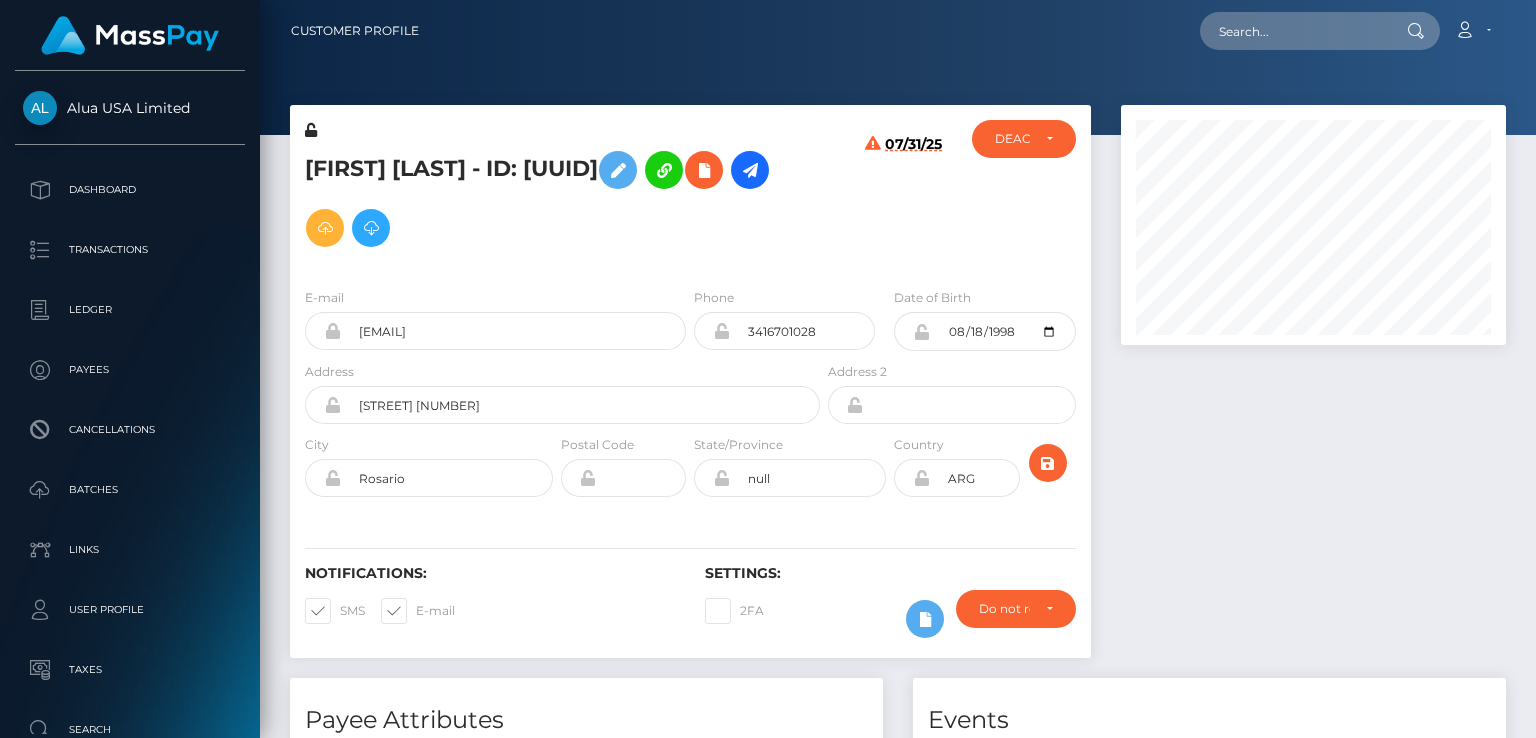 scroll, scrollTop: 0, scrollLeft: 0, axis: both 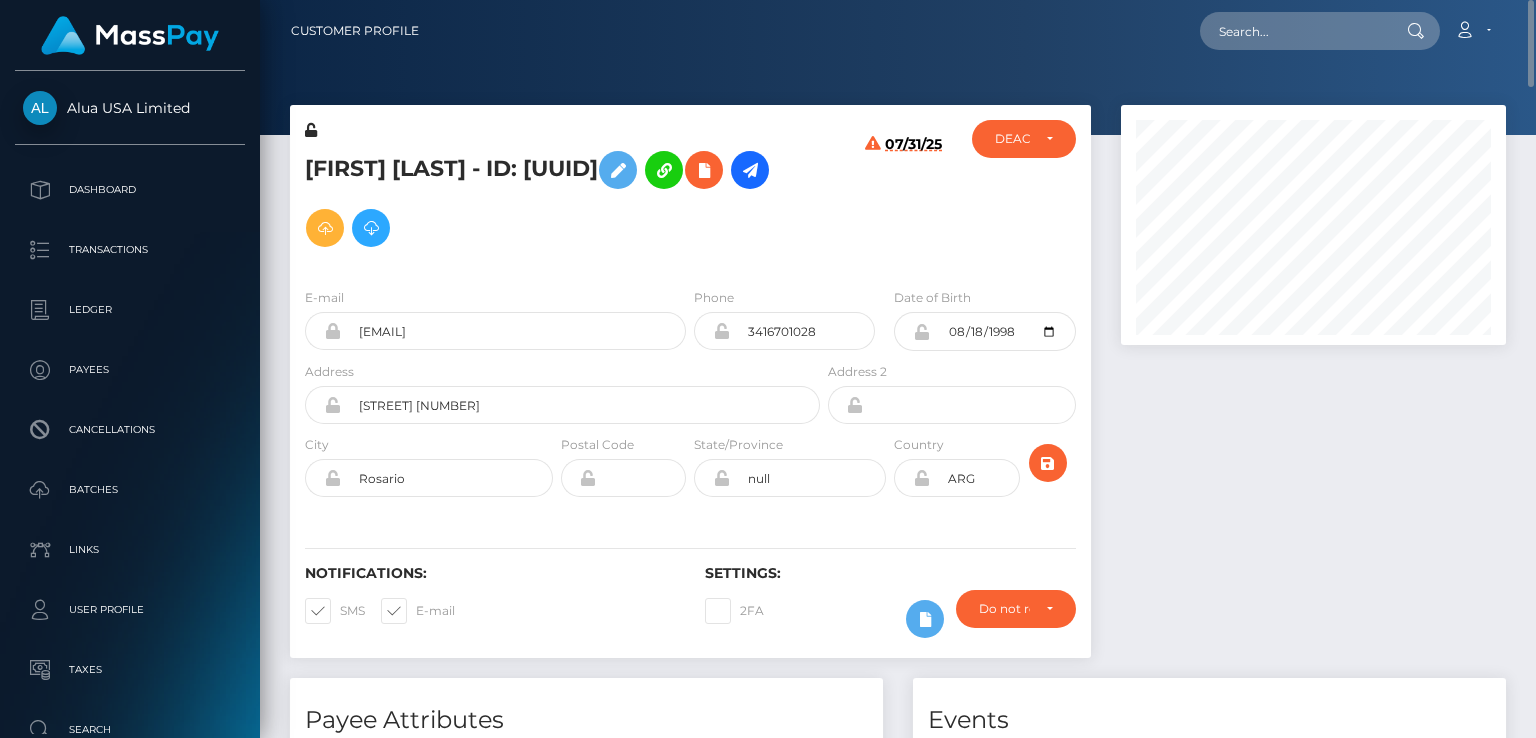 click on "Chiara  Martin
- ID: 67814a3df0d3687c1f0061fa" at bounding box center [557, 199] 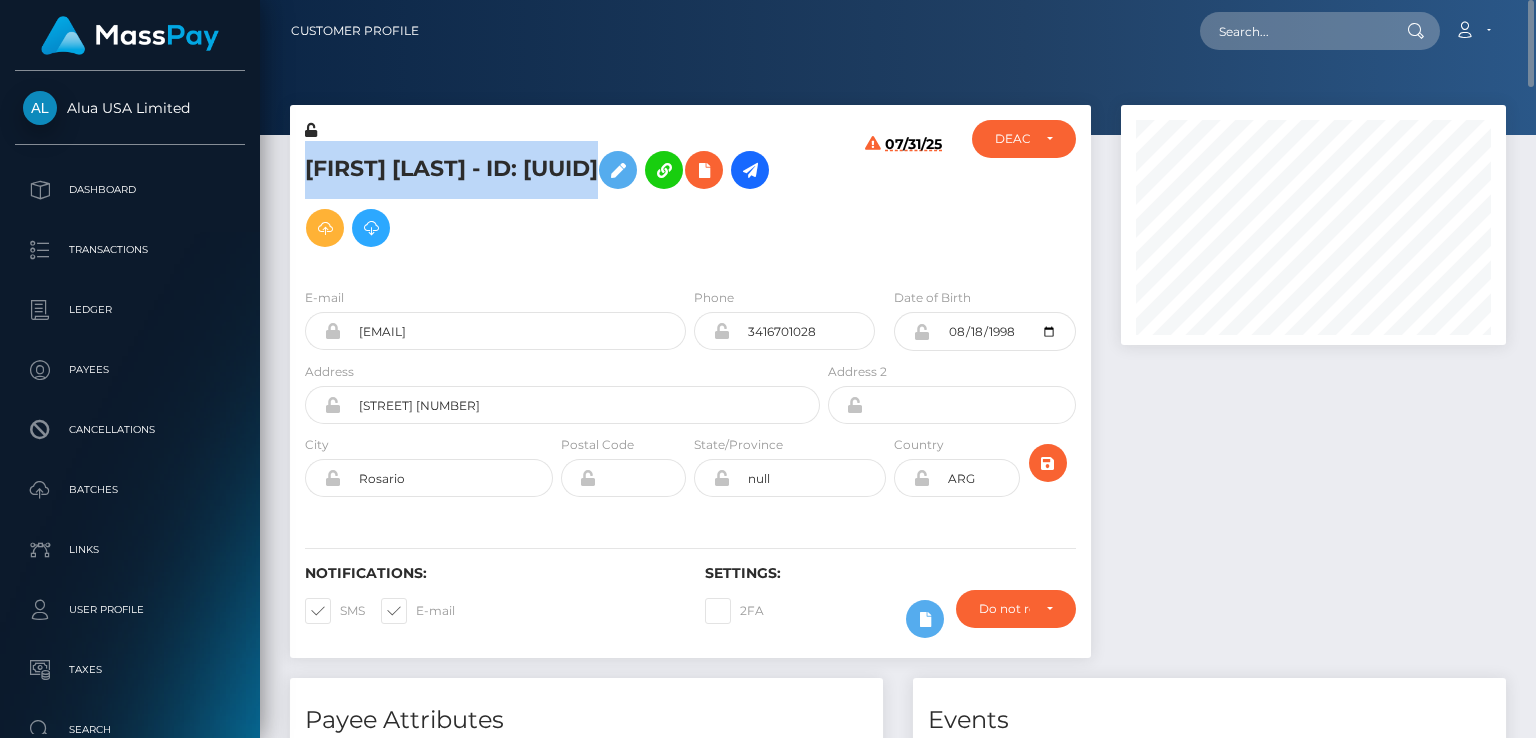 copy on "Chiara  Martin
- ID: 67814a3df0d3687c1f0061fa" 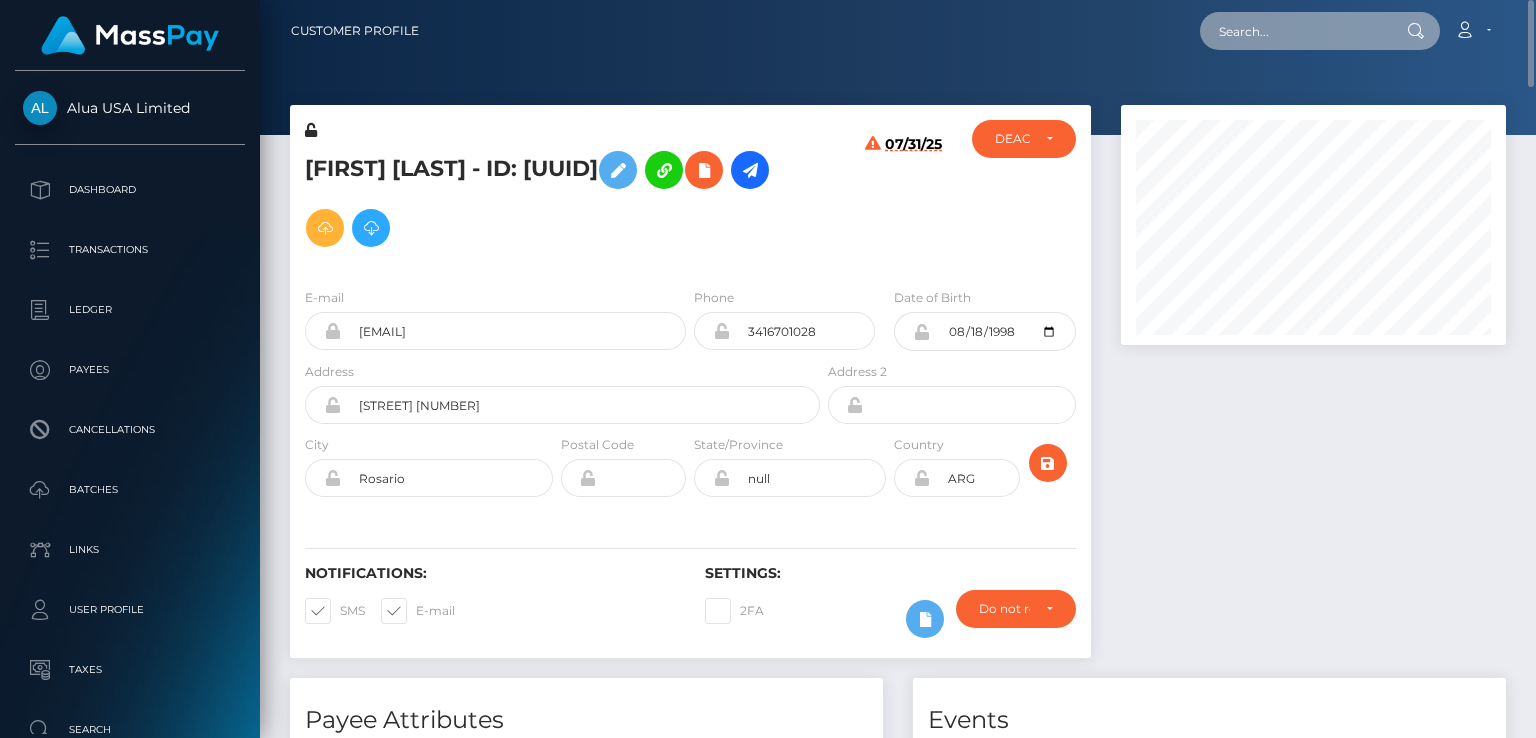 click at bounding box center [1294, 31] 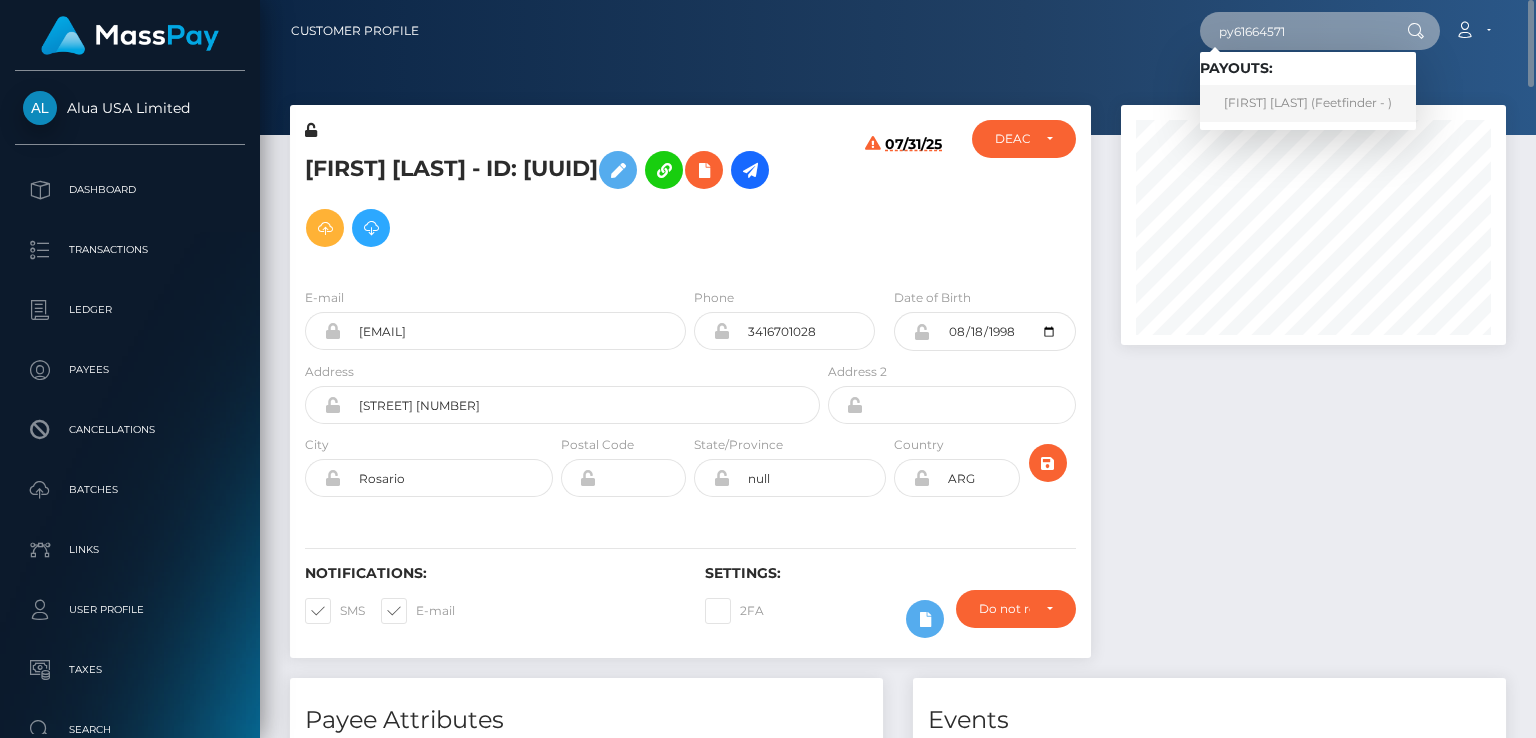type on "py61664571" 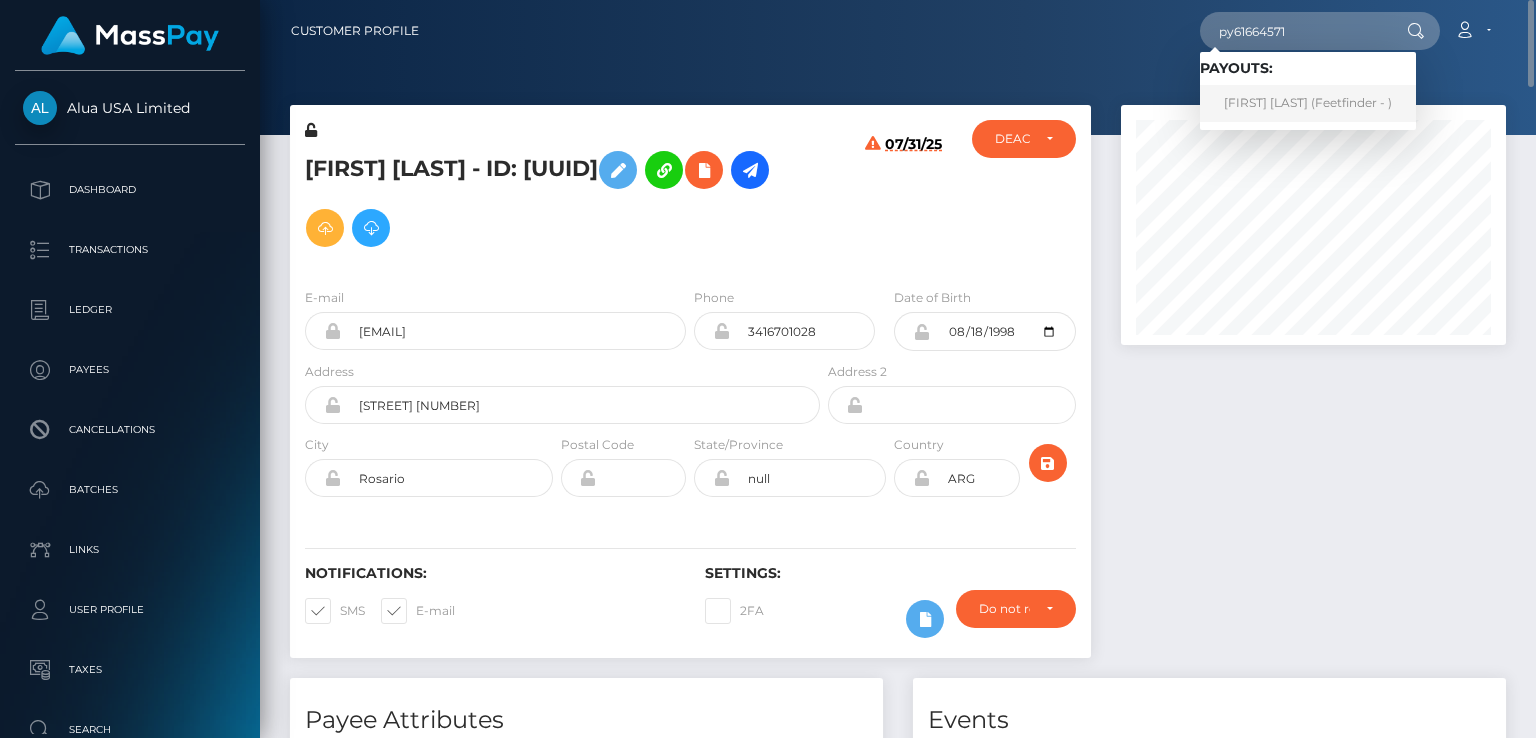 click on "Nutcha  Charoenboon (Feetfinder - )" at bounding box center [1308, 103] 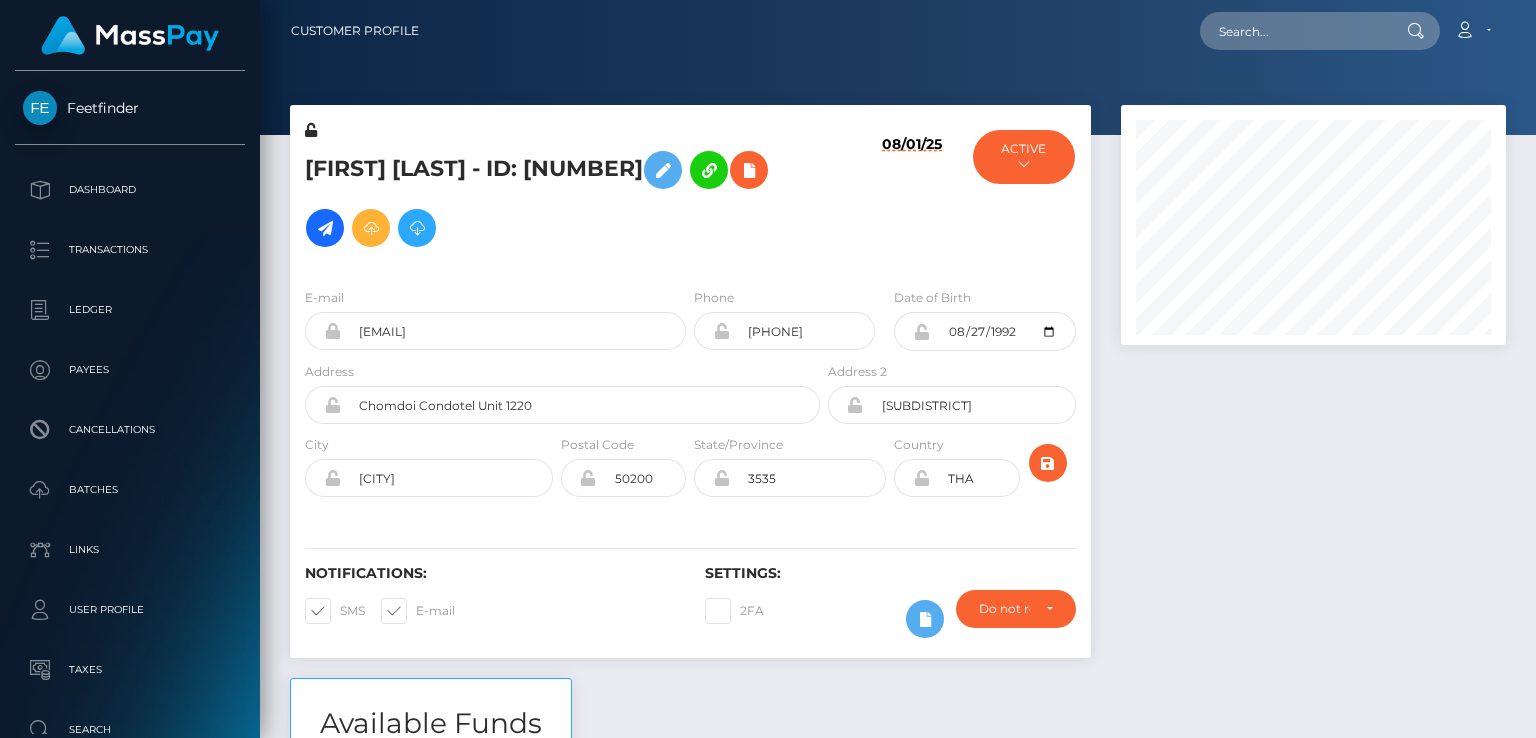 scroll, scrollTop: 0, scrollLeft: 0, axis: both 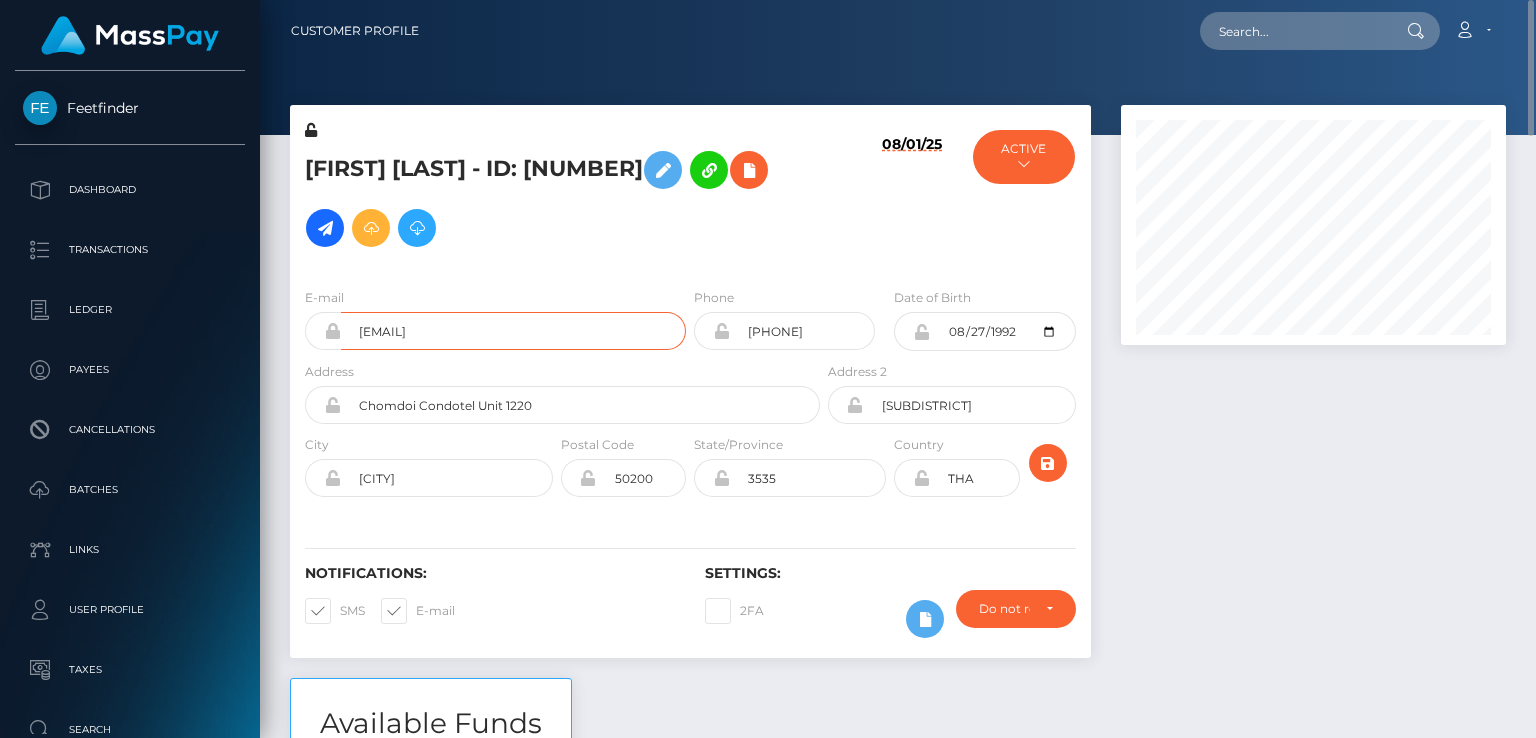 click on "charoenboon7@gmail.com" at bounding box center [513, 331] 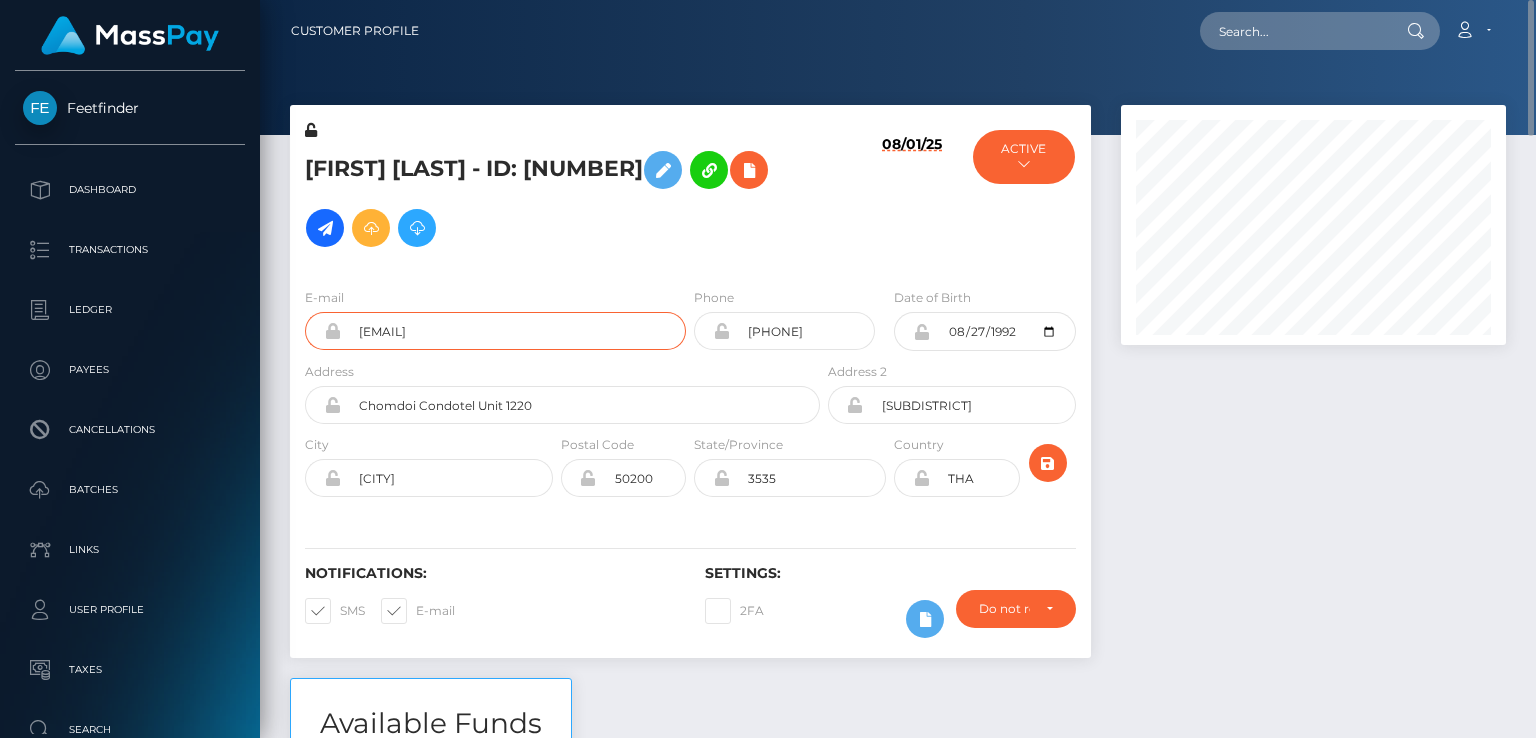 click on "charoenboon7@gmail.com" at bounding box center (513, 331) 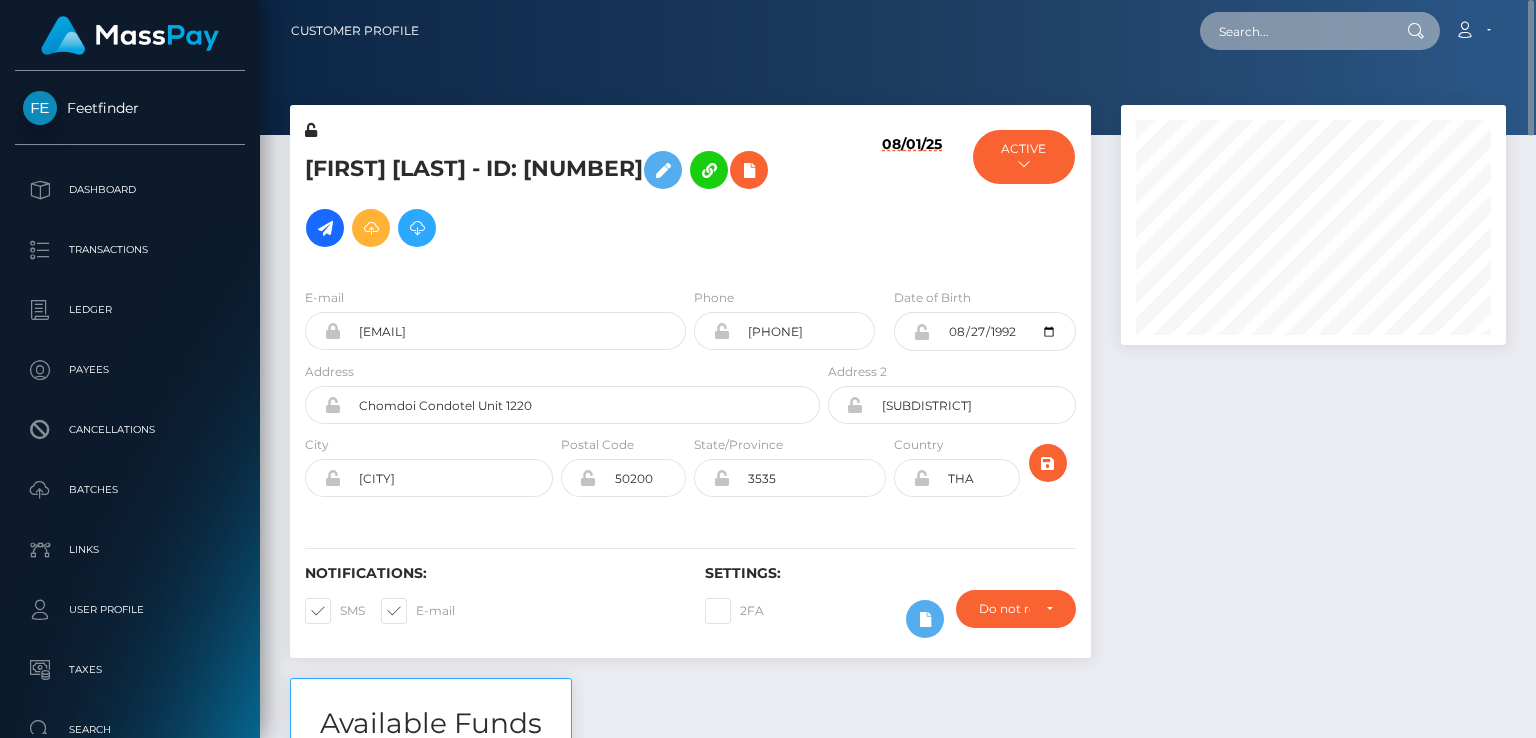 paste on "712656479135473664" 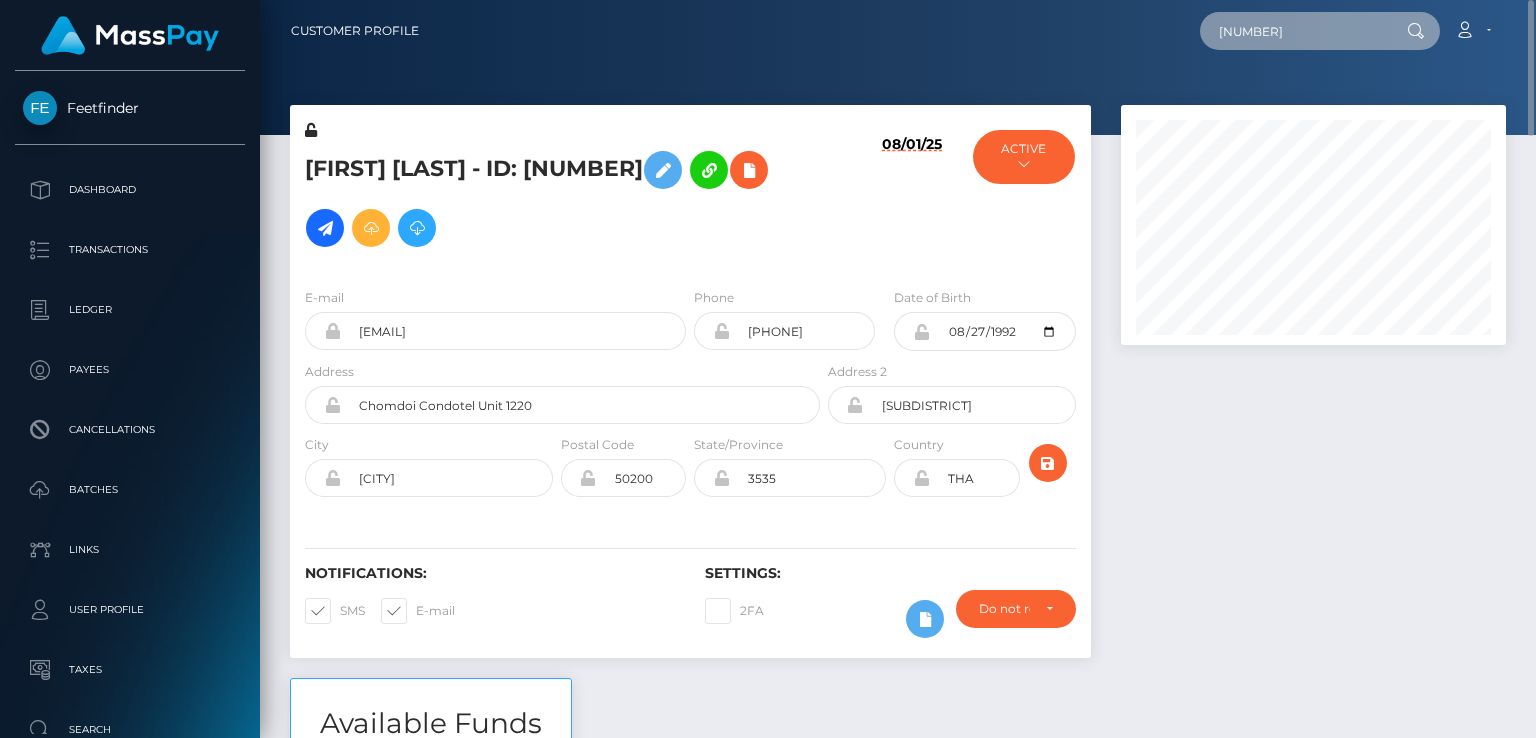 type on "712656479135473664" 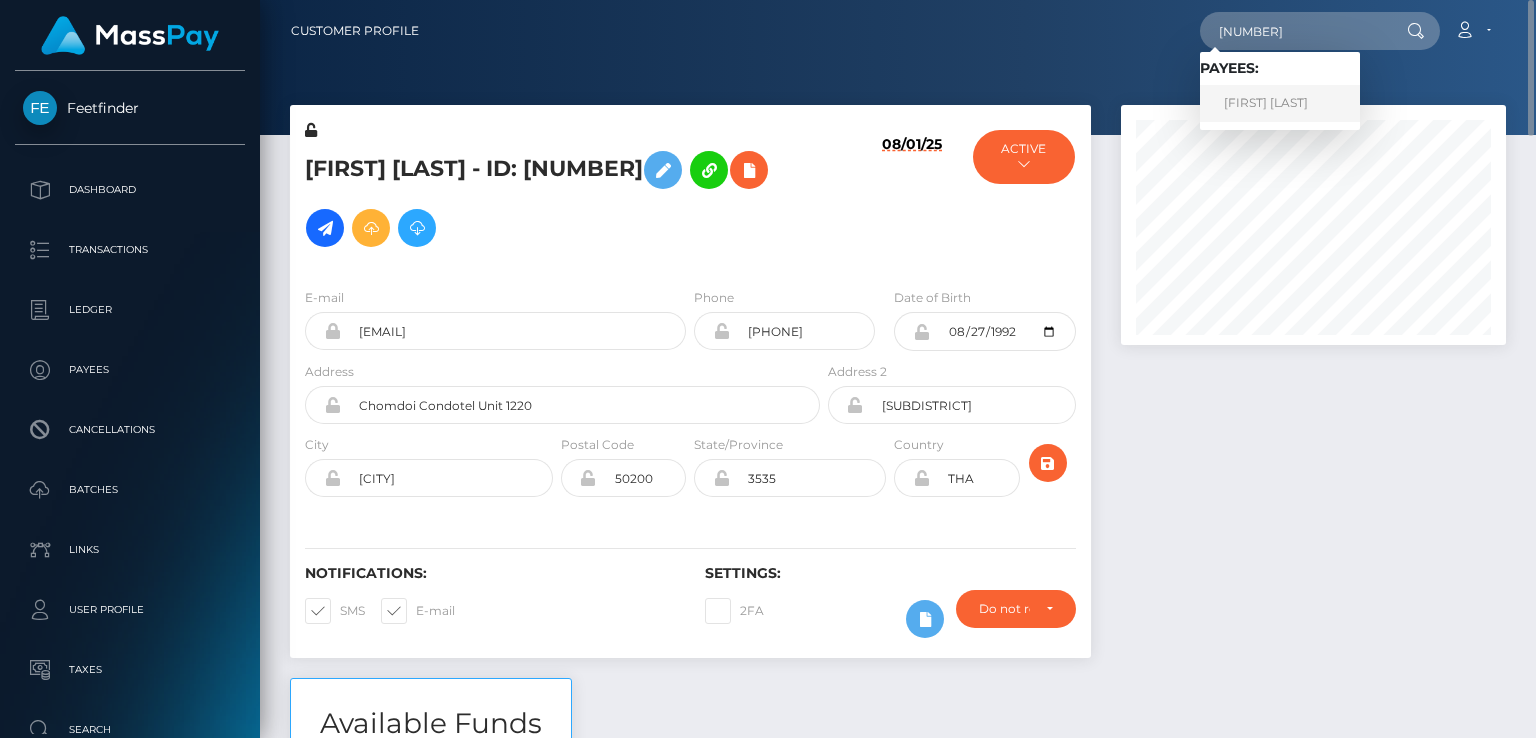 click on "MIYUKI  ENOMOTO" at bounding box center (1280, 103) 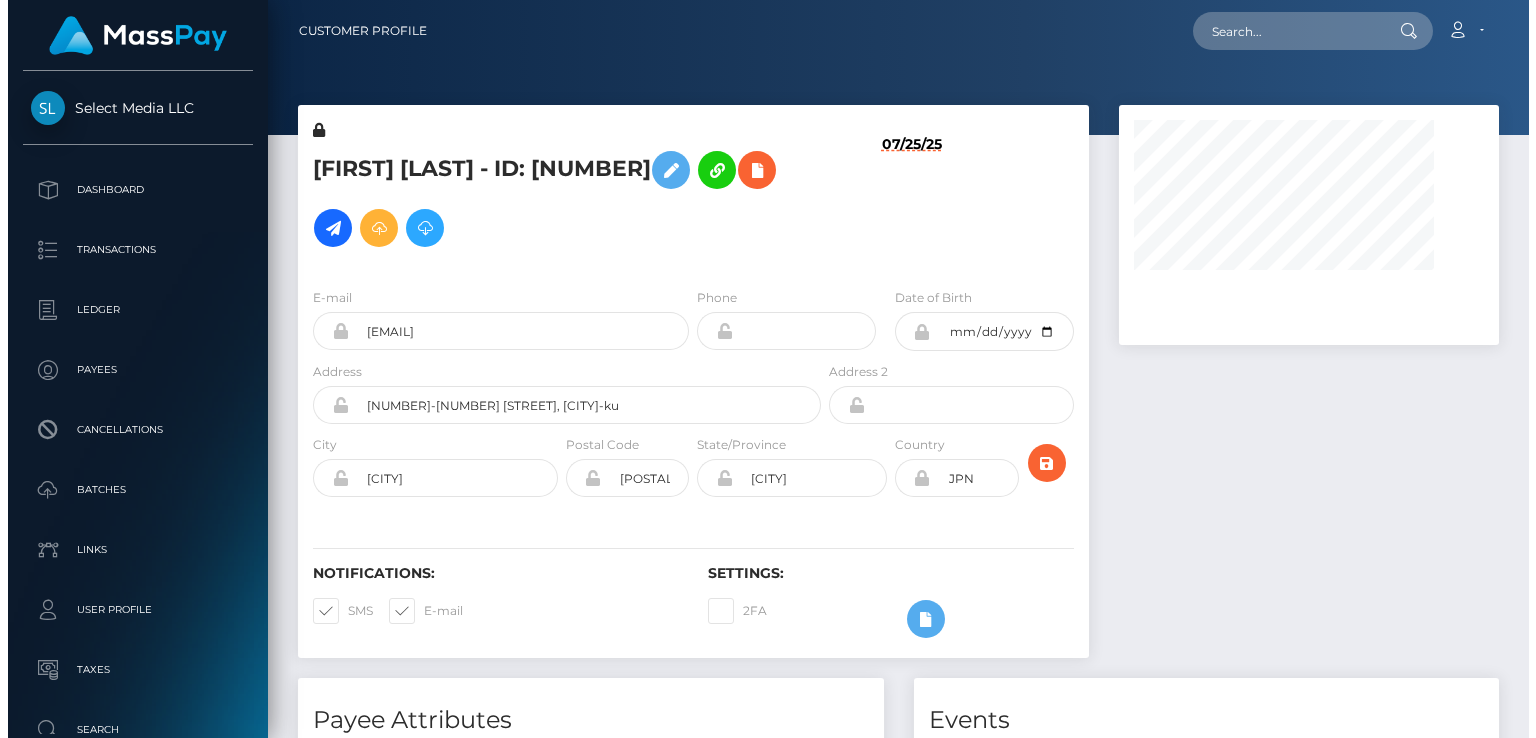scroll, scrollTop: 0, scrollLeft: 0, axis: both 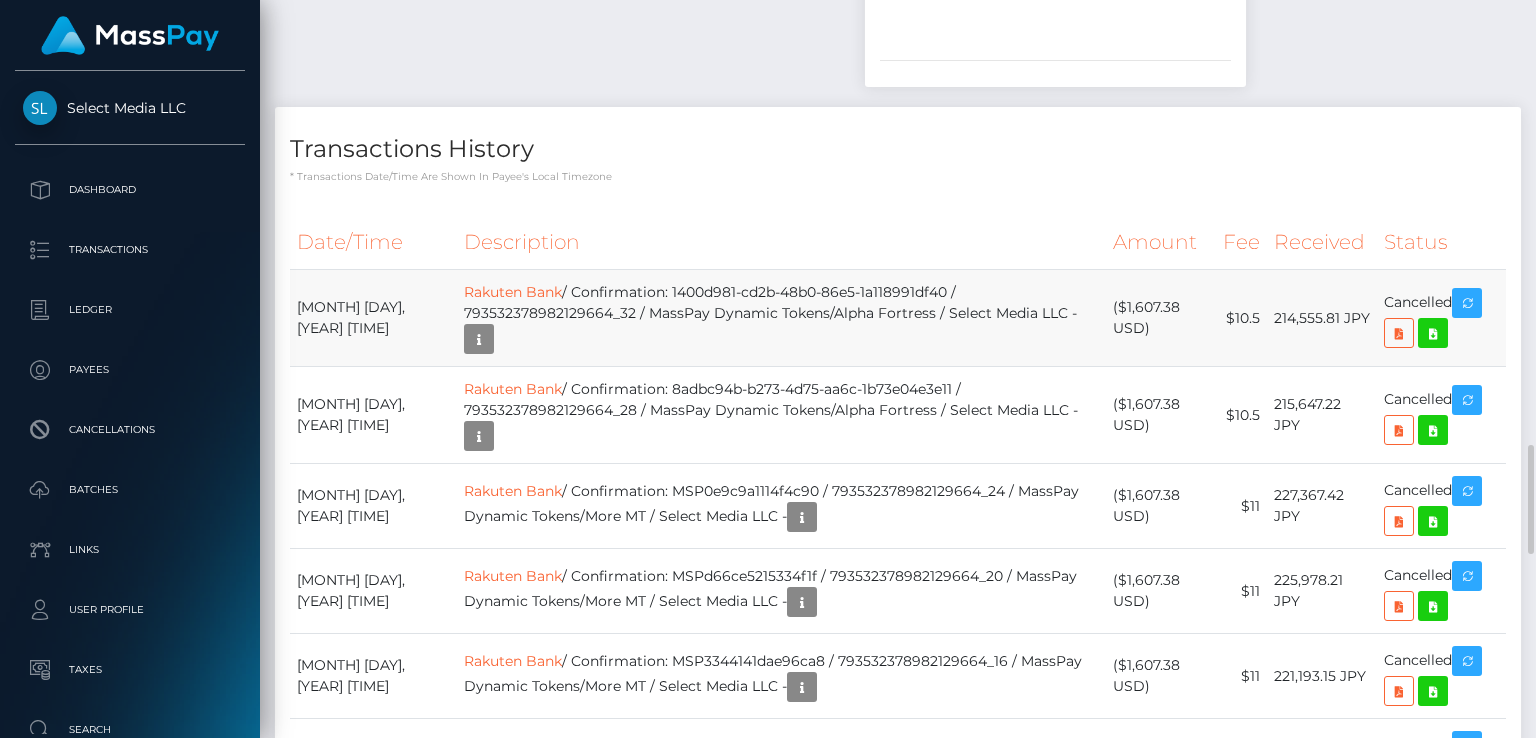 click on "Rakuten Bank  / Confirmation: 1400d981-cd2b-48b0-86e5-1a118991df40 / 793532378982129664_32  / MassPay Dynamic Tokens/Alpha Fortress / Select Media LLC -" at bounding box center [781, 318] 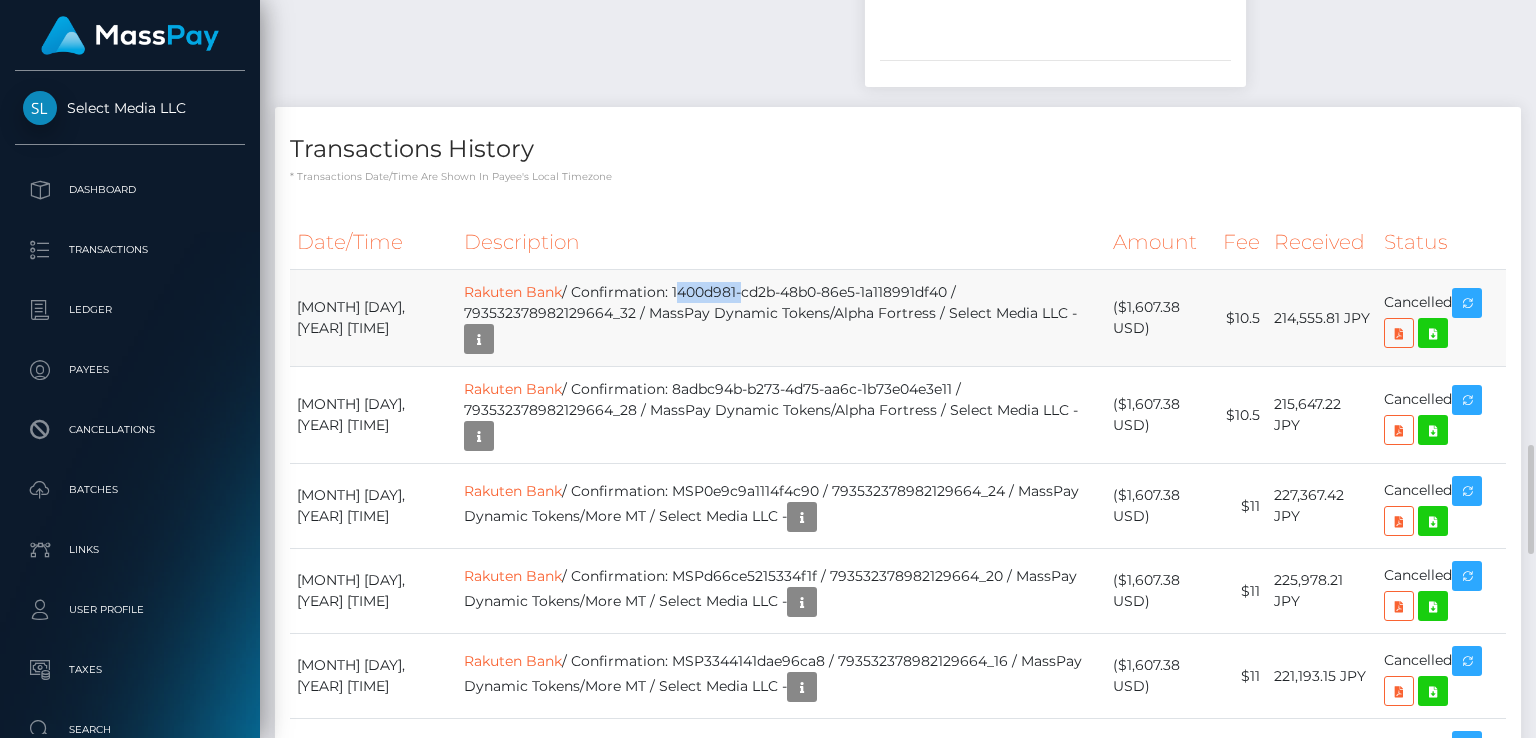 click on "Rakuten Bank  / Confirmation: 1400d981-cd2b-48b0-86e5-1a118991df40 / 793532378982129664_32  / MassPay Dynamic Tokens/Alpha Fortress / Select Media LLC -" at bounding box center (781, 318) 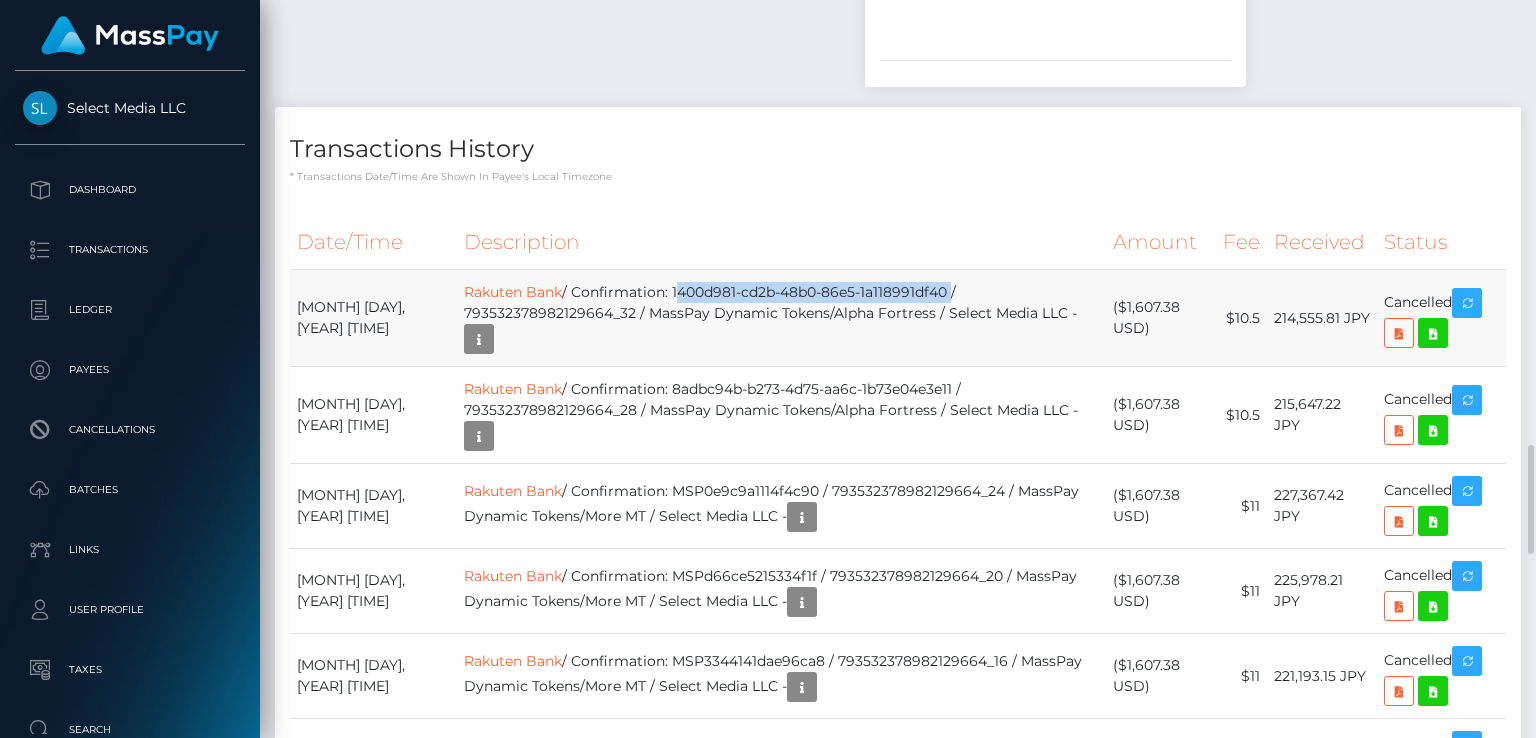 drag, startPoint x: 660, startPoint y: 320, endPoint x: 938, endPoint y: 320, distance: 278 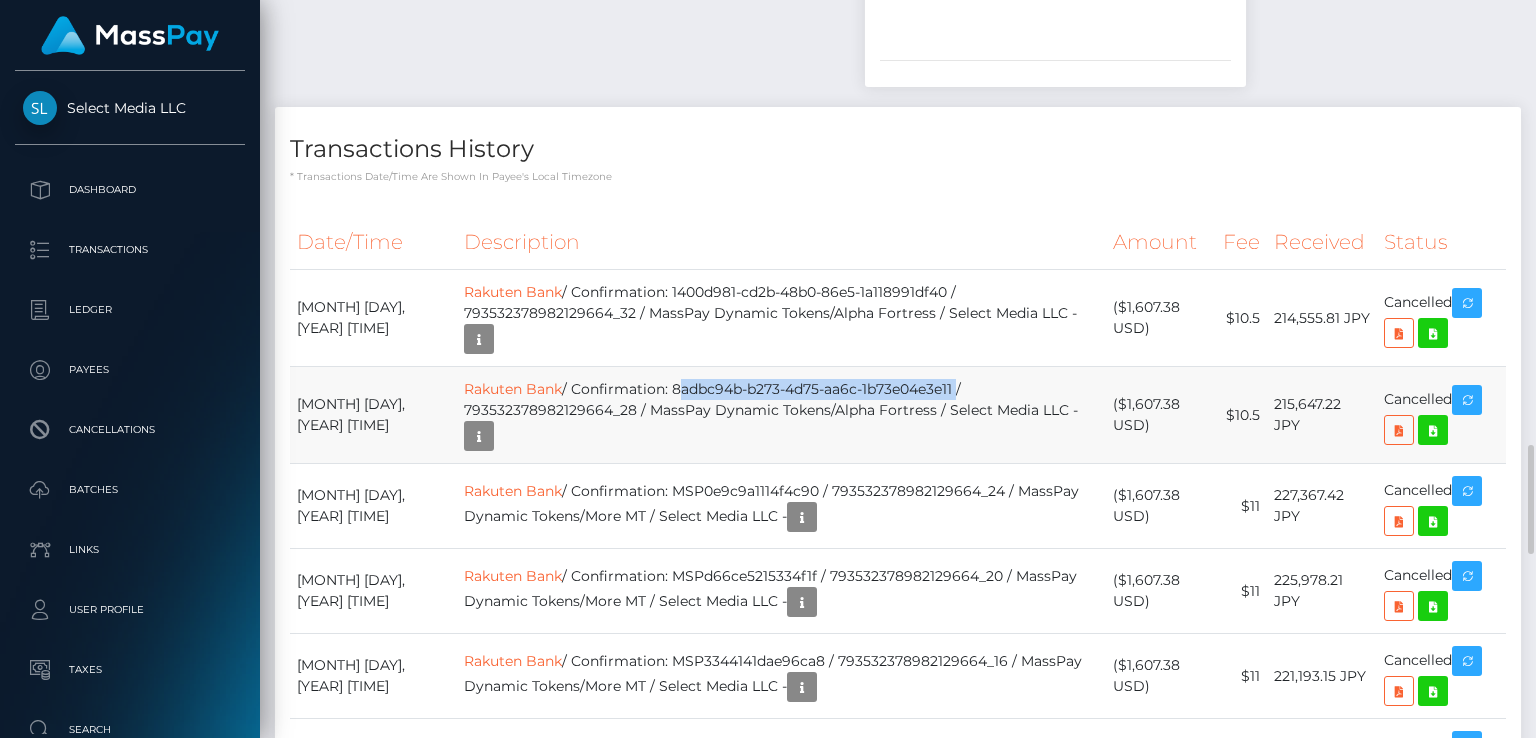 drag, startPoint x: 656, startPoint y: 409, endPoint x: 944, endPoint y: 391, distance: 288.56195 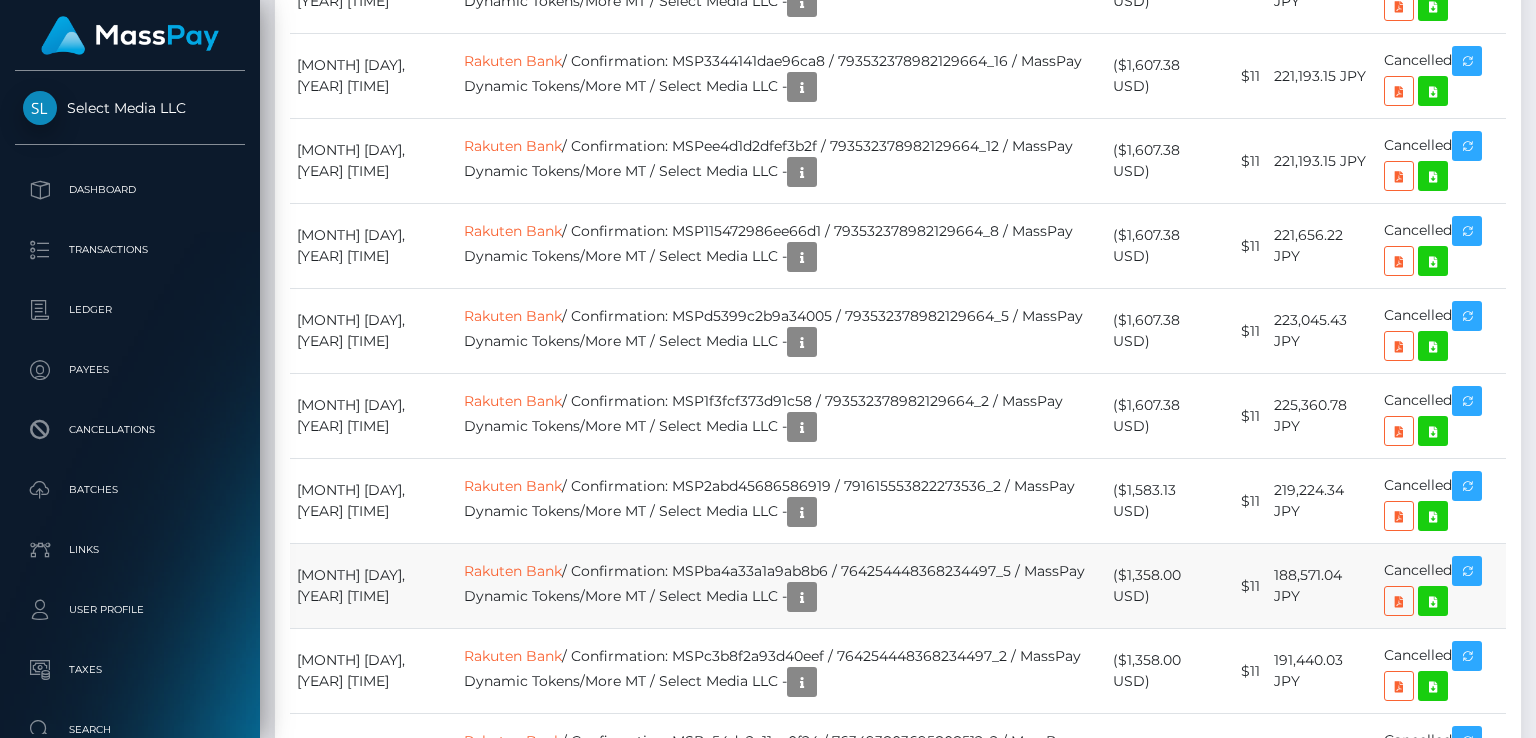 scroll, scrollTop: 3000, scrollLeft: 0, axis: vertical 